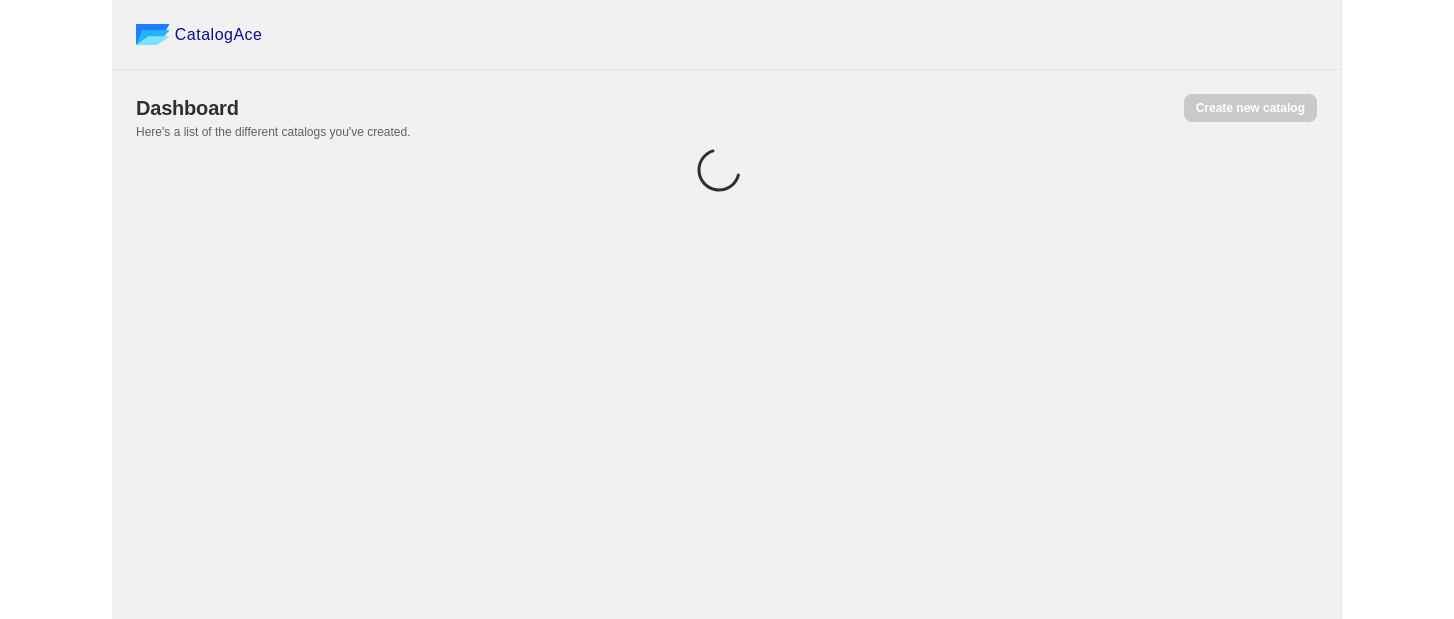 scroll, scrollTop: 0, scrollLeft: 0, axis: both 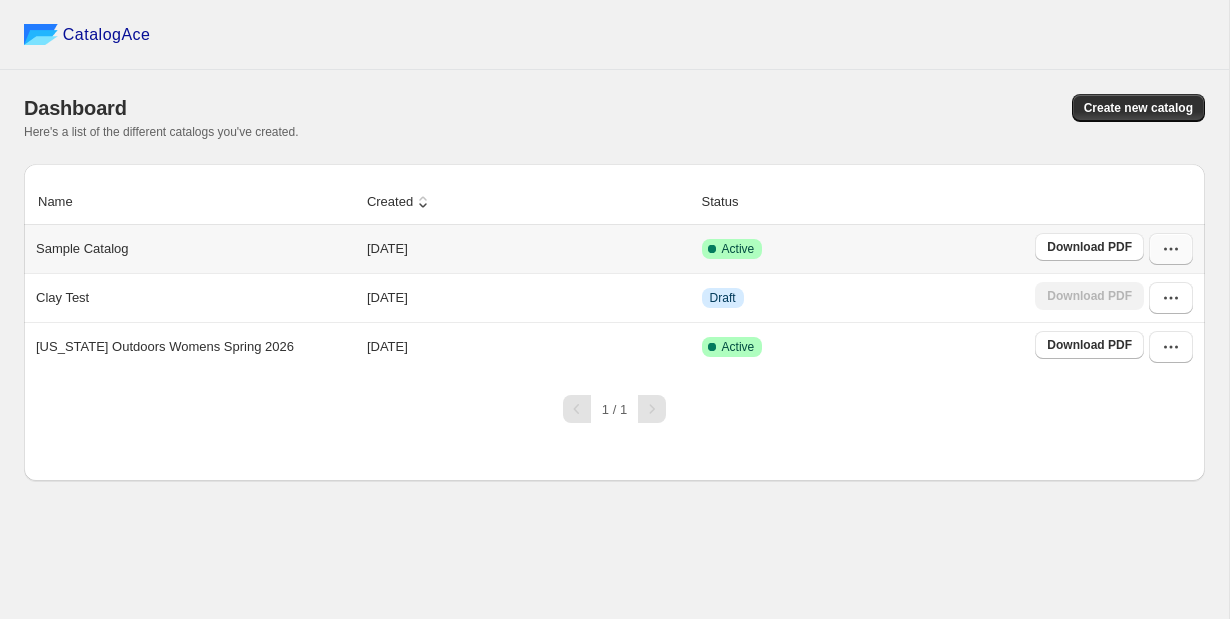click at bounding box center (1171, 249) 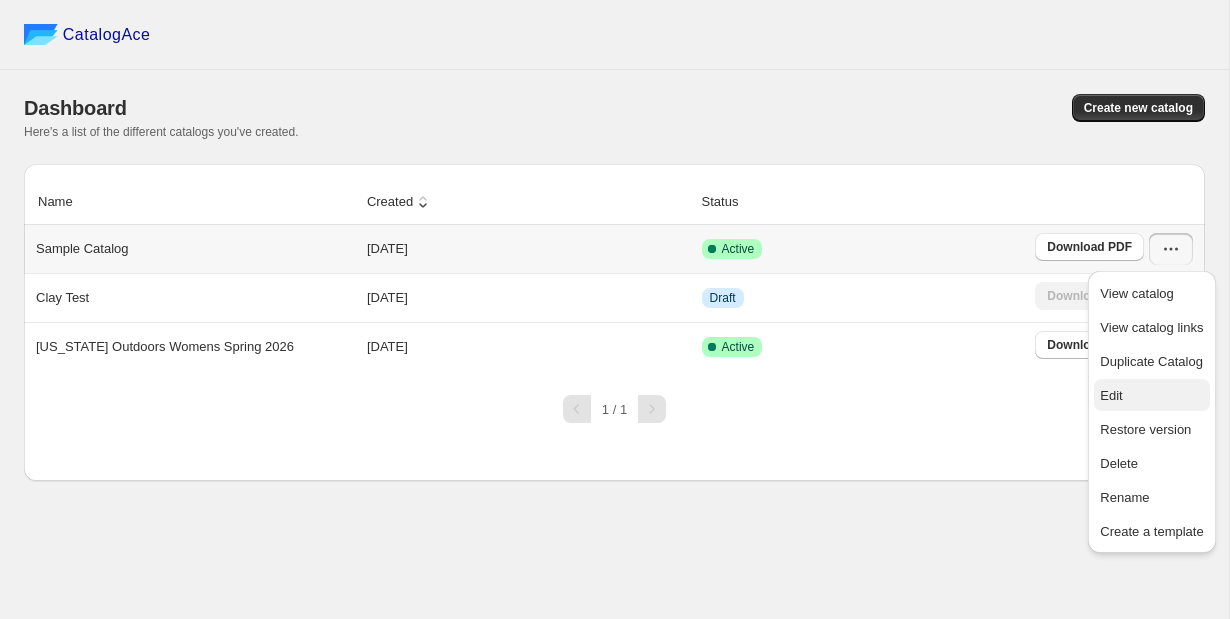 click on "Edit" at bounding box center (1151, 396) 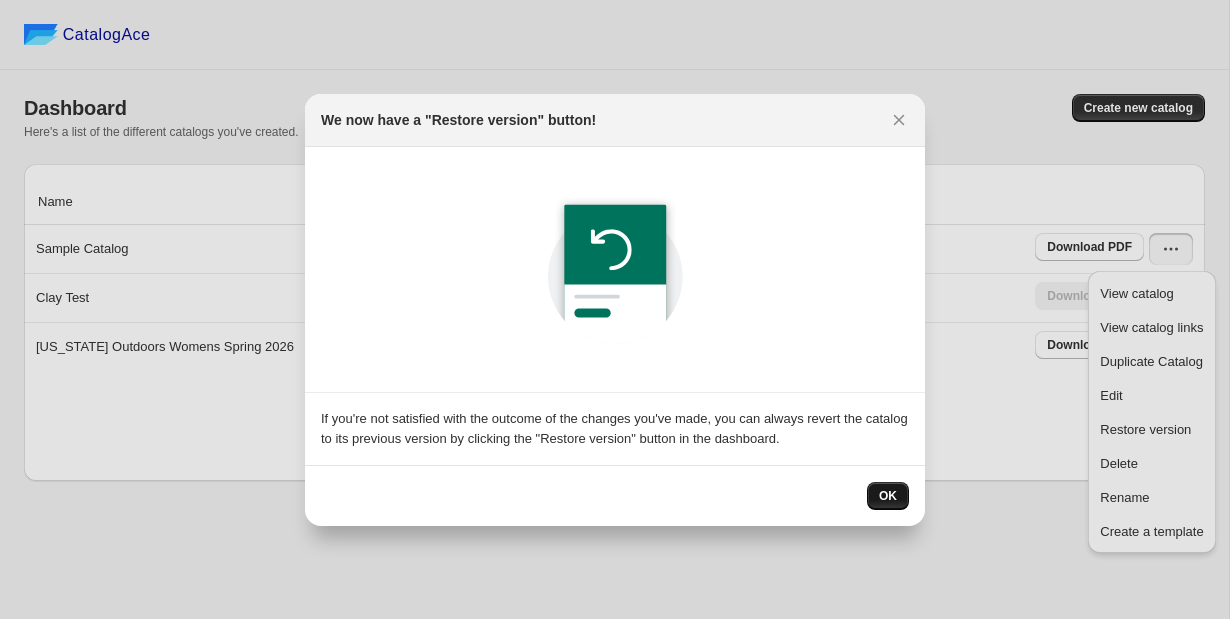 click on "OK" at bounding box center [888, 496] 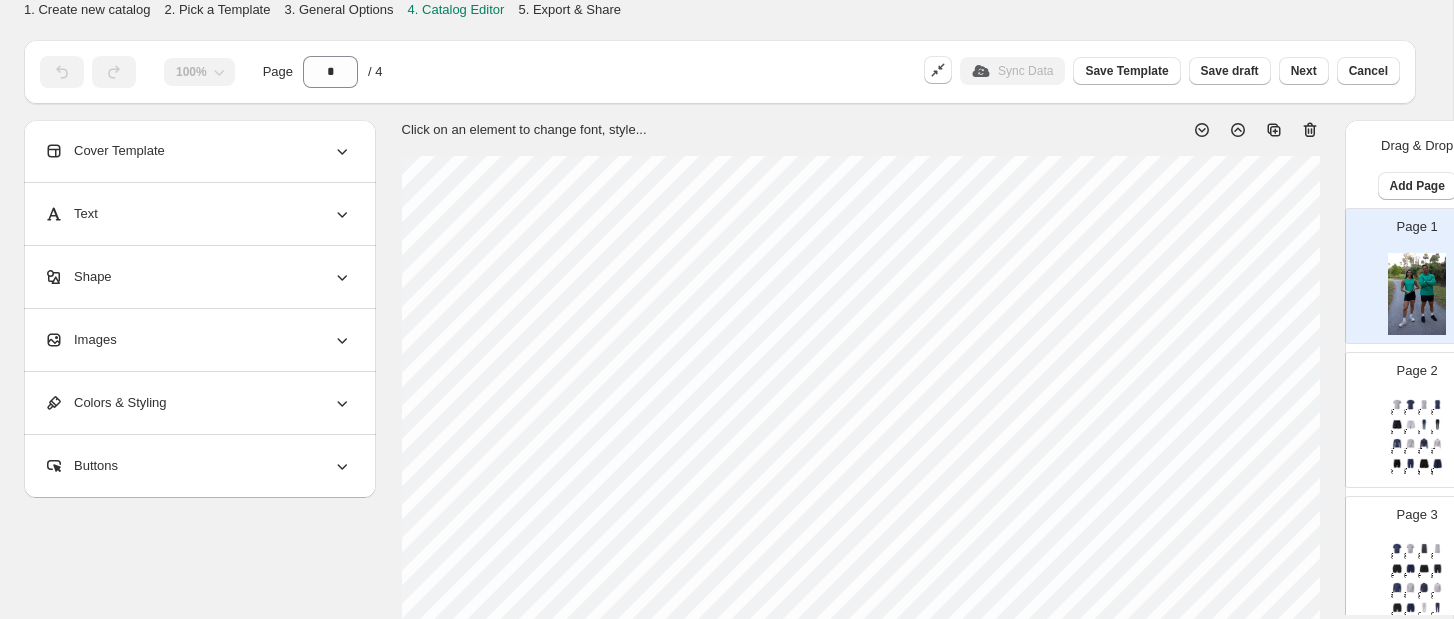 click on "Page 2 WOMEN'S LUXDRY CLASSIC FIT SHORT SLEEVE - SILVER CLOUD
SIZES:  S-2XL
COMP: 95% Polyester, 5% Spandex
WEIGHT: 150g
SKU: WLDSS-117
PRICE: $14.28
MSRP: $40.00 WOMEN'S LUXDRY CLASSIC FIT SHORT SLEEVE - NAVAL ACADEMY
SIZES:  S-2XL
COMP: 95% Polyester, 5% Spandex
WEIGHT: 150g
SKU: WLDSS-433
PRICE: $14.28
MSRP: $40.00 WOMEN'S LUXDRY HIGH NECK TANK - SILVER CLOUD
SIZES:  S-2XL
COMP: 95% Polyester, 5% Spandex
WEIGHT: 150g
SKU: WLHNT-117
PRICE: $13.98
MSRP: $38.00 WOMEN'S LUXDRY HIGH NECK TANK - NAVAL ACADEMY
SIZES:  S-2XL
COMP: 95% Polyester, 5% Spandex
WEIGHT: 150g
SKU: WLHNT-433
PRICE: $13.98
MSRP: $38.00 WOMEN'S ESSENTIAL RUNNING SHORT 4" - BLACK
SIZES: XS-2XL
COMP: 88% Polyester, 12% Spandex
WEIGHT:160g Shell & Liner
SKU: WERS-200
PRICE: $19.98
MSRP:  $50.00 WOMEN'S ESSENTIAL RUNNING SHORT 4" - SILVER CLOUD
SIZES: XS-2XL
COMP: 88% Polyester, 12% Spandex
WEIGHT:160g Shell & Liner
SKU: WERS-117
PRICE: $19.98
MSRP:  $50.00" at bounding box center (1409, 412) 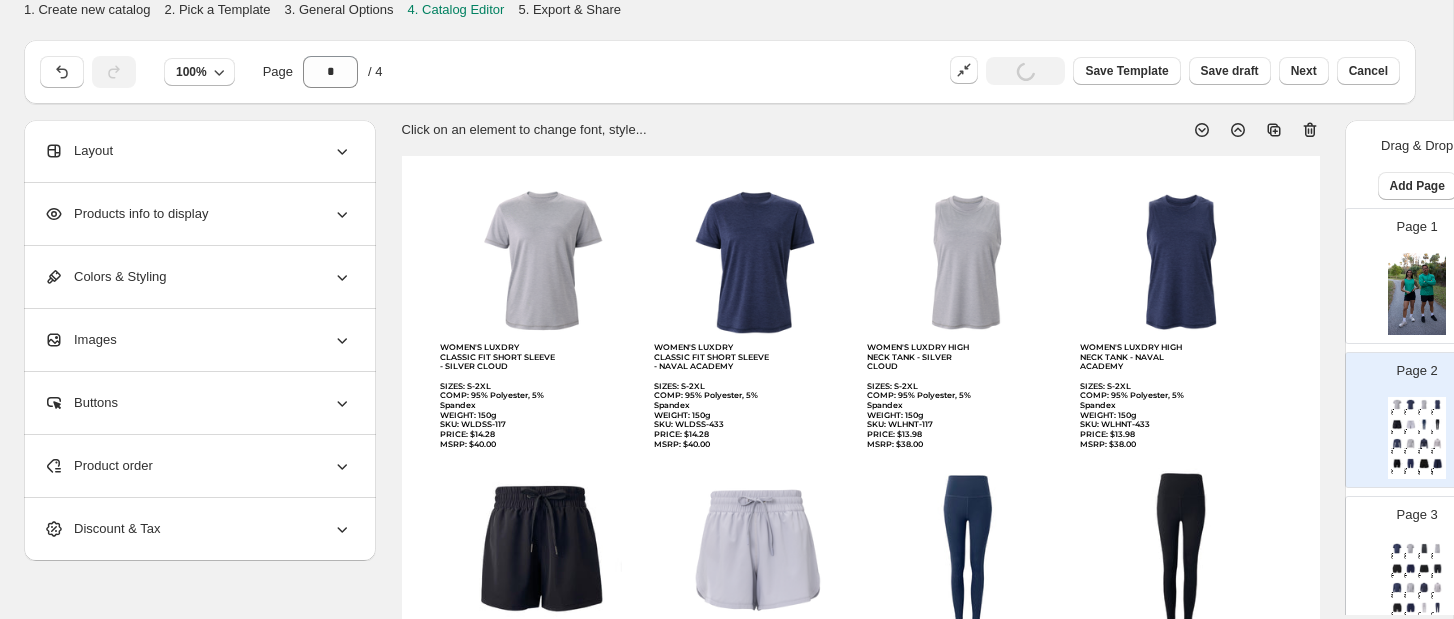 click 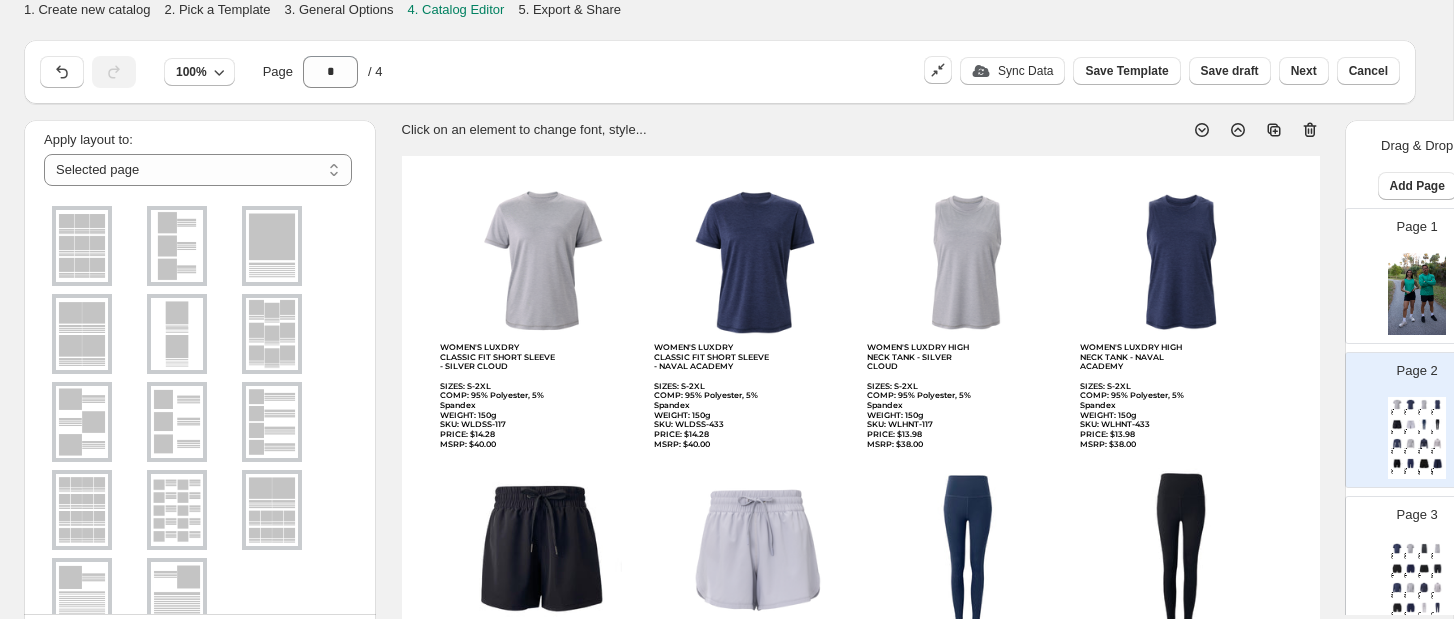 scroll, scrollTop: 51, scrollLeft: 0, axis: vertical 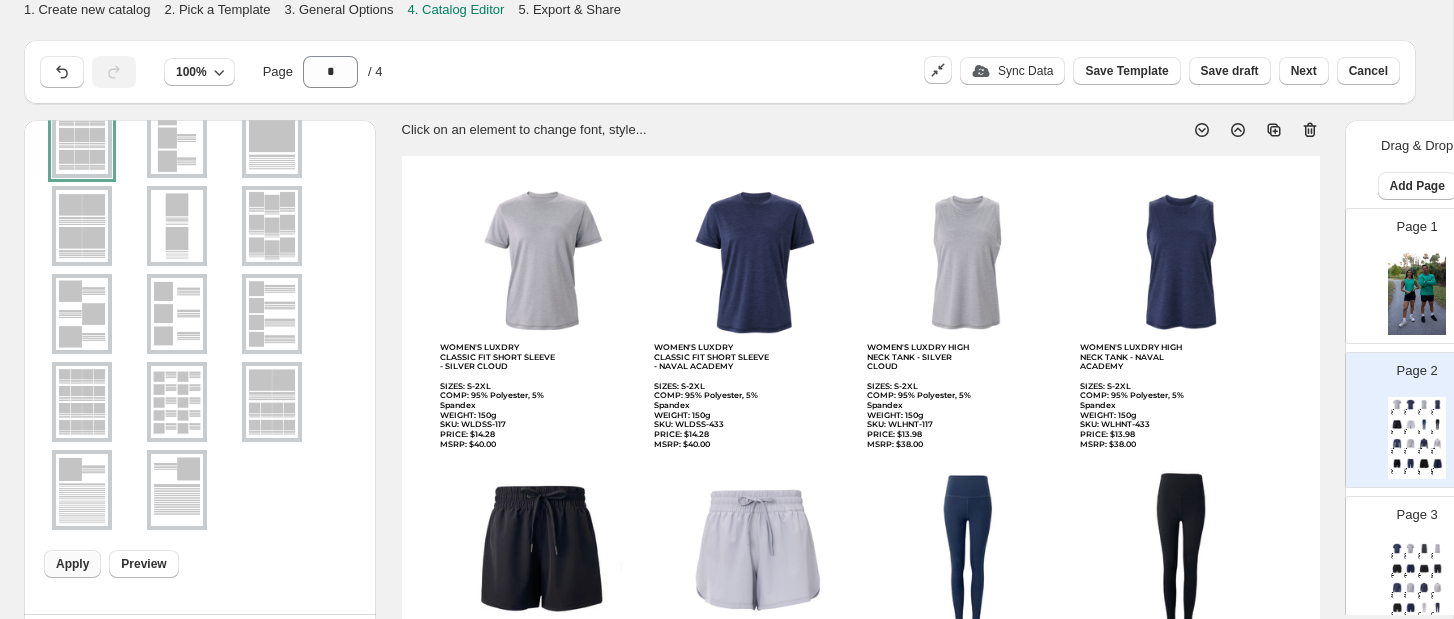 click on "Apply" at bounding box center [72, 564] 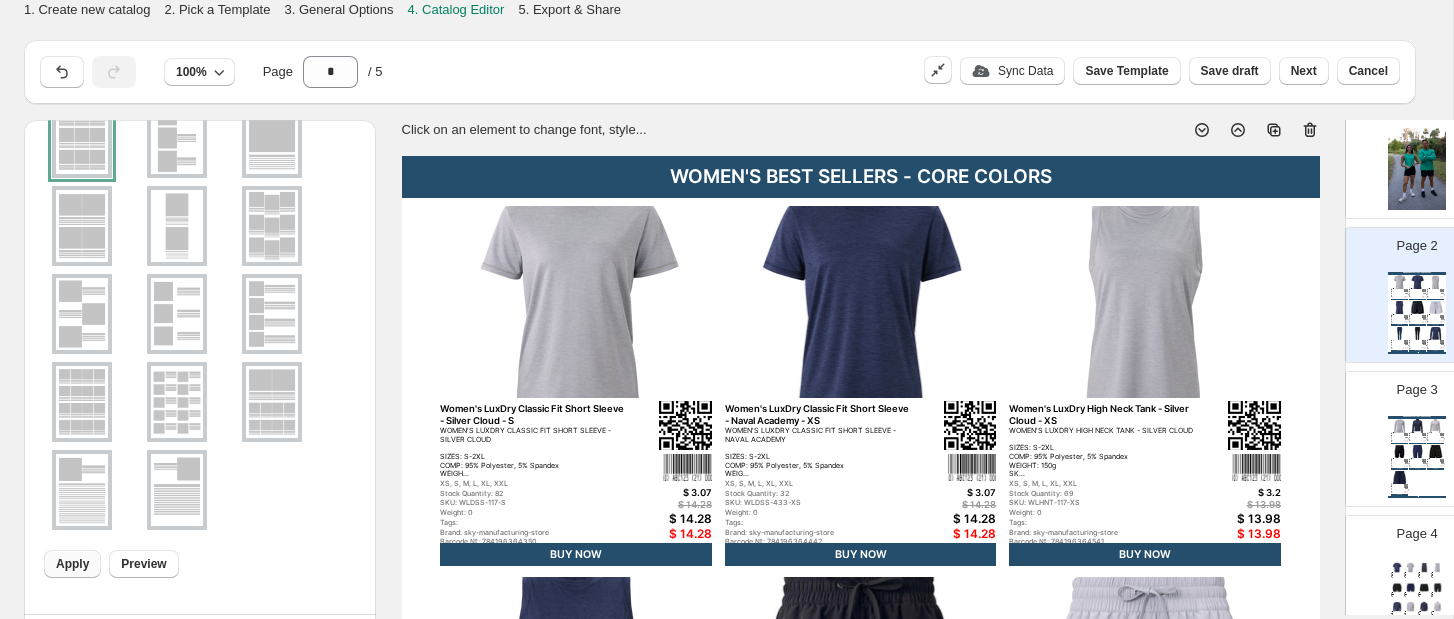 scroll, scrollTop: 165, scrollLeft: 0, axis: vertical 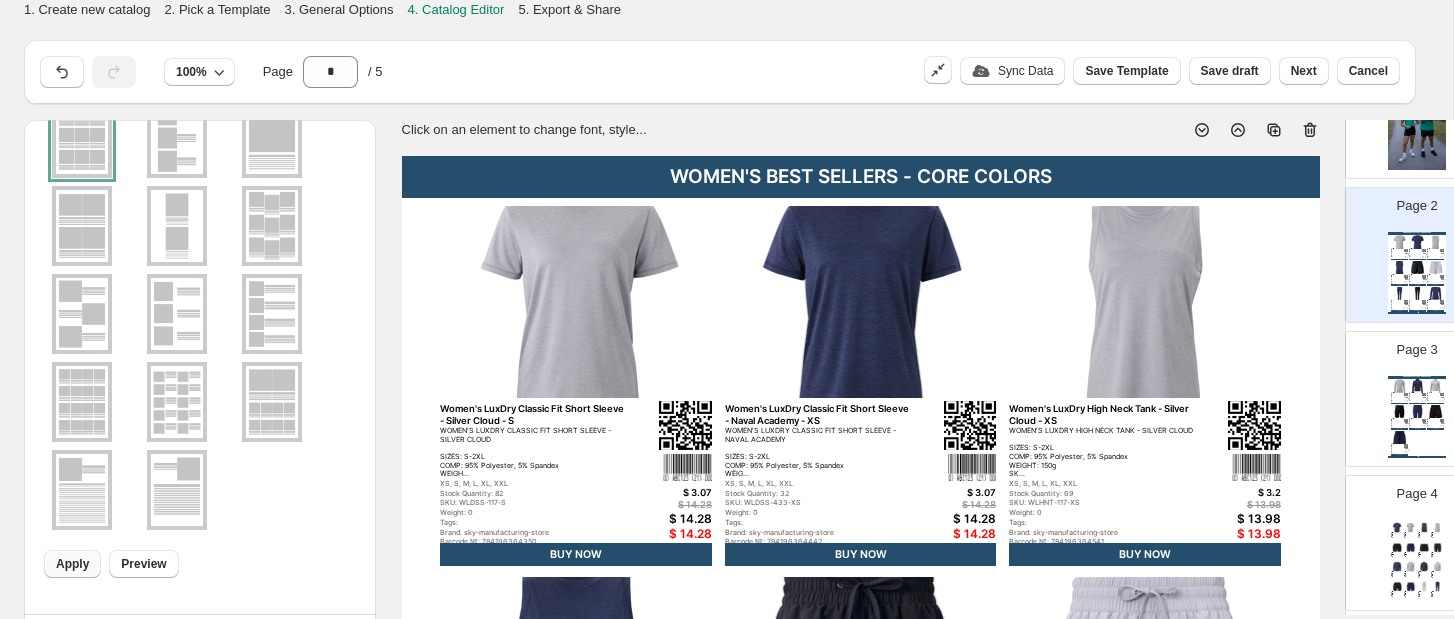 click on "WOMEN'S BEST SELLERS - CORE COLORS Women's LuxDry Long Sleeve - Silver Cloud - XS WOMEN'S LUXDRY LONG SLEEVE - SILVER CLOUD
SIZES:  S-2XL
COMP: 95% Polyester, 5% Spandex
WEIGHT: 150g
SKU:... XS, S, M, L, XL Stock Quantity:  38 SKU:  WLDLS-117-XS Weight:  0 Tags:   Brand:  sky-manufacturing-store Barcode №:  784196359585 FW25 Women’s Long Sleeve & Pullover $ 3.8 $ 15.64 $ 15.64 $ 15.64 BUY NOW Women's Performance Tech Quarter Zip 3.0 - Naval Academy - XS WOMEN'S PERFORMANCE TECH QUARTER ZIP 3.0 - NAVAL ACADEMY
SIZES: XS-XL
COMP:  95% Polyester, 5% Spandex
WEI... XS, S, M, L, XL Stock Quantity:  33 SKU:  WPTQZ3-433-XS Weight:  0 Tags:   Brand:  sky-manufacturing-store Barcode №:  784196365852 FW25 Women’s Long Sleeve & Pullover $ 7.55 $ 23.84 $ 23.84 $ 23.84 BUY NOW Women's Performance Tech Quarter Zip 3.0 - Silver Cloud - S WOMEN'S PERFORMANCE TECH QUARTER ZIP 3.0 - SILVER CLOUD
SIZES: XS-XL
COMP:  95% Polyester, 5% Spandex
WEIG... XS, S, M, L, XL Stock Quantity:  92 SKU:  WPTQZ3-117-S Tags:" at bounding box center [1417, 417] 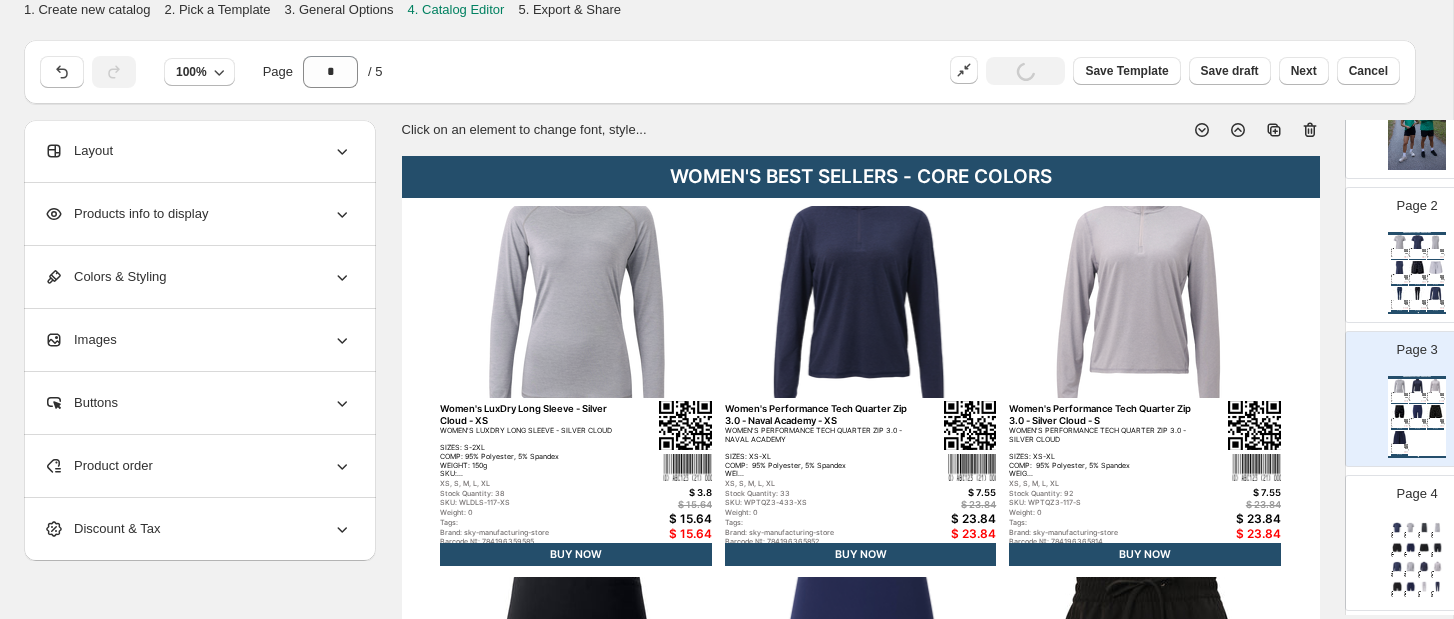 scroll, scrollTop: 0, scrollLeft: 0, axis: both 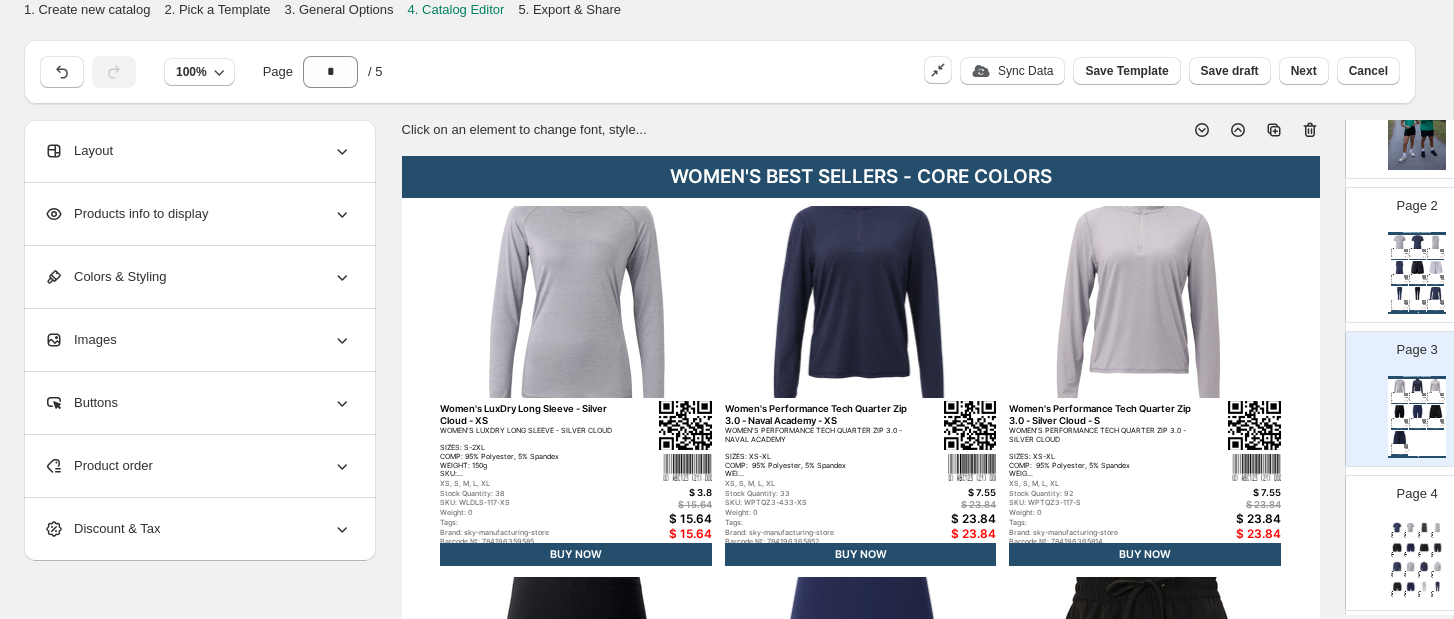 click on "BUY NOW" at bounding box center (1417, 285) 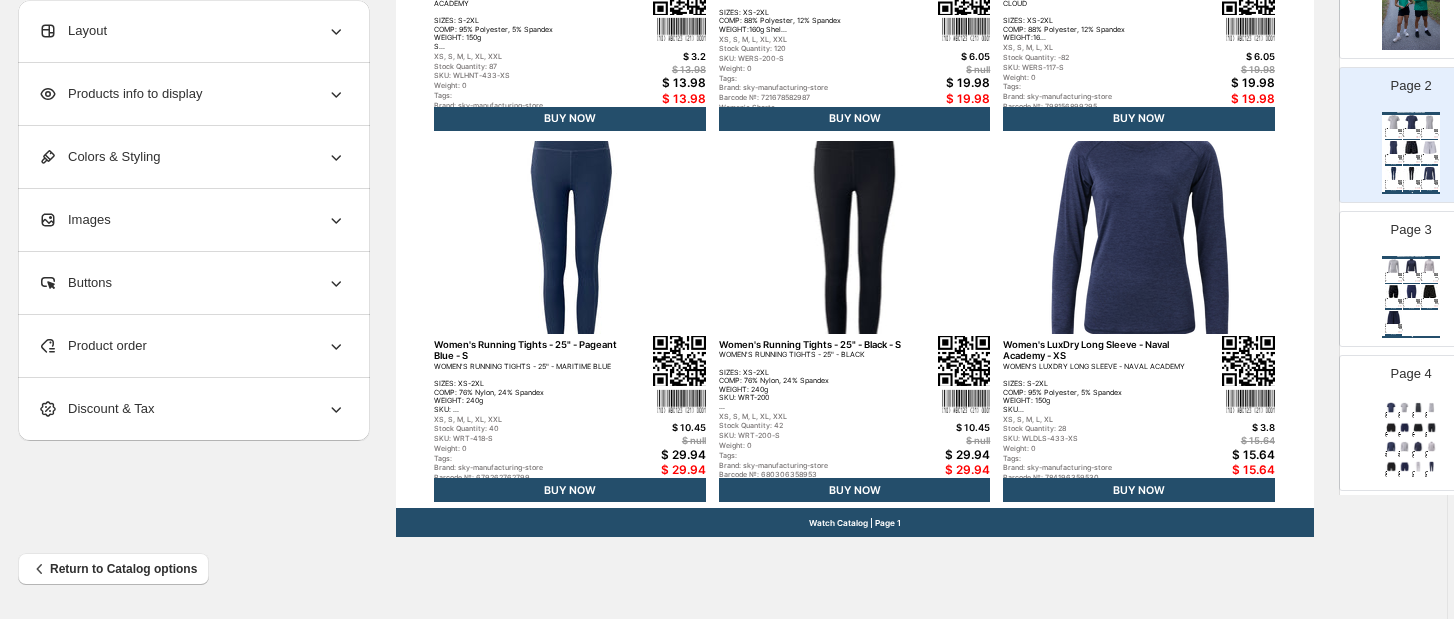scroll, scrollTop: 807, scrollLeft: 6, axis: both 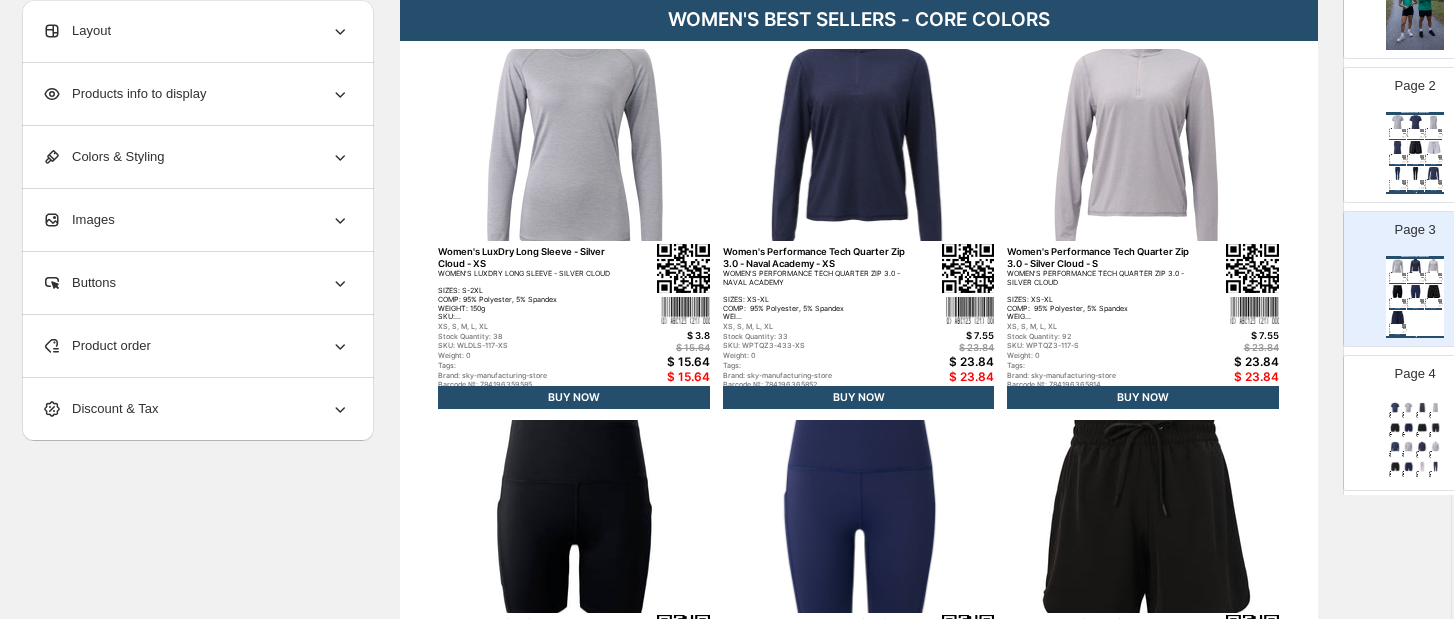 click at bounding box center (1415, 173) 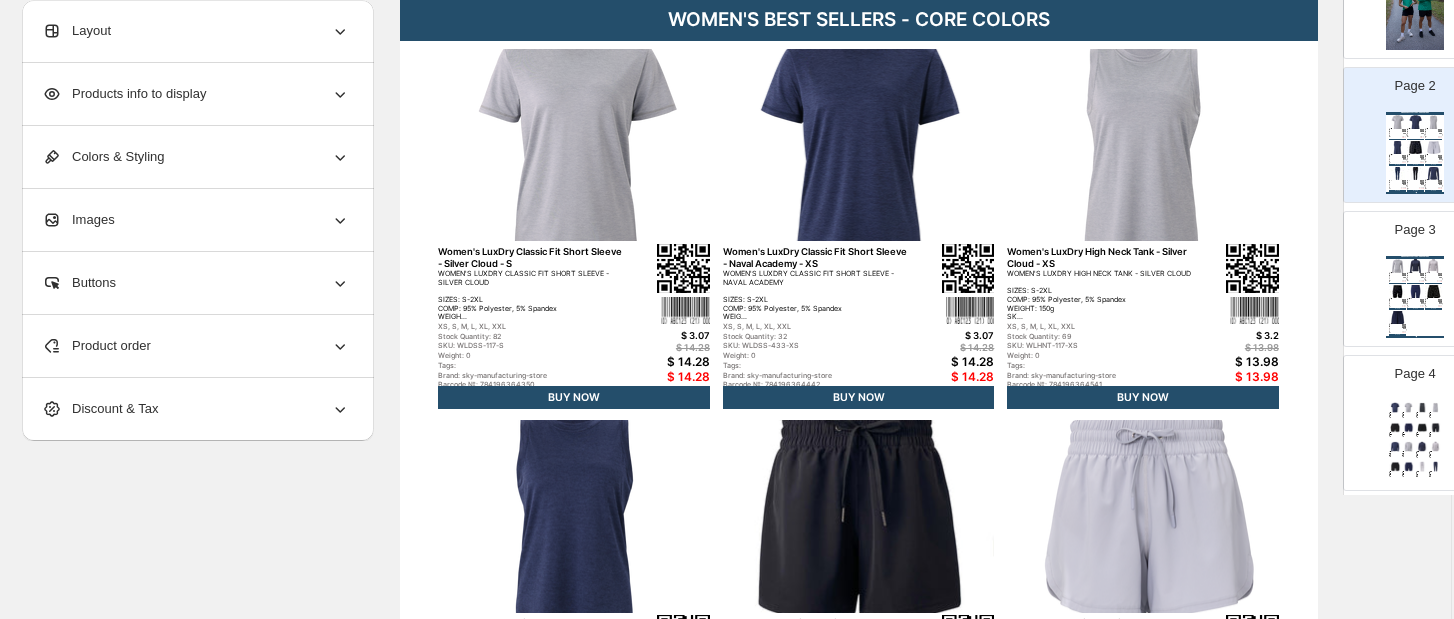 click 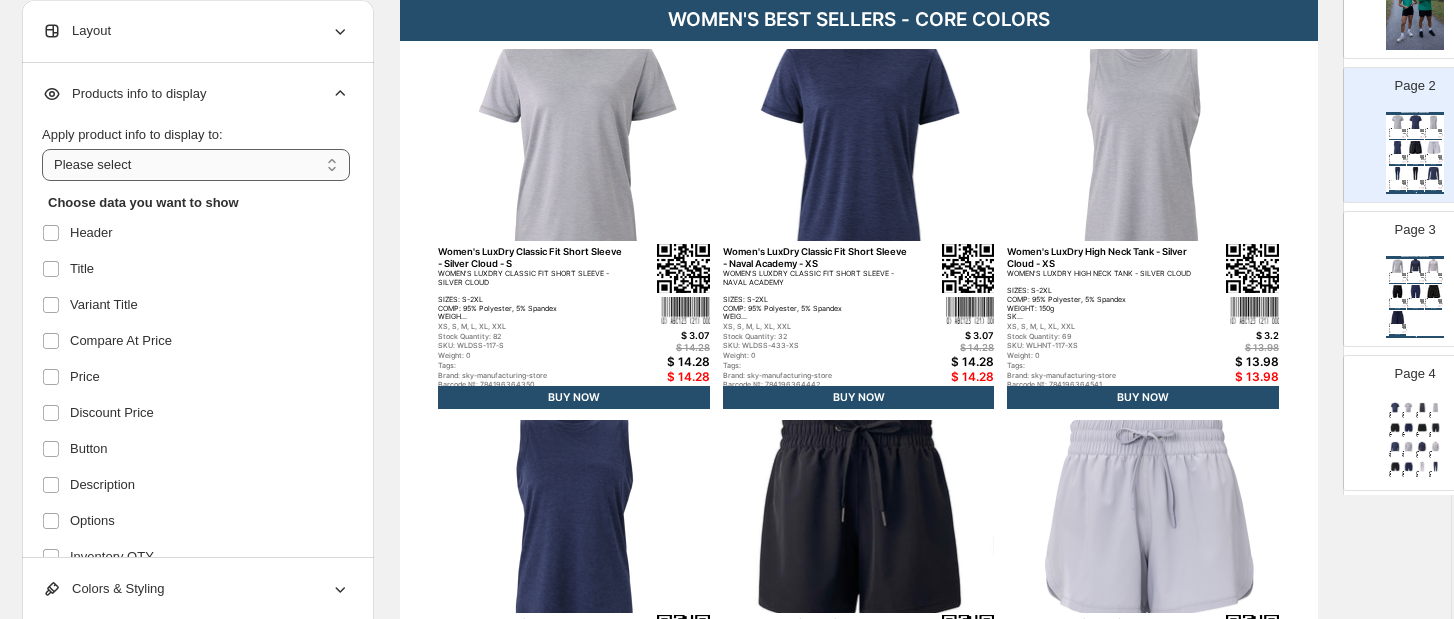 select on "*********" 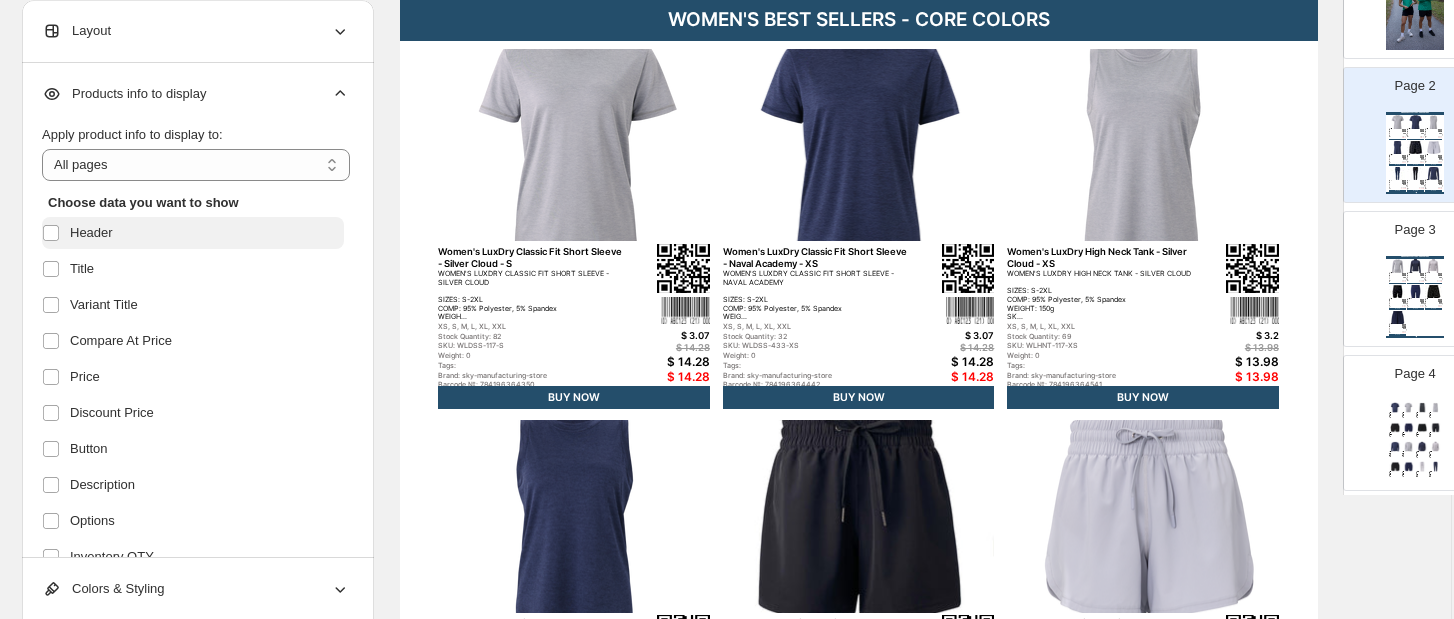 click on "Header" at bounding box center [91, 233] 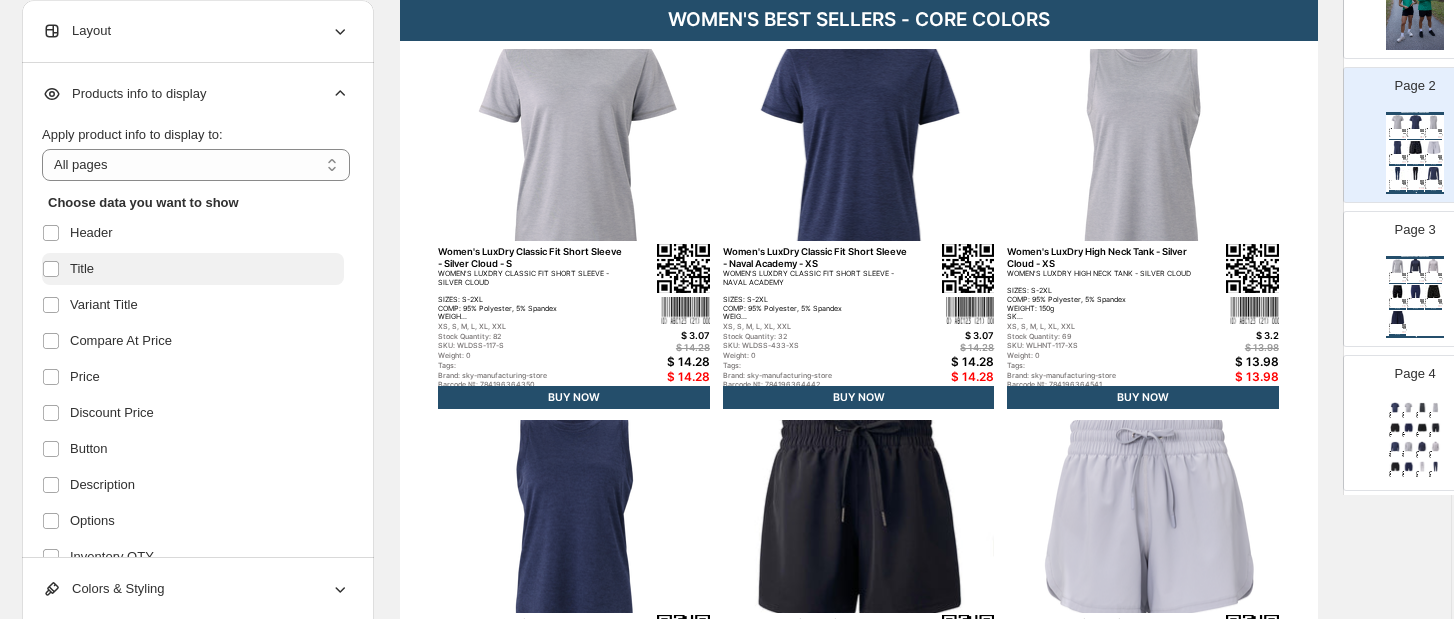 click on "Title" at bounding box center [82, 269] 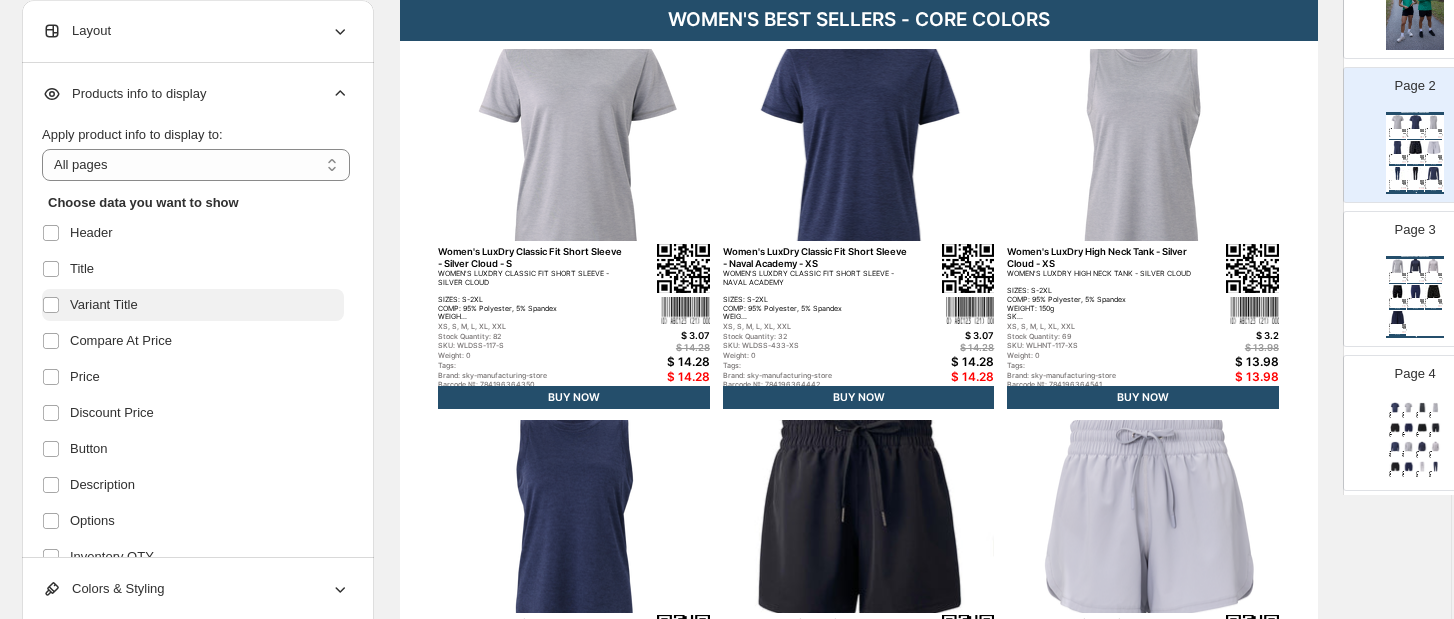 click on "Variant Title" at bounding box center (104, 305) 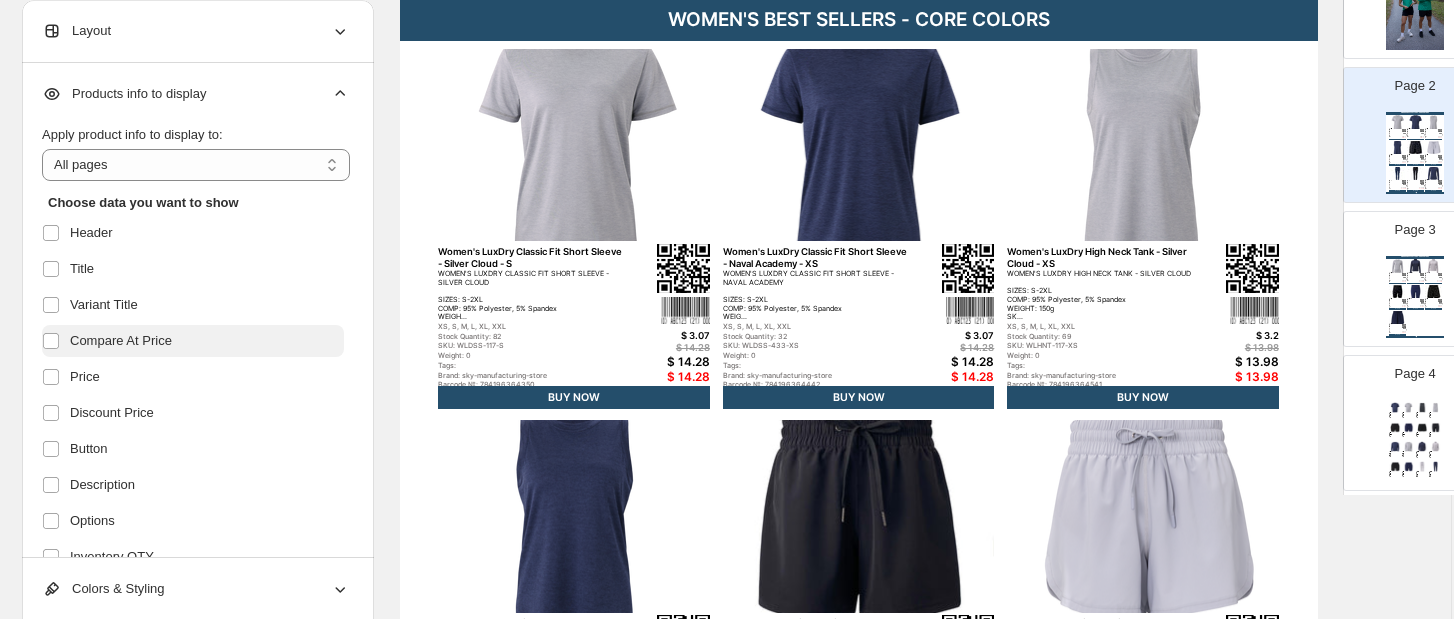 click on "Compare At Price" at bounding box center [121, 341] 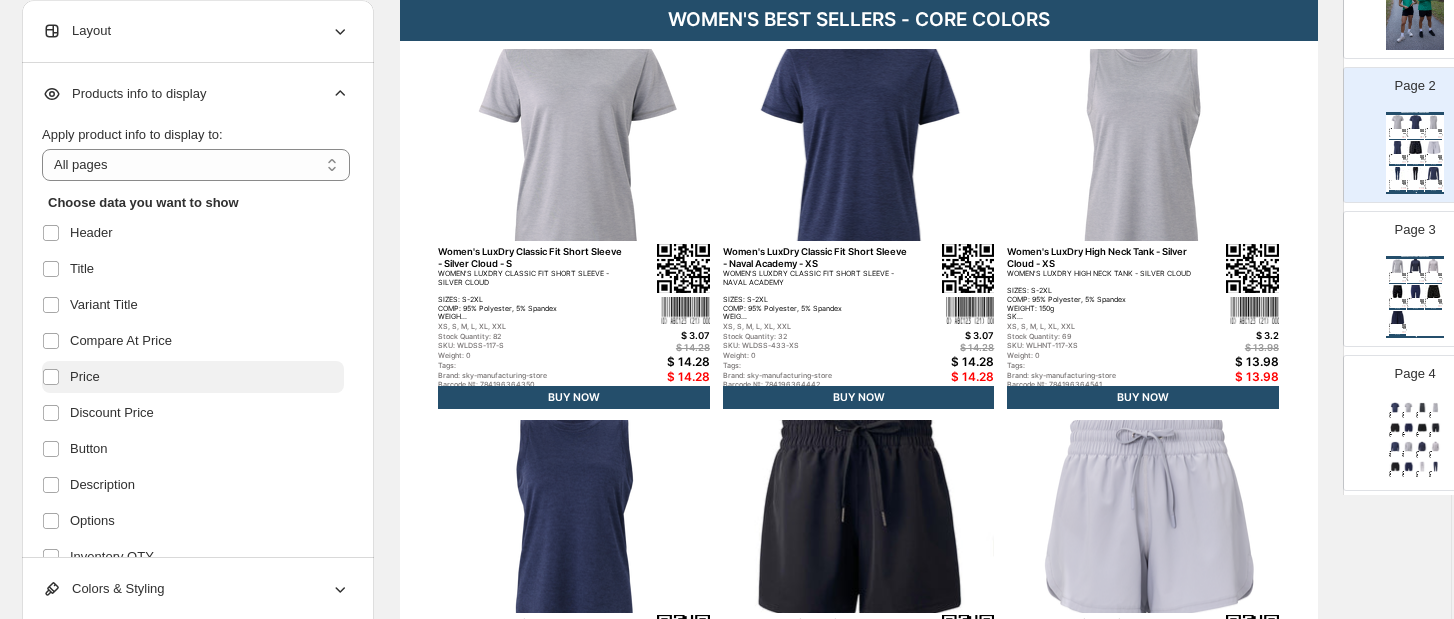 click on "Price" at bounding box center (85, 377) 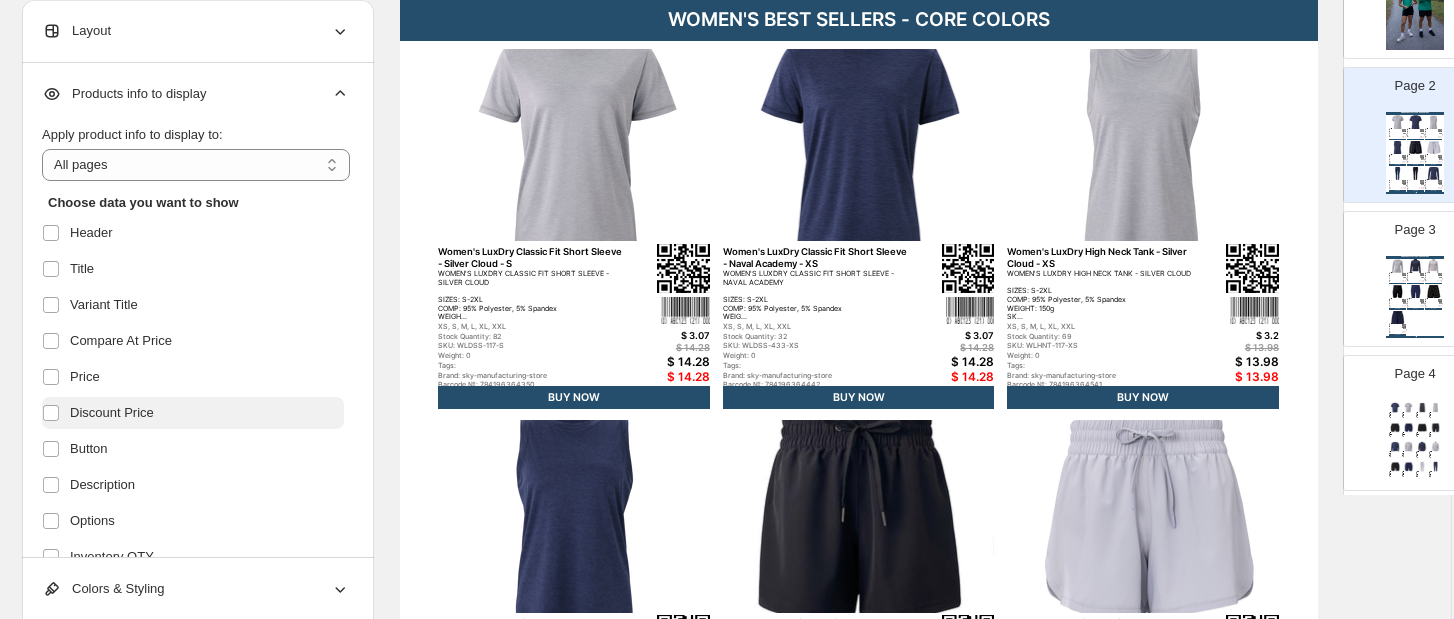 click on "Discount Price" at bounding box center [193, 413] 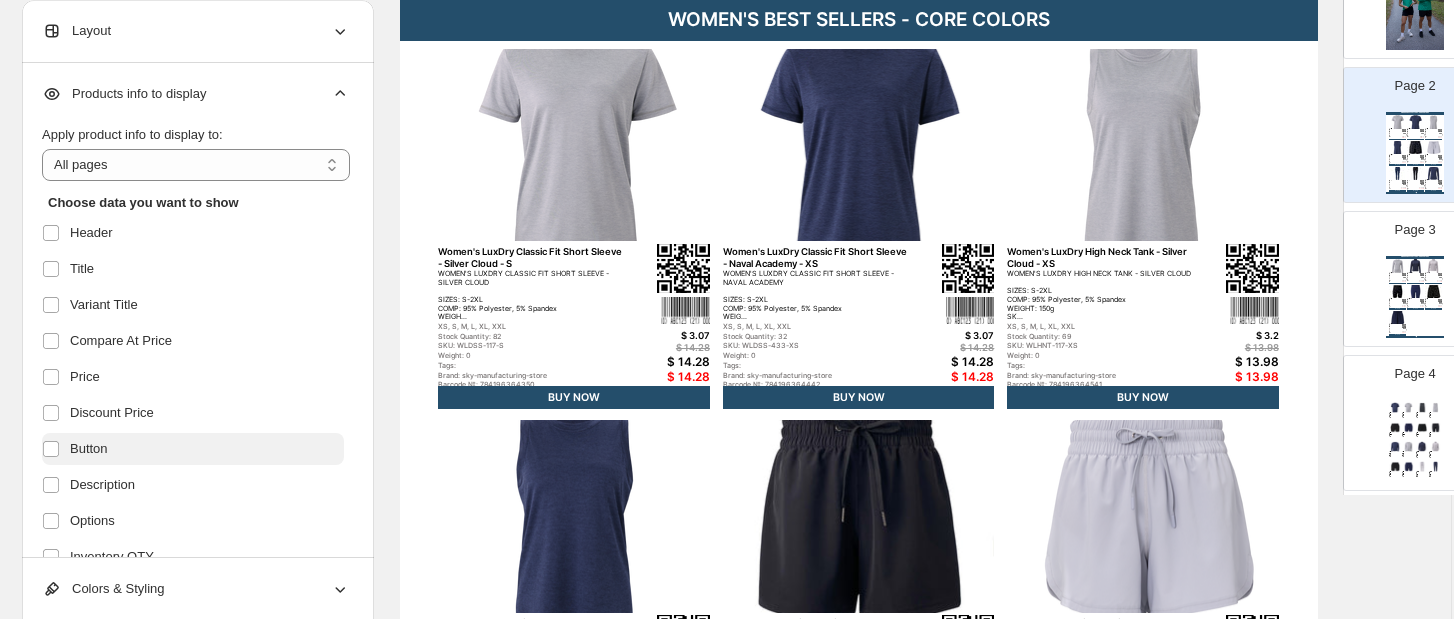click on "Button" at bounding box center [89, 449] 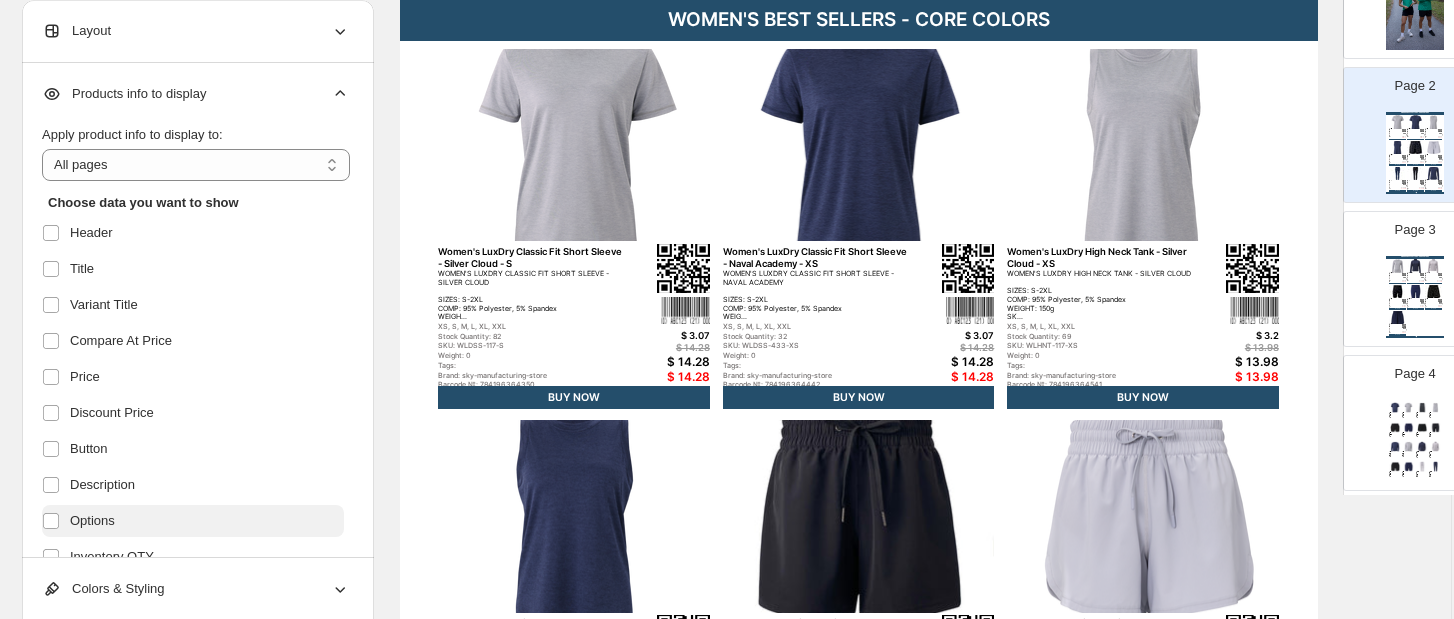 click on "Options" at bounding box center [193, 521] 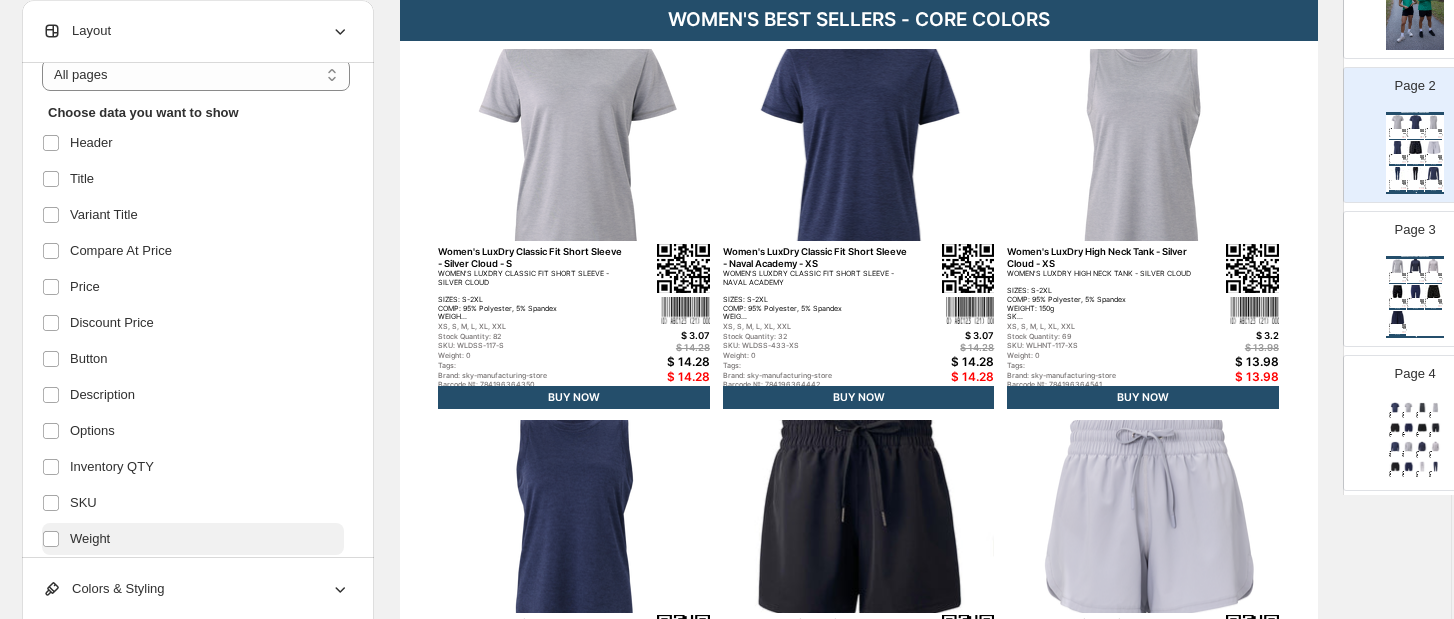 scroll, scrollTop: 101, scrollLeft: 0, axis: vertical 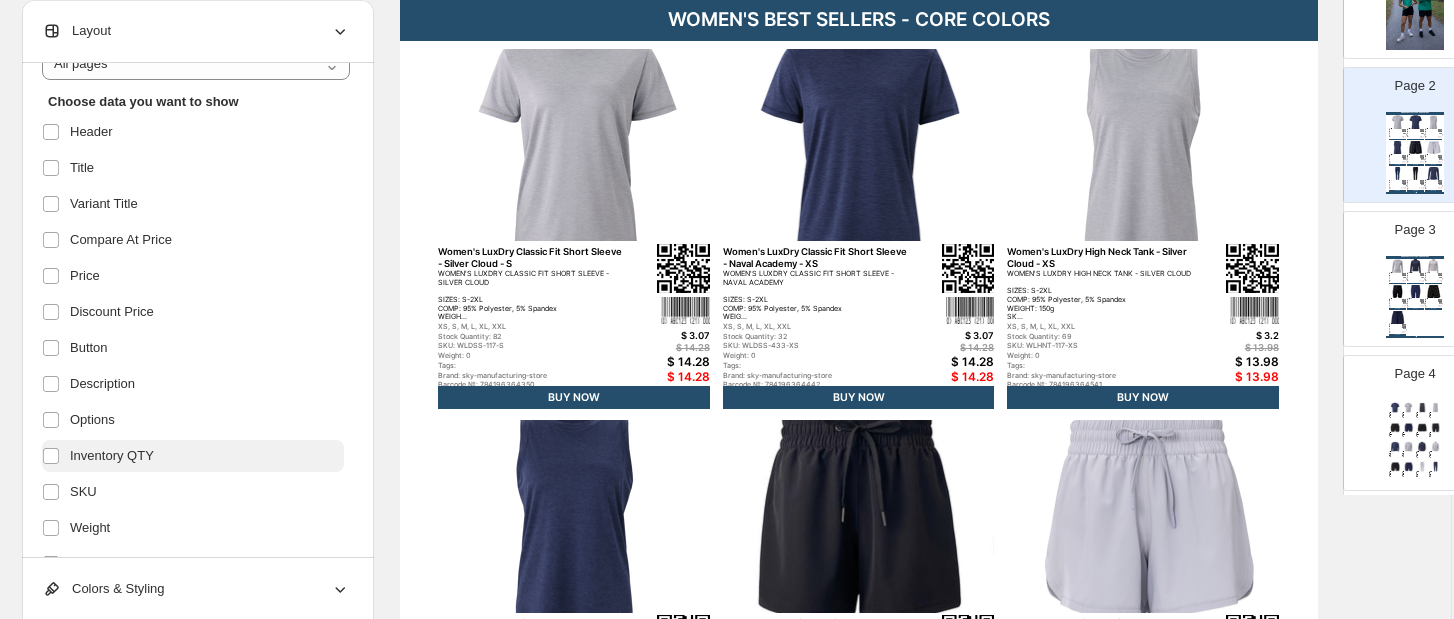 click on "Inventory QTY" at bounding box center (112, 456) 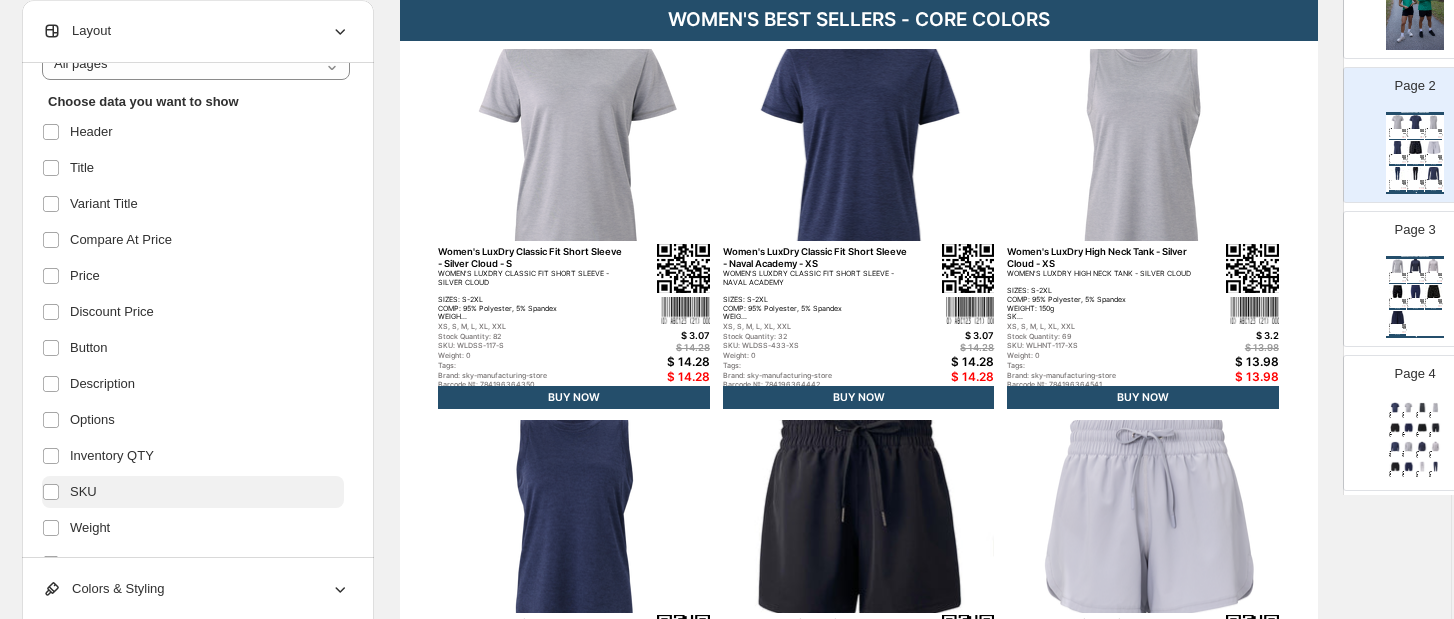 click on "SKU" at bounding box center [193, 492] 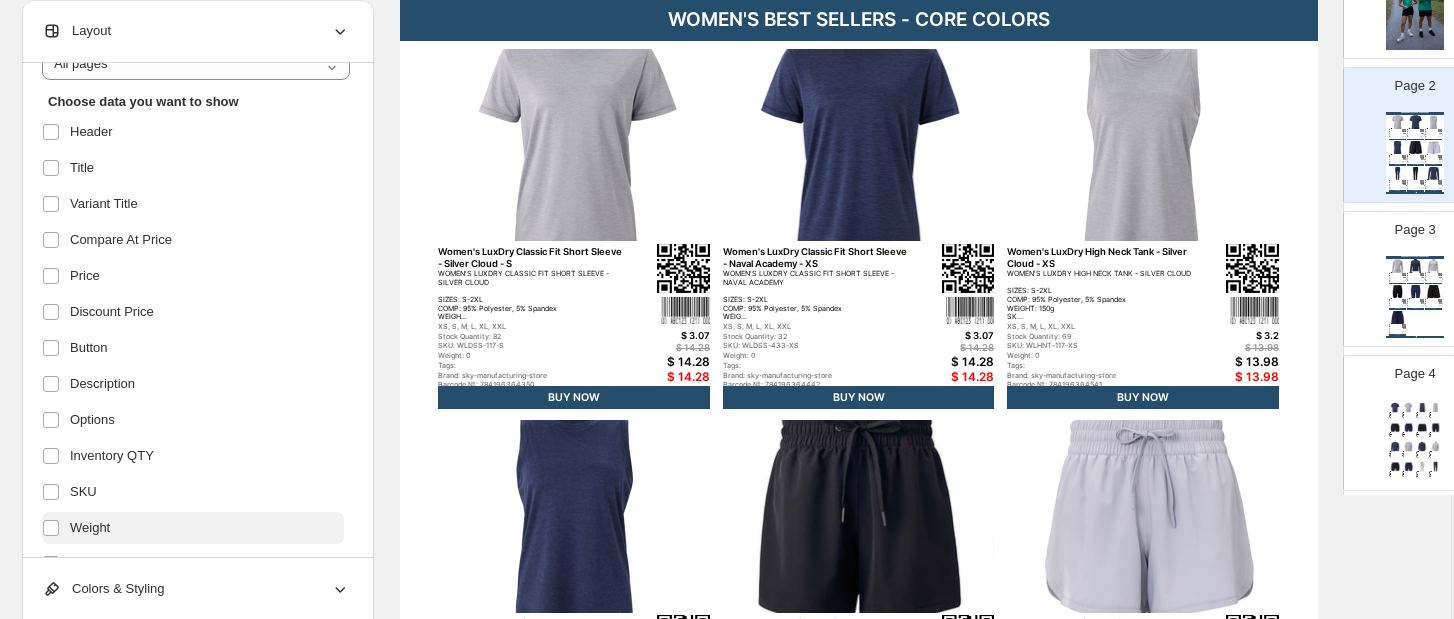 click on "Weight" at bounding box center (193, 528) 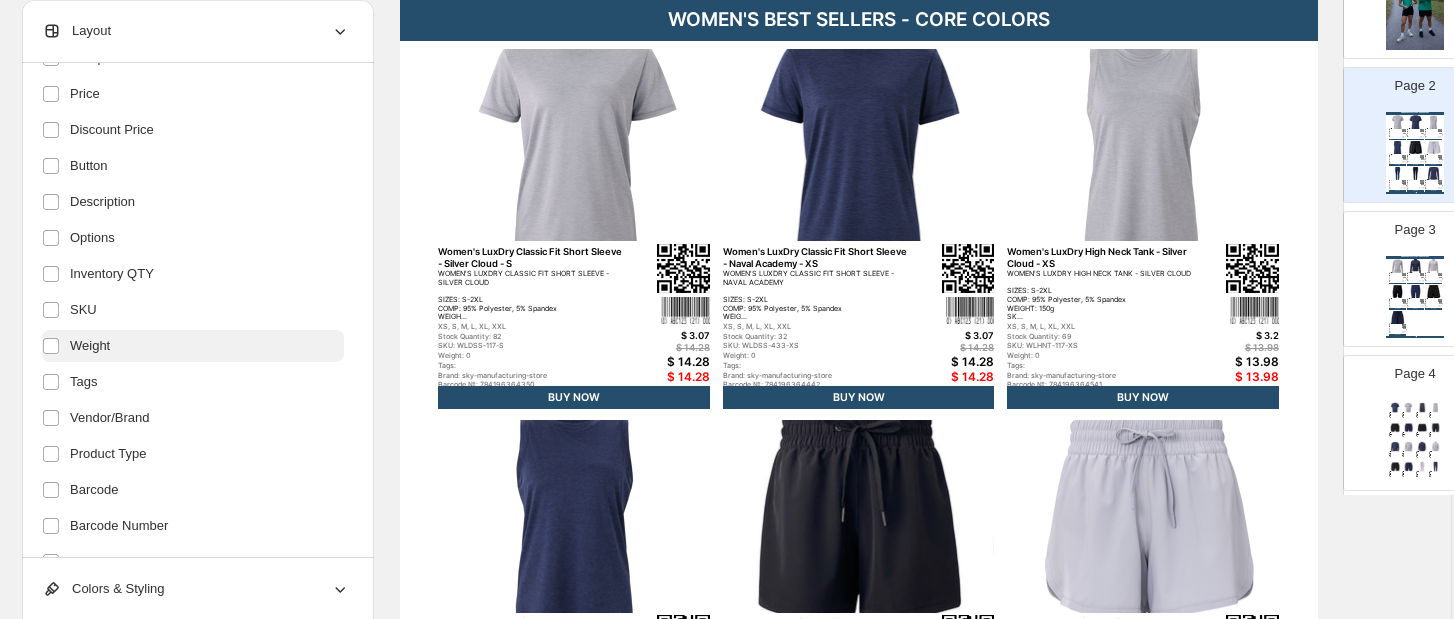 scroll, scrollTop: 348, scrollLeft: 0, axis: vertical 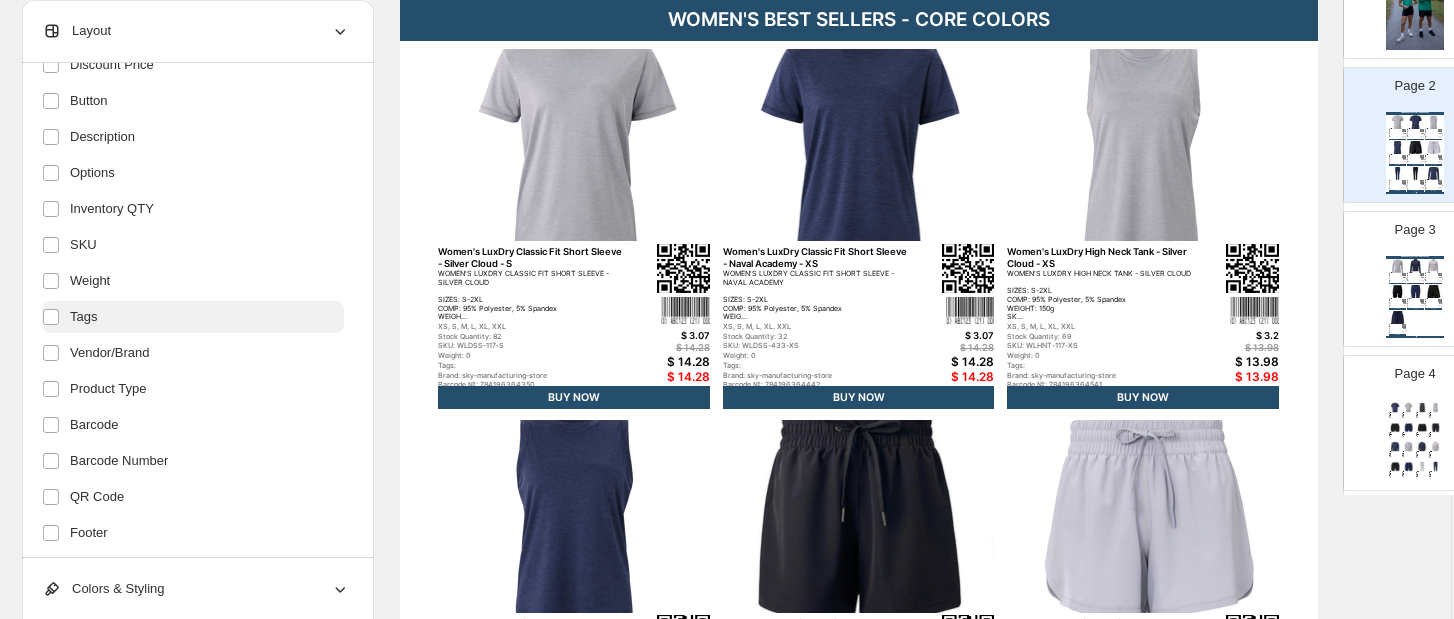click on "Tags" at bounding box center [83, 317] 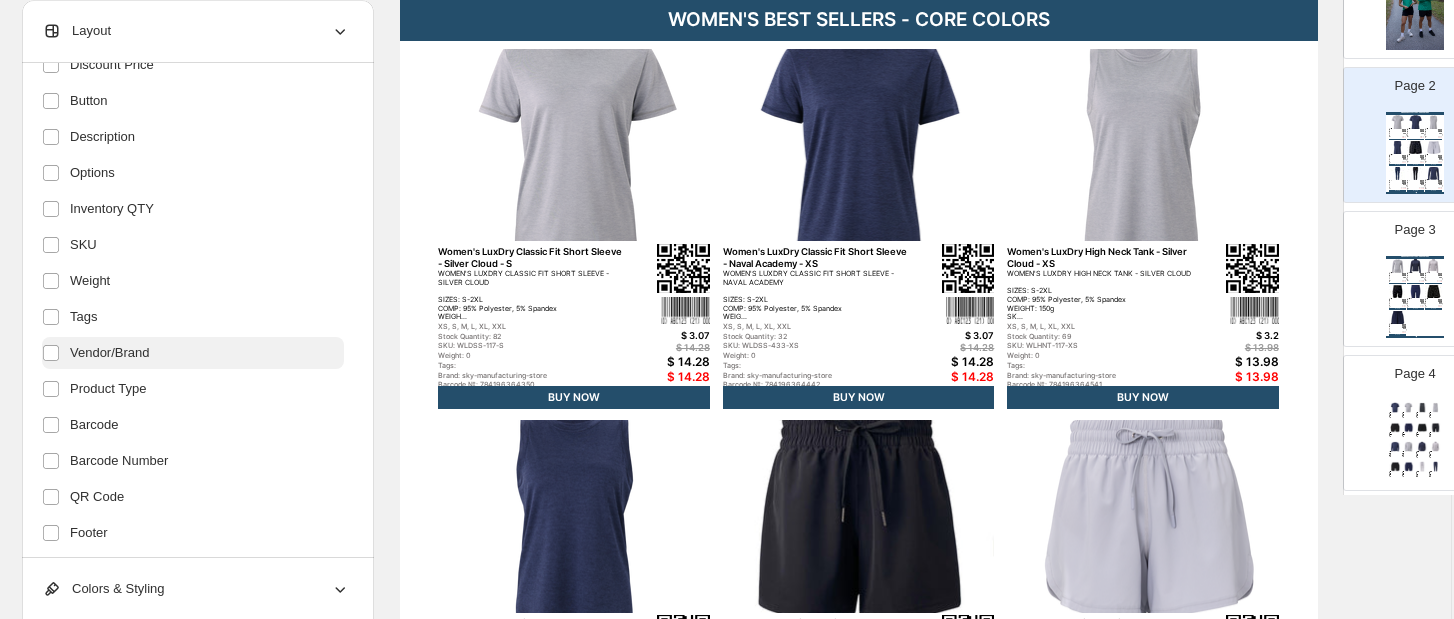 click on "Vendor/Brand" at bounding box center [110, 353] 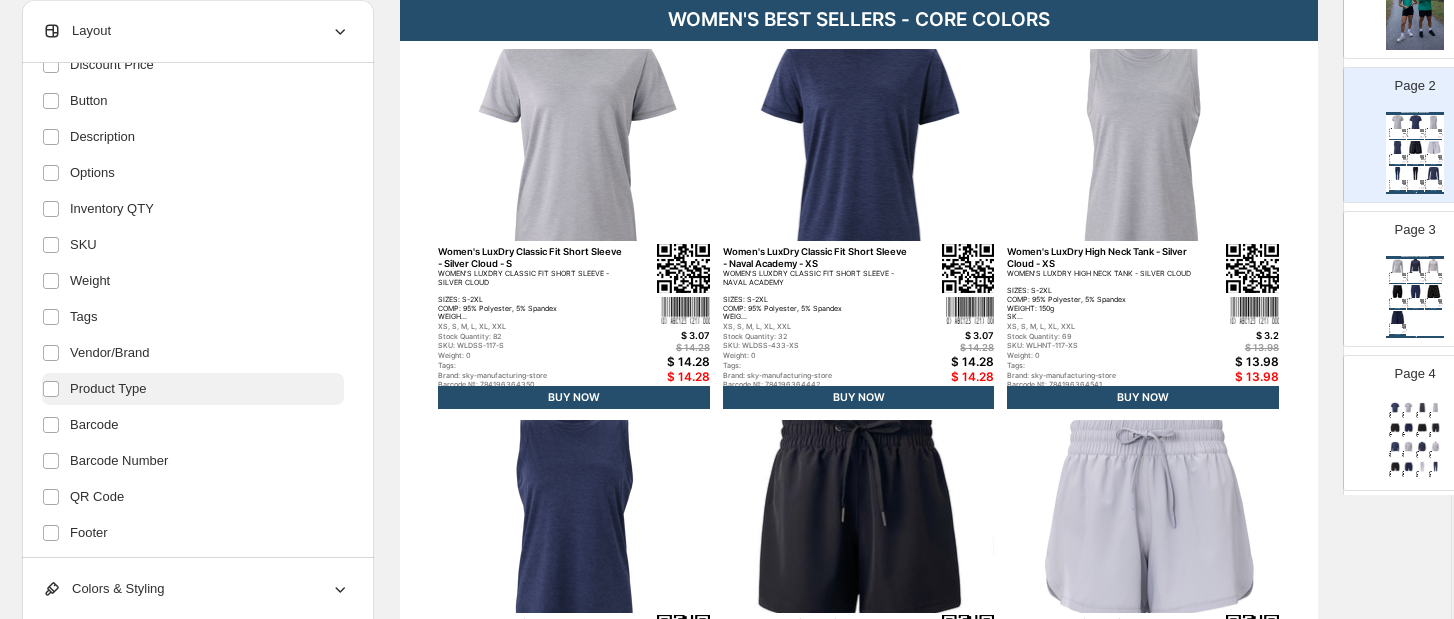 click on "Product Type" at bounding box center [108, 389] 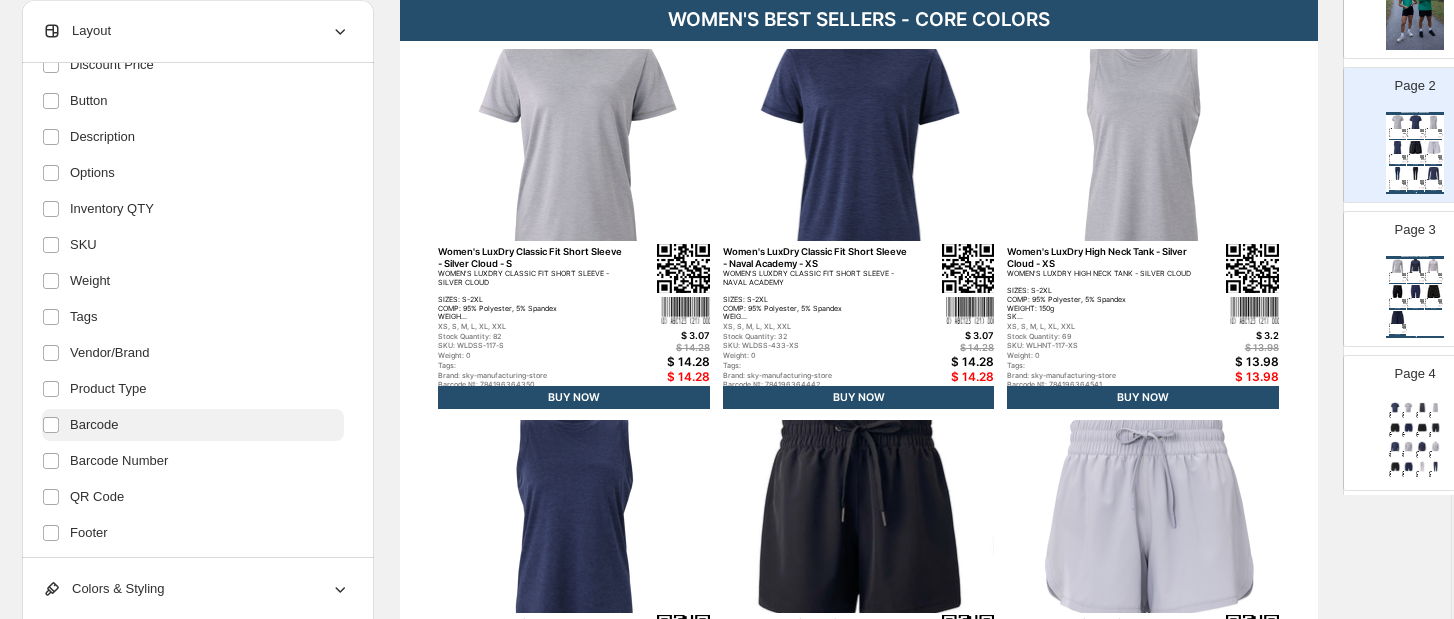 click on "Barcode" at bounding box center [94, 425] 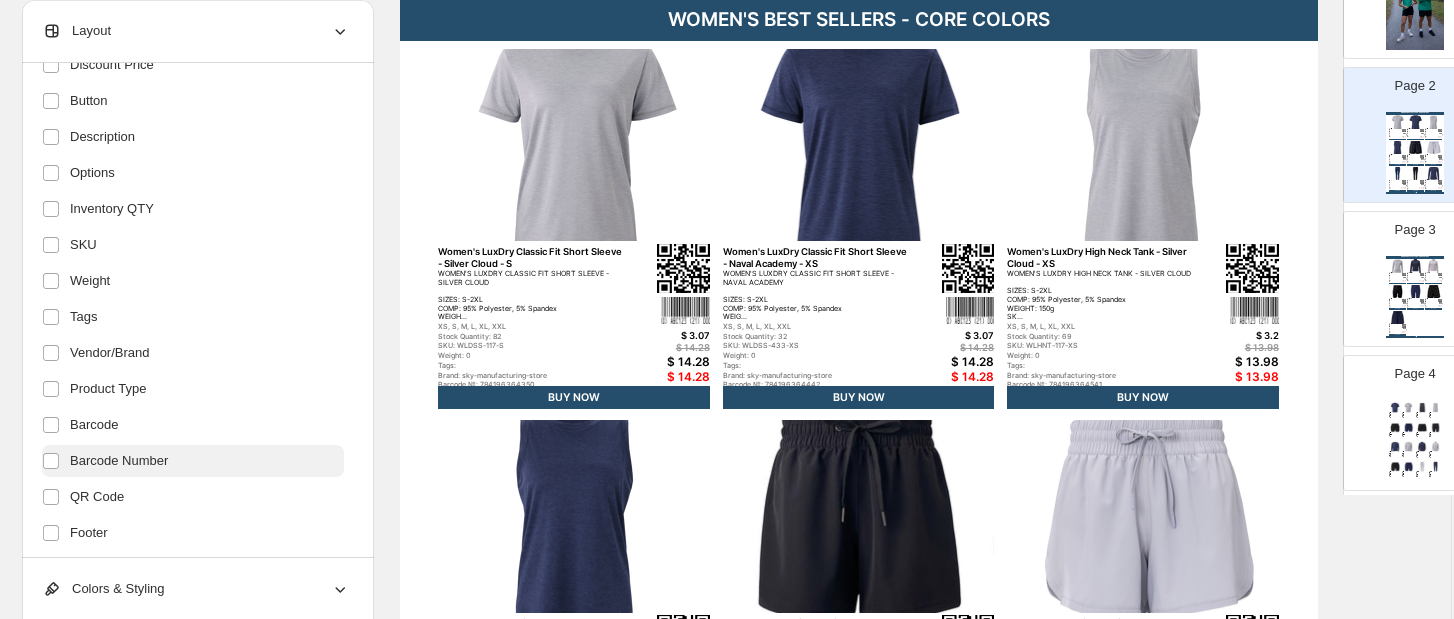 click on "Barcode Number" at bounding box center [119, 461] 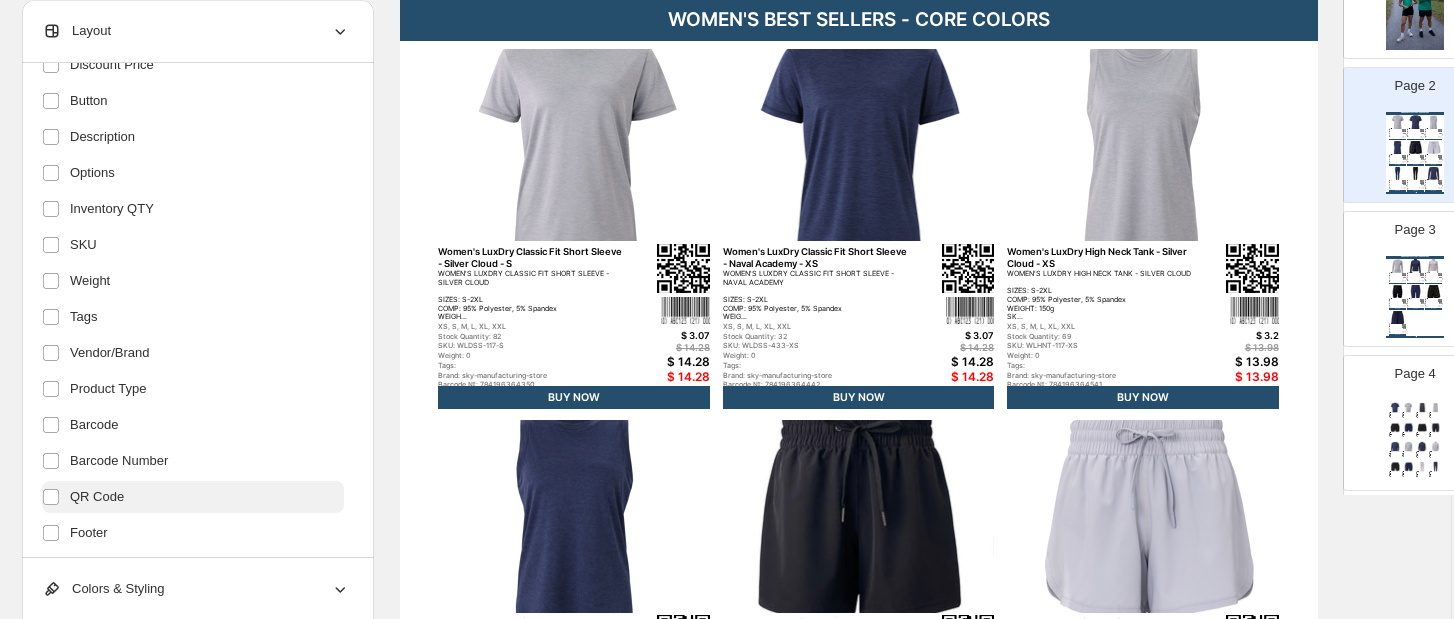 click on "QR Code" at bounding box center (97, 497) 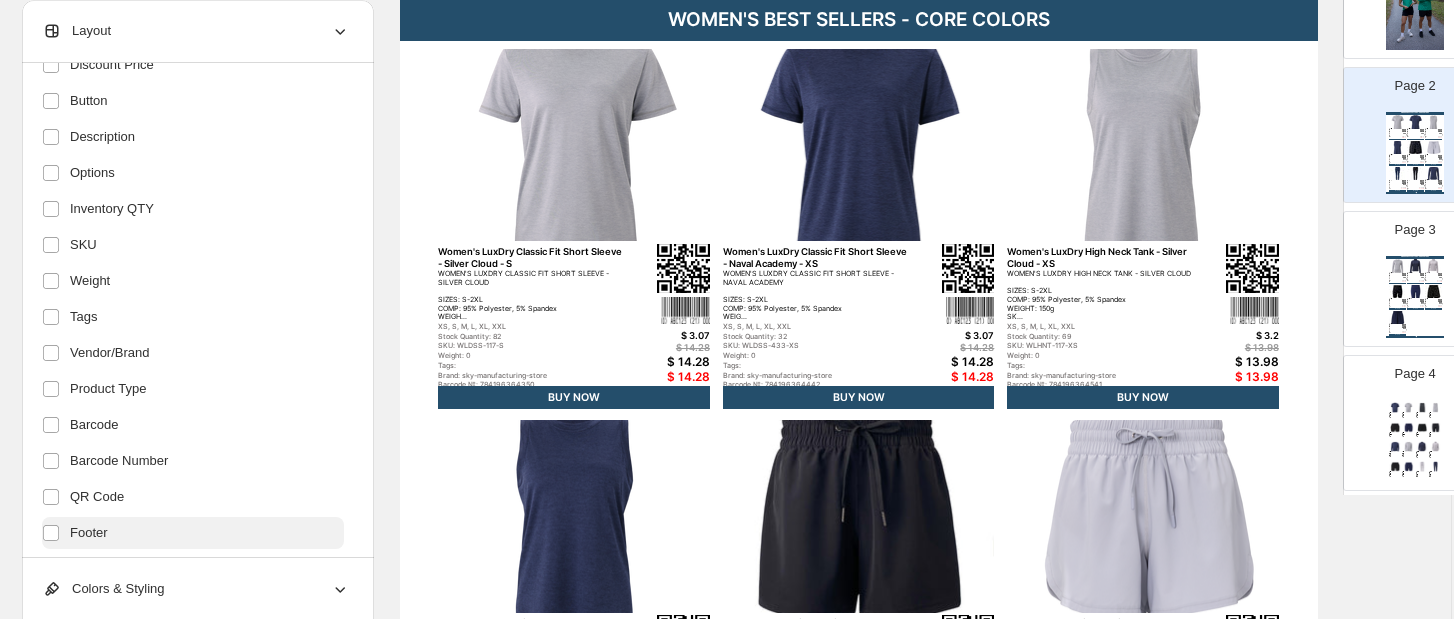 click on "Footer" at bounding box center (193, 533) 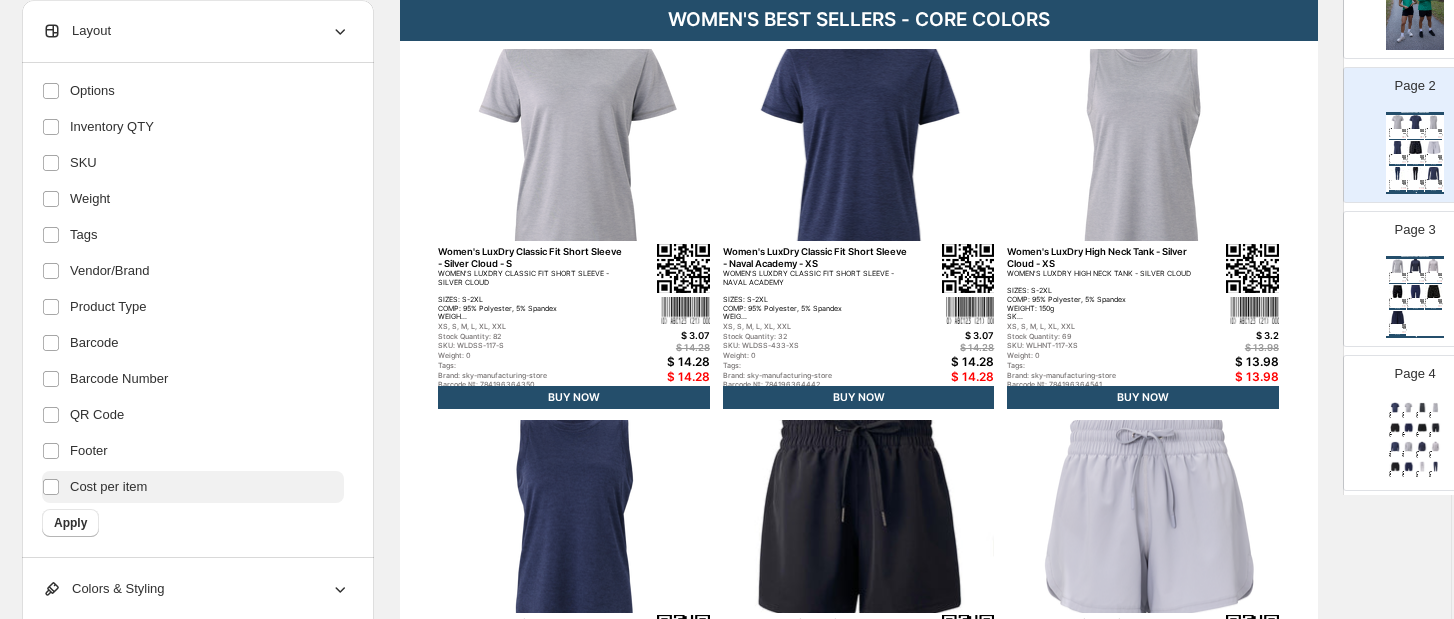 scroll, scrollTop: 430, scrollLeft: 0, axis: vertical 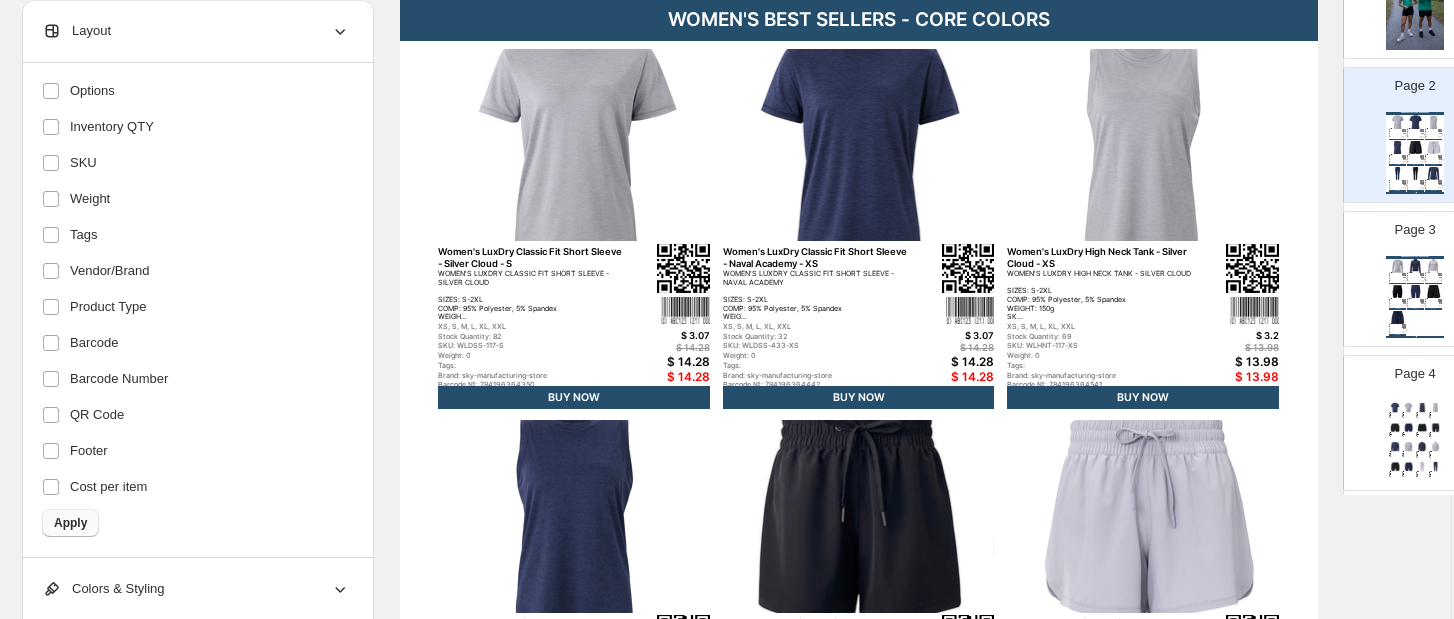click on "Apply" at bounding box center (70, 523) 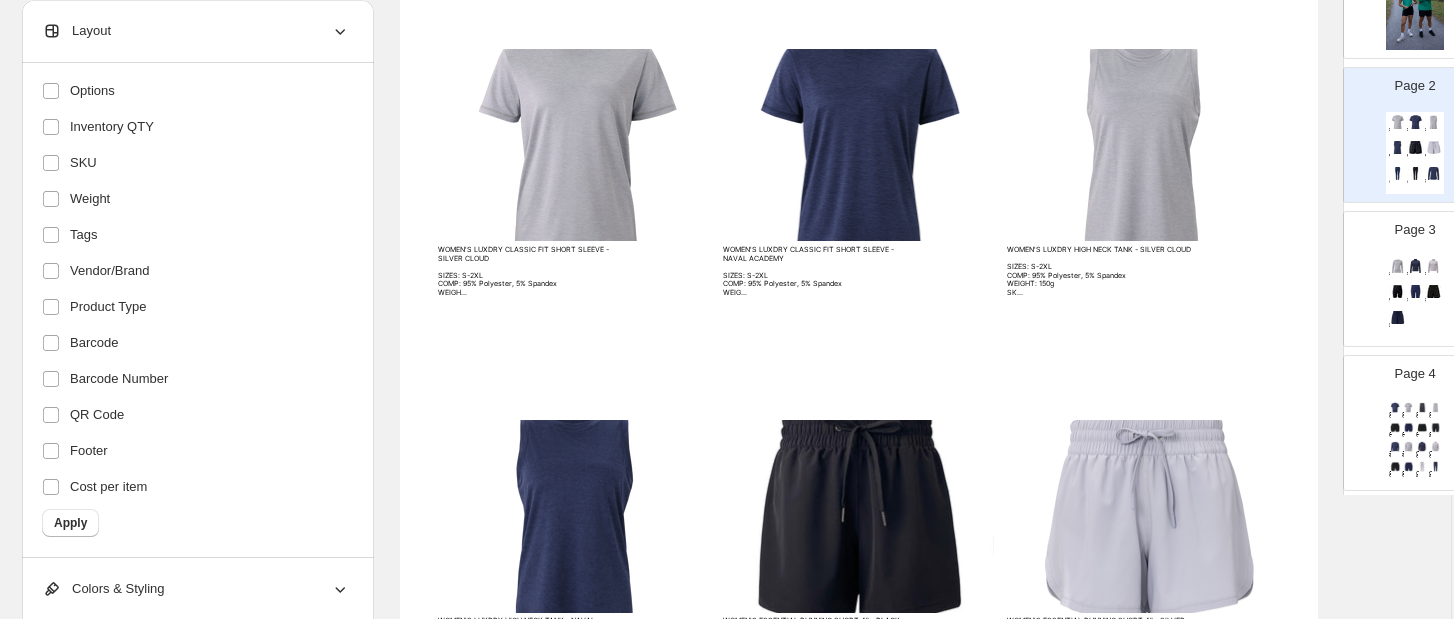 click on "WOMEN'S LUXDRY CLASSIC FIT SHORT SLEEVE - SILVER CLOUD
SIZES:  S-2XL
COMP: 95% Polyester, 5% Spandex
WEIGH..." at bounding box center (531, 271) 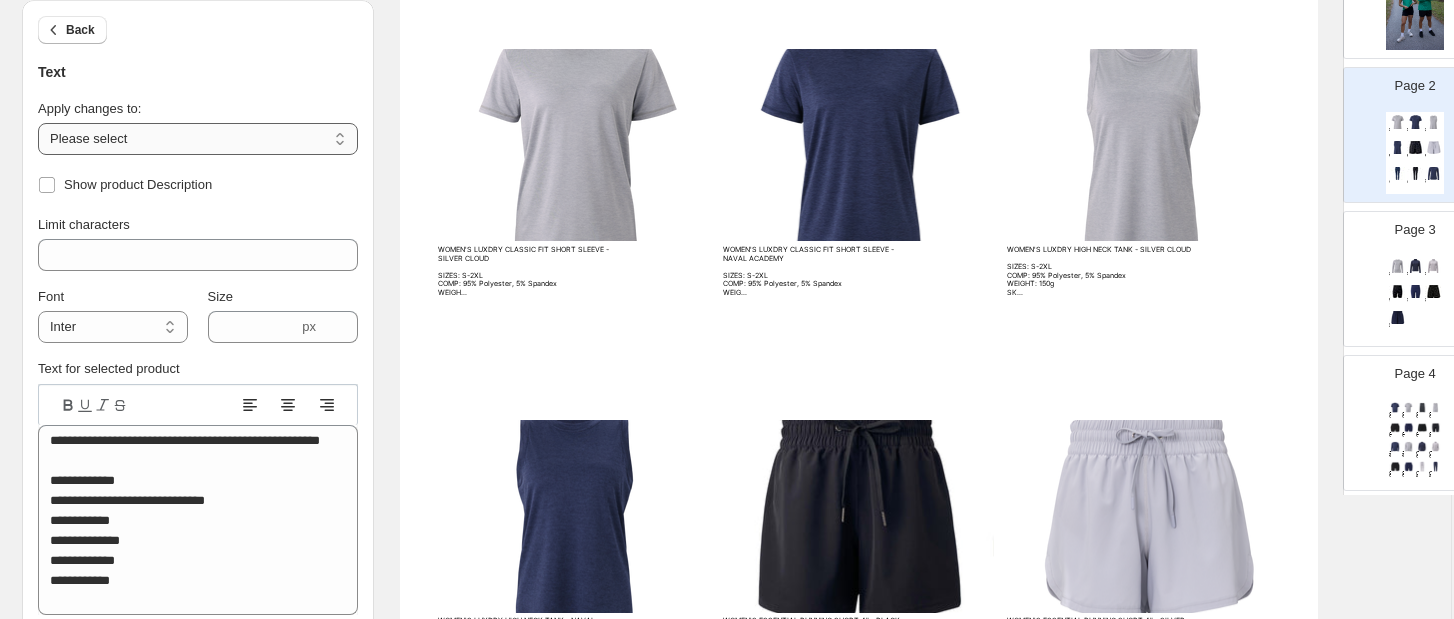 select on "**********" 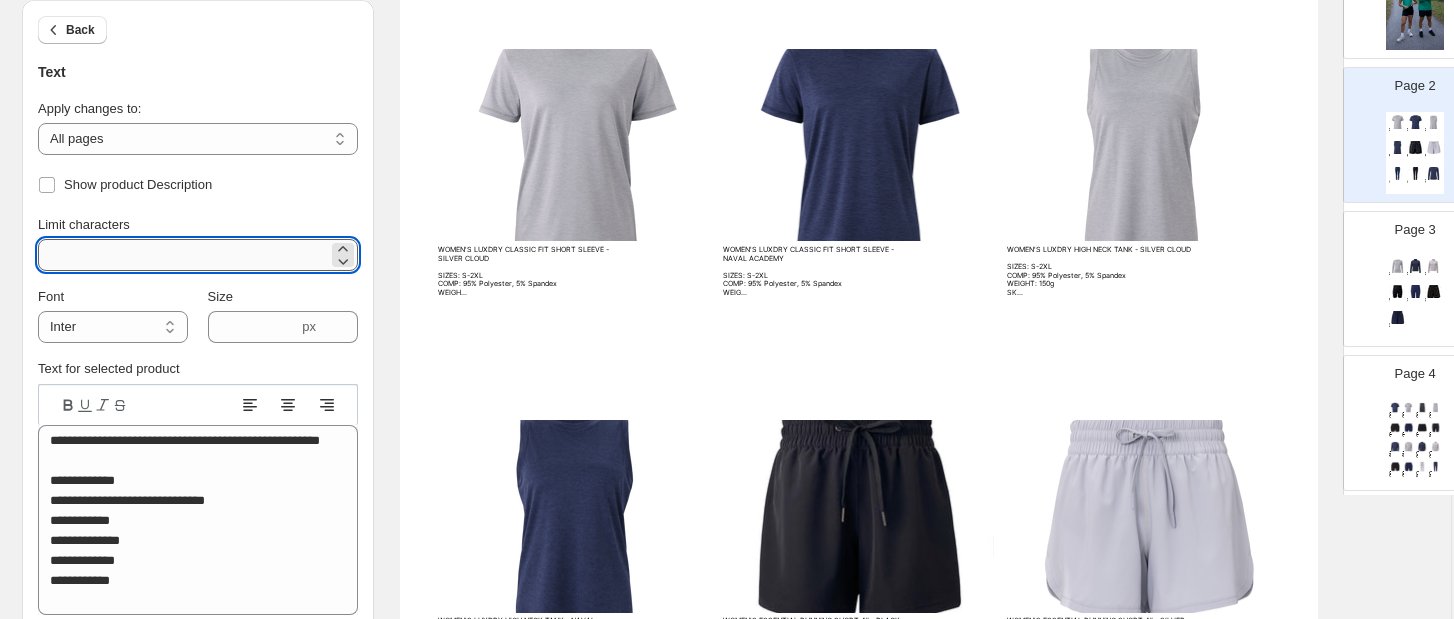 click on "***" at bounding box center (183, 255) 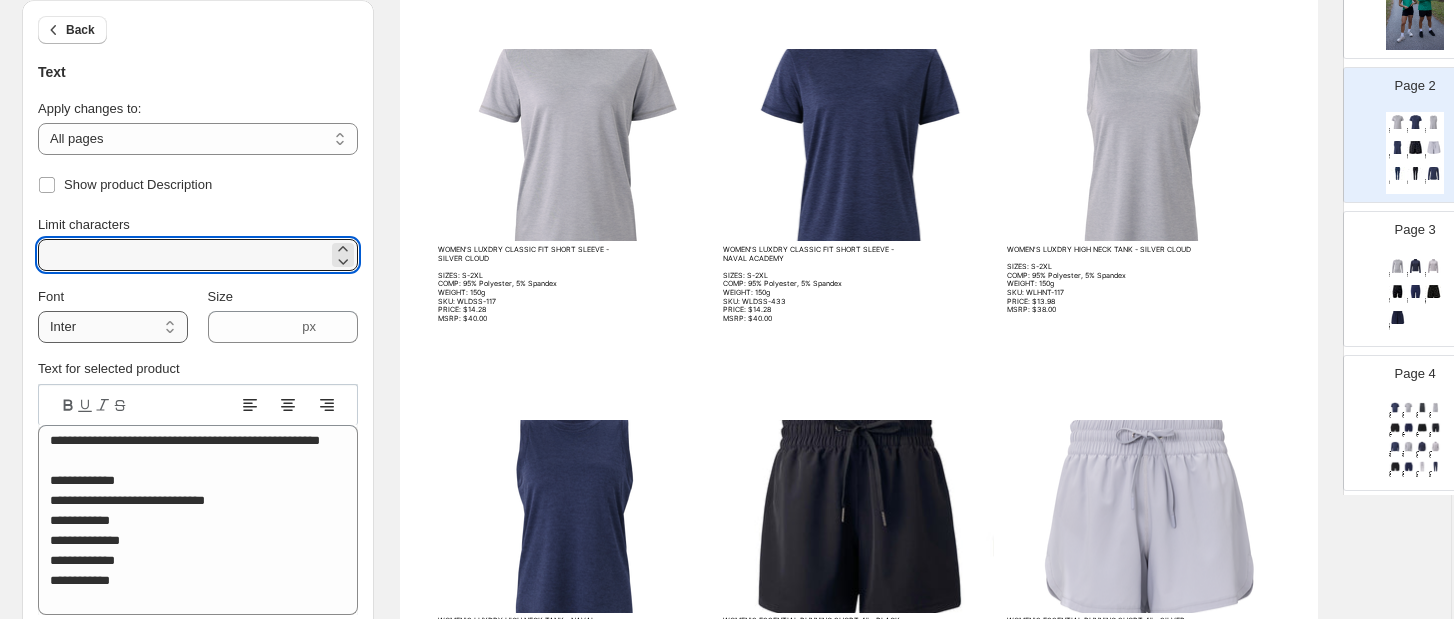 type on "****" 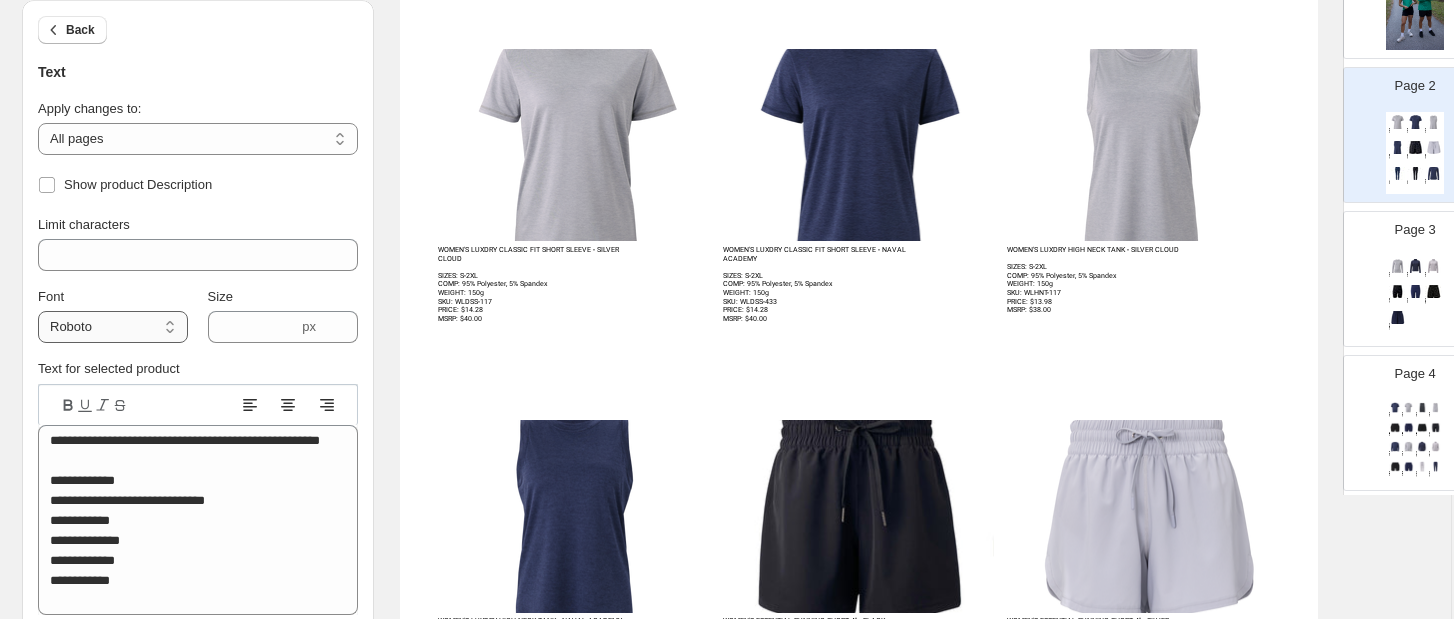 select on "**********" 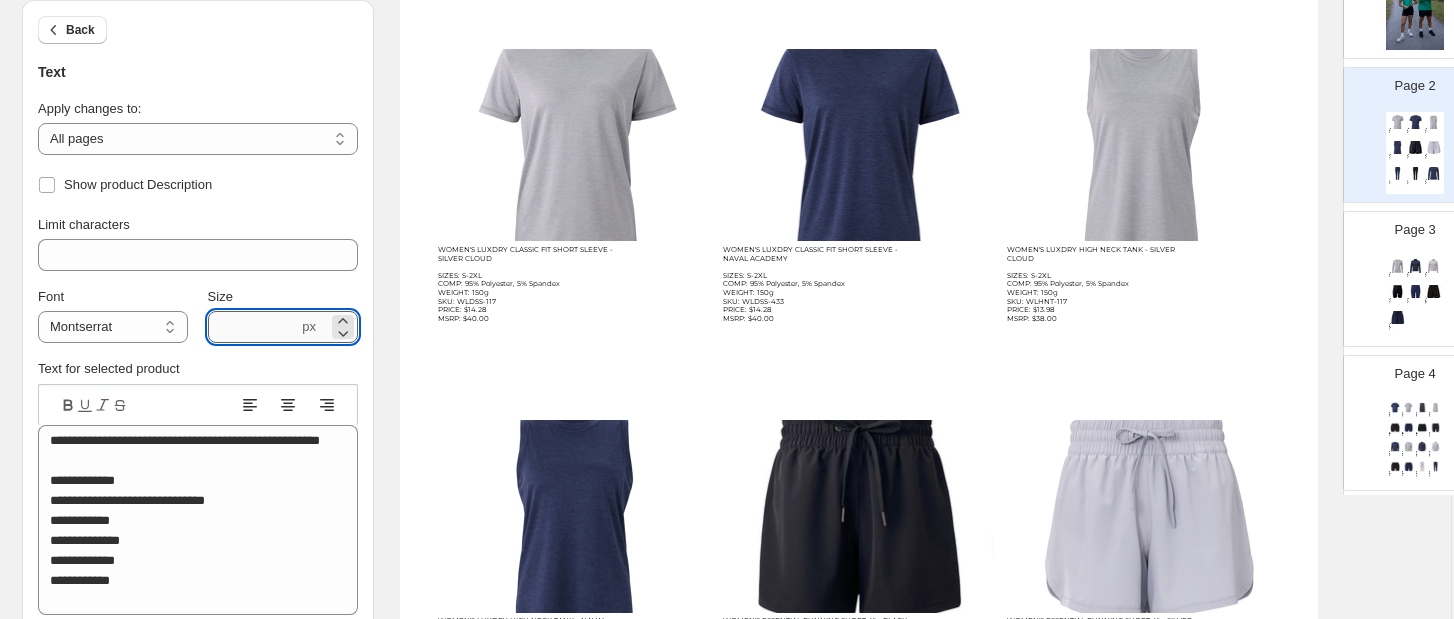 click on "***" at bounding box center (253, 327) 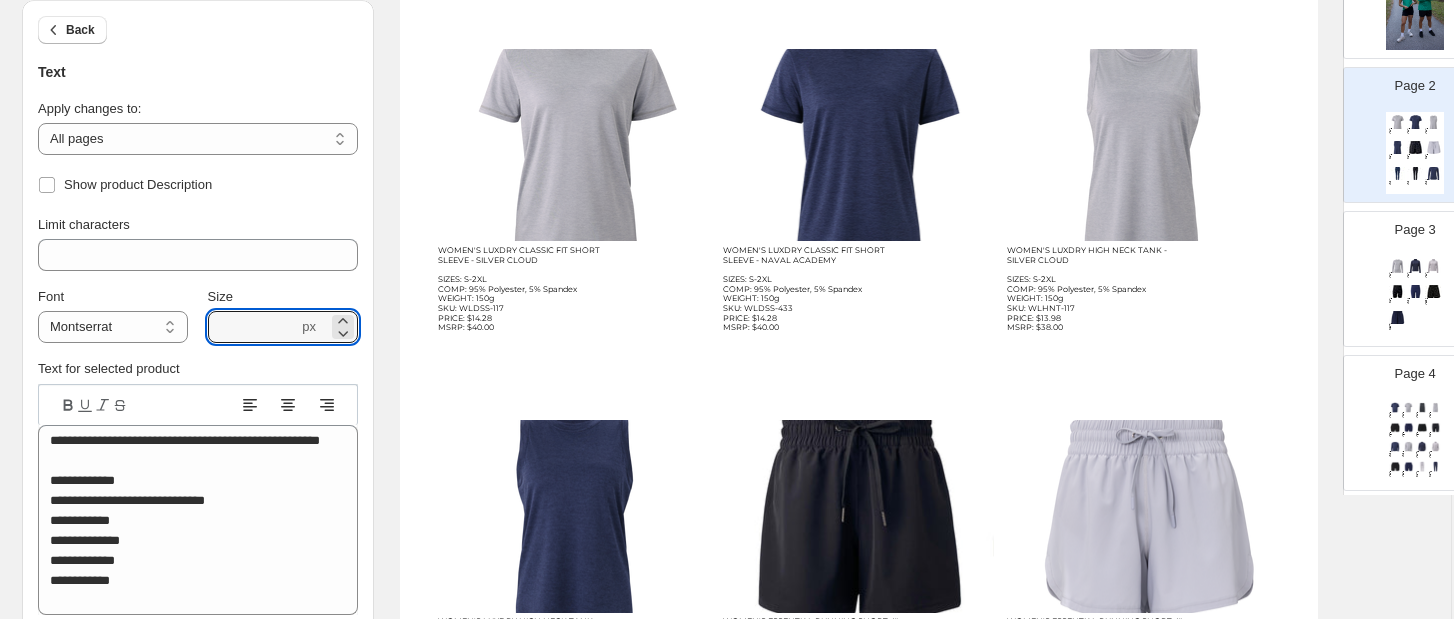 click 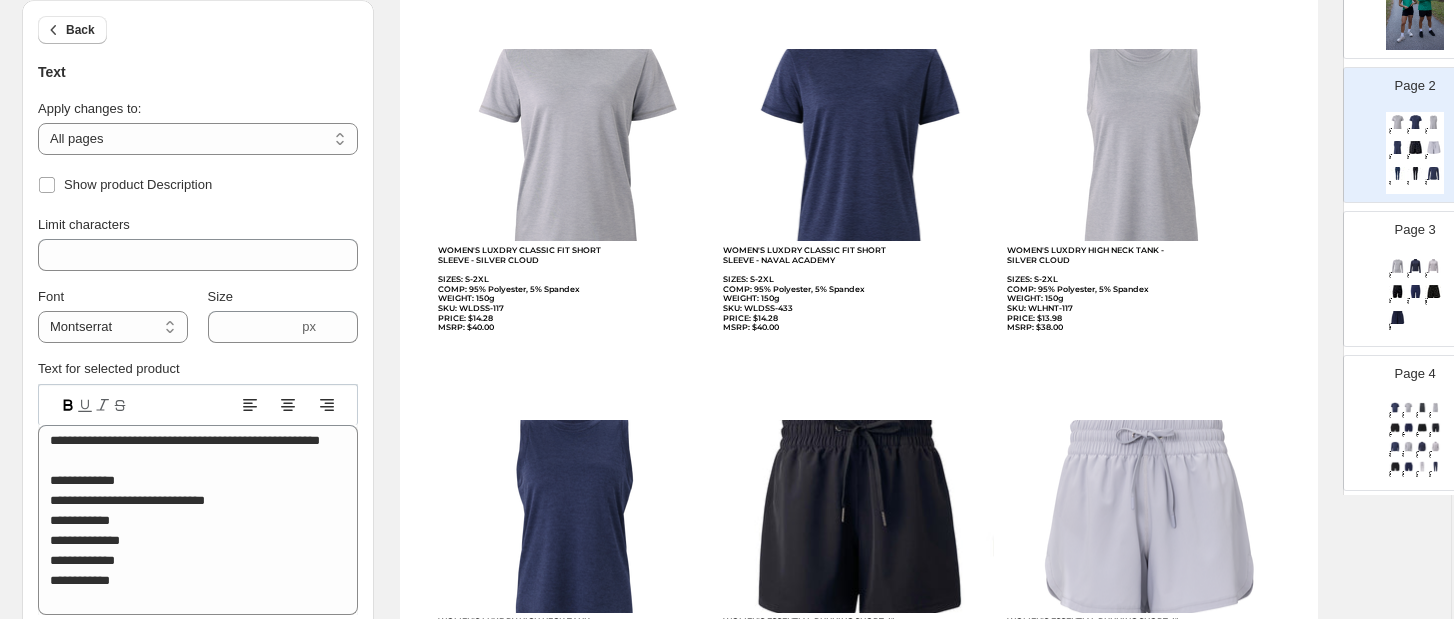 click at bounding box center [574, 145] 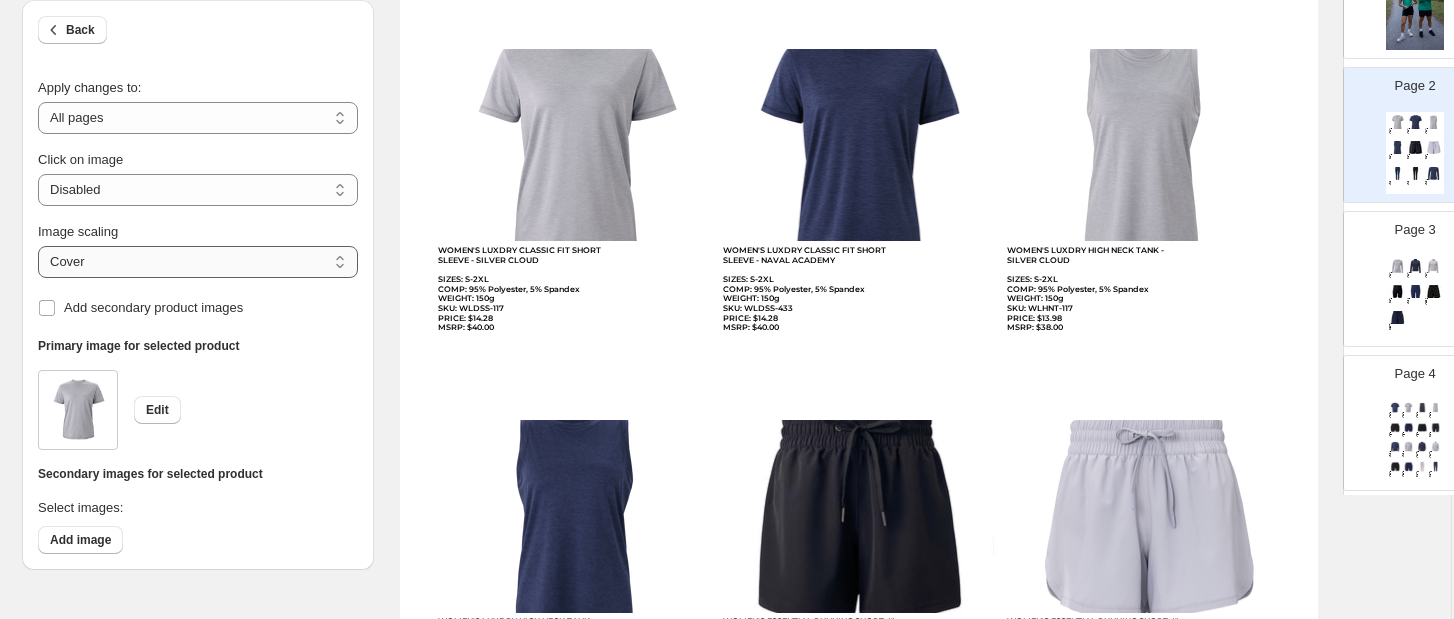 select on "*******" 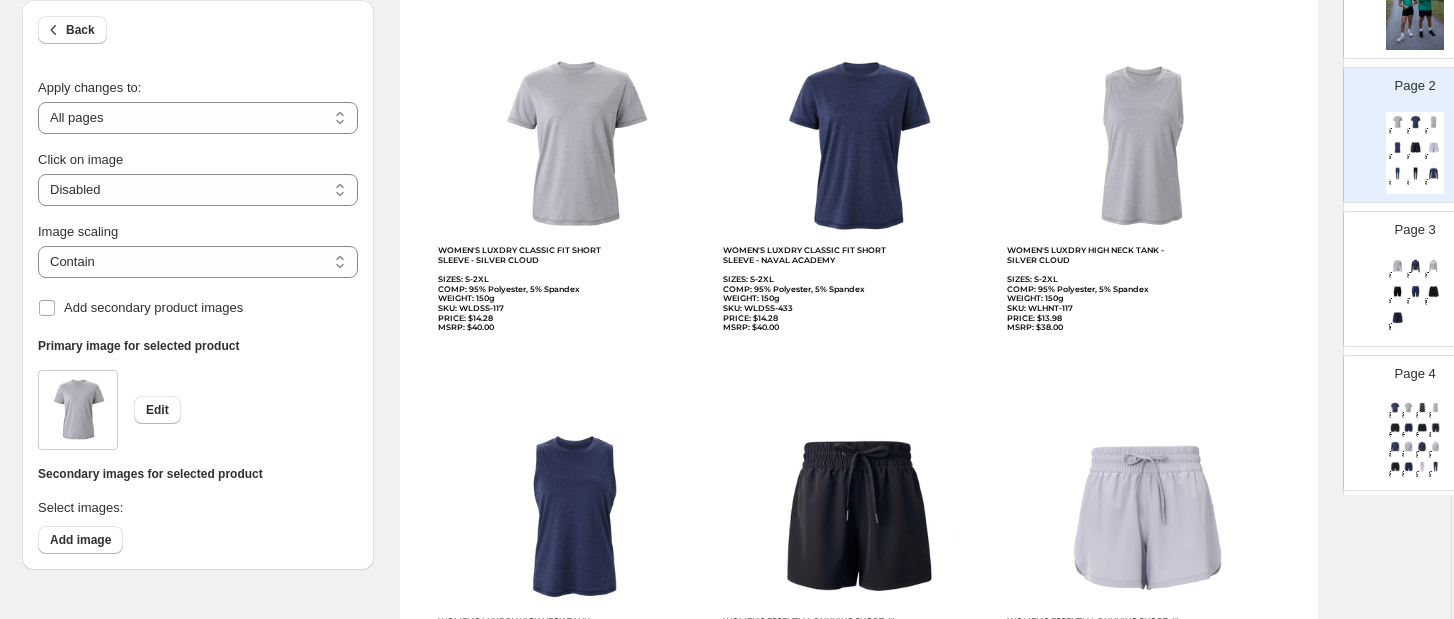 click on "WOMEN'S LUXDRY CLASSIC FIT SHORT SLEEVE - SILVER CLOUD
SIZES:  S-2XL
COMP: 95% Polyester, 5% Spandex
WEIGHT: 150g
SKU: WLDSS-117
PRICE: $14.28
MSRP: $40.00" at bounding box center (531, 289) 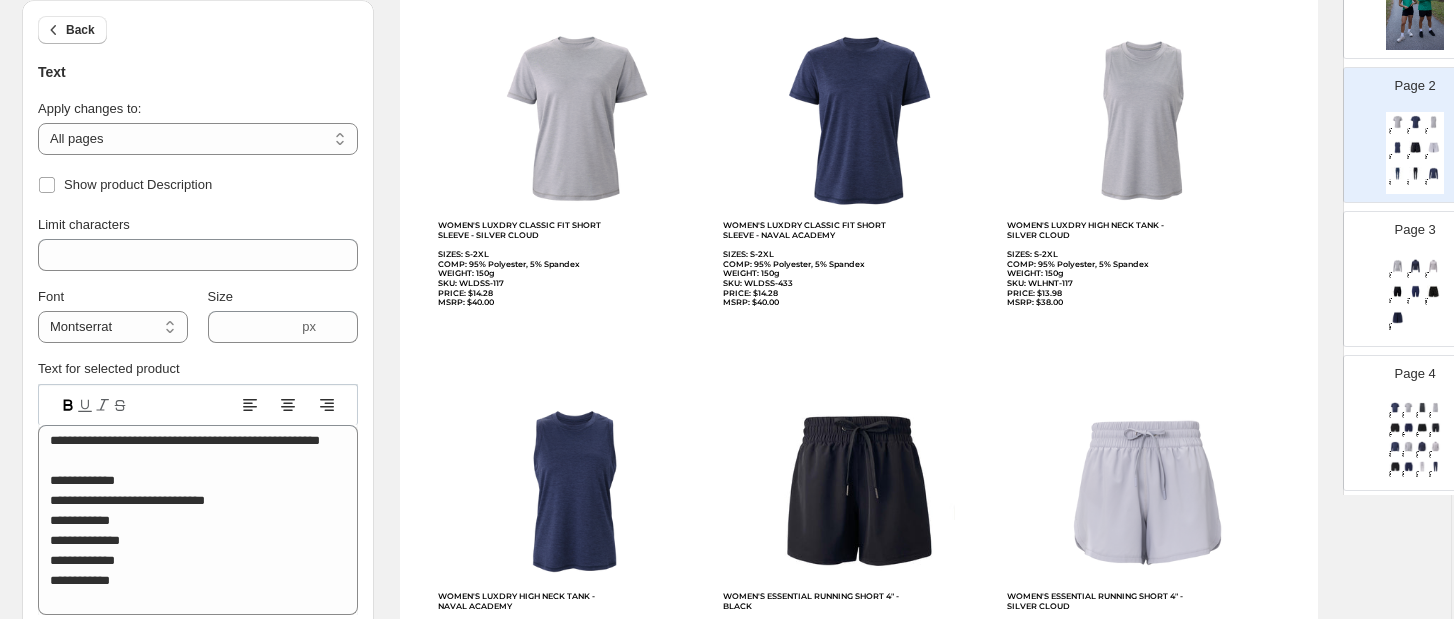 scroll, scrollTop: 193, scrollLeft: 2, axis: both 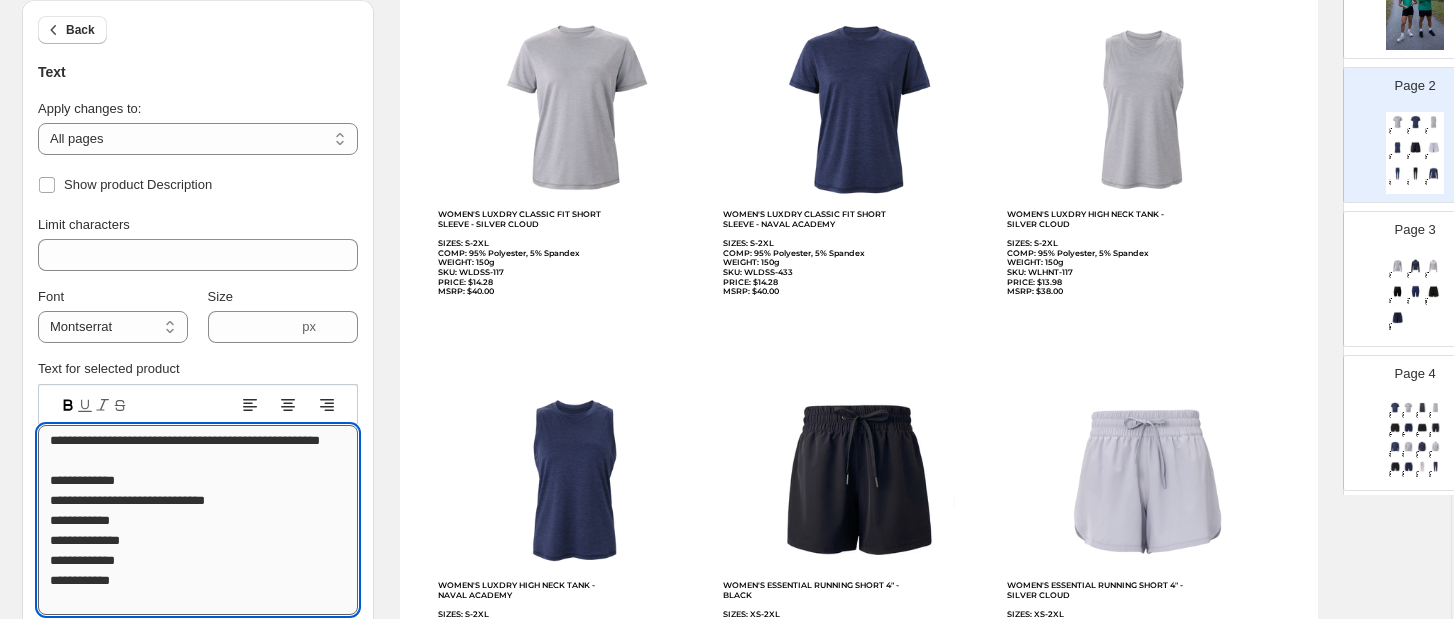 click on "**********" at bounding box center [198, 520] 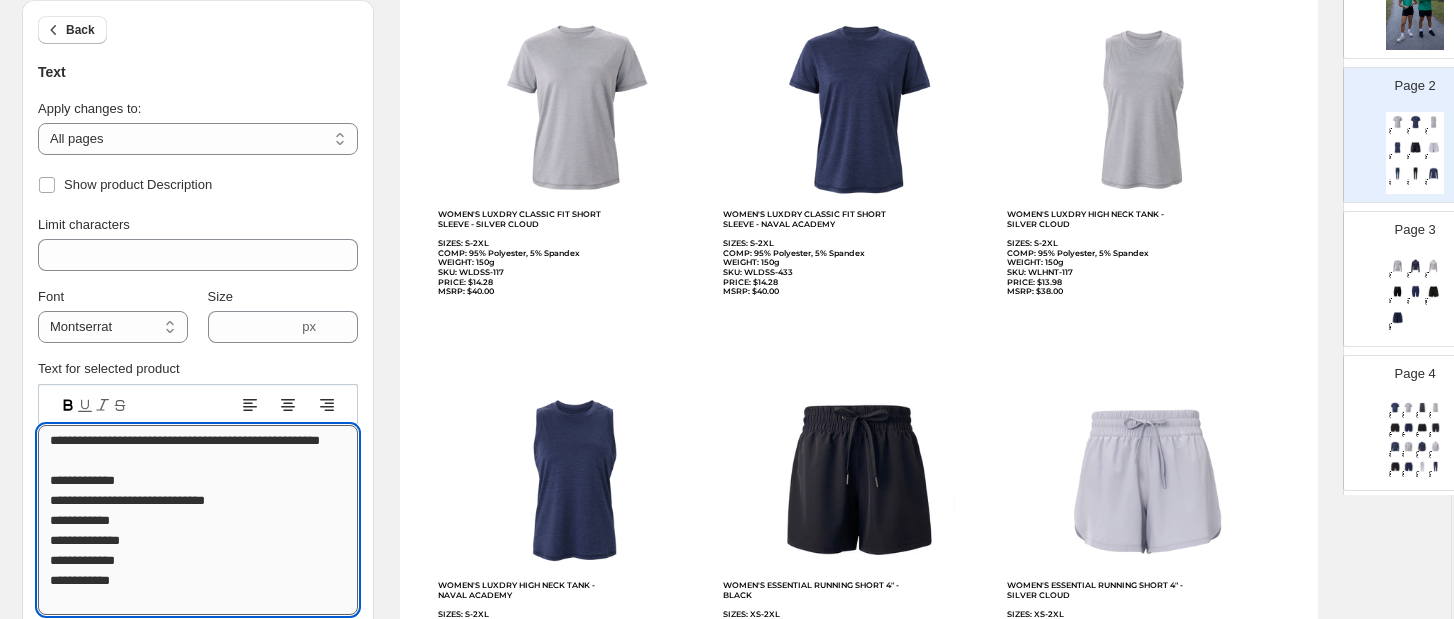 type on "**********" 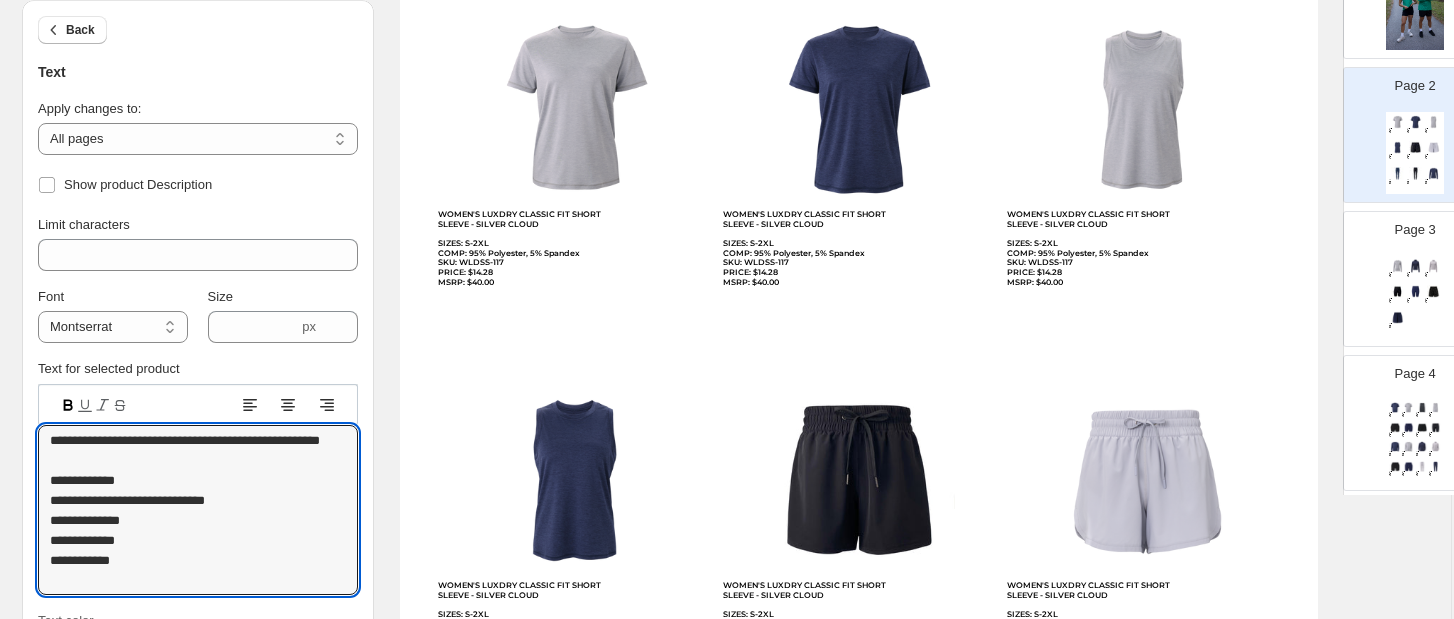 click on "Page 3 WOMEN'S LUXDRY CLASSIC FIT SHORT SLEEVE - SILVER CLOUD
SIZES:  S-2XL
COMP: 95% Polyester, 5% Spandex
SKU: WLDSS-117
PRICE: $14.28
MSRP: $40.00 WOMEN'S LUXDRY CLASSIC FIT SHORT SLEEVE - SILVER CLOUD
SIZES:  S-2XL
COMP: 95% Polyester, 5% Spandex
SKU: WLDSS-117
PRICE: $14.28
MSRP: $40.00 WOMEN'S LUXDRY CLASSIC FIT SHORT SLEEVE - SILVER CLOUD
SIZES:  S-2XL
COMP: 95% Polyester, 5% Spandex
SKU: WLDSS-117
PRICE: $14.28
MSRP: $40.00 WOMEN'S LUXDRY CLASSIC FIT SHORT SLEEVE - SILVER CLOUD
SIZES:  S-2XL
COMP: 95% Polyester, 5% Spandex
SKU: WLDSS-117
PRICE: $14.28
MSRP: $40.00 WOMEN'S LUXDRY CLASSIC FIT SHORT SLEEVE - SILVER CLOUD
SIZES:  S-2XL
COMP: 95% Polyester, 5% Spandex
SKU: WLDSS-117
PRICE: $14.28
MSRP: $40.00 WOMEN'S LUXDRY CLASSIC FIT SHORT SLEEVE - SILVER CLOUD
SIZES:  S-2XL
COMP: 95% Polyester, 5% Spandex
SKU: WLDSS-117
PRICE: $14.28
MSRP: $40.00 WOMEN'S LUXDRY CLASSIC FIT SHORT SLEEVE - SILVER CLOUD
SIZES:  S-2XL
COMP: 95% Polyester, 5% Spandex
SKU: WLDSS-117
PRICE: $14.28
MSRP: $40.00" at bounding box center [1407, 271] 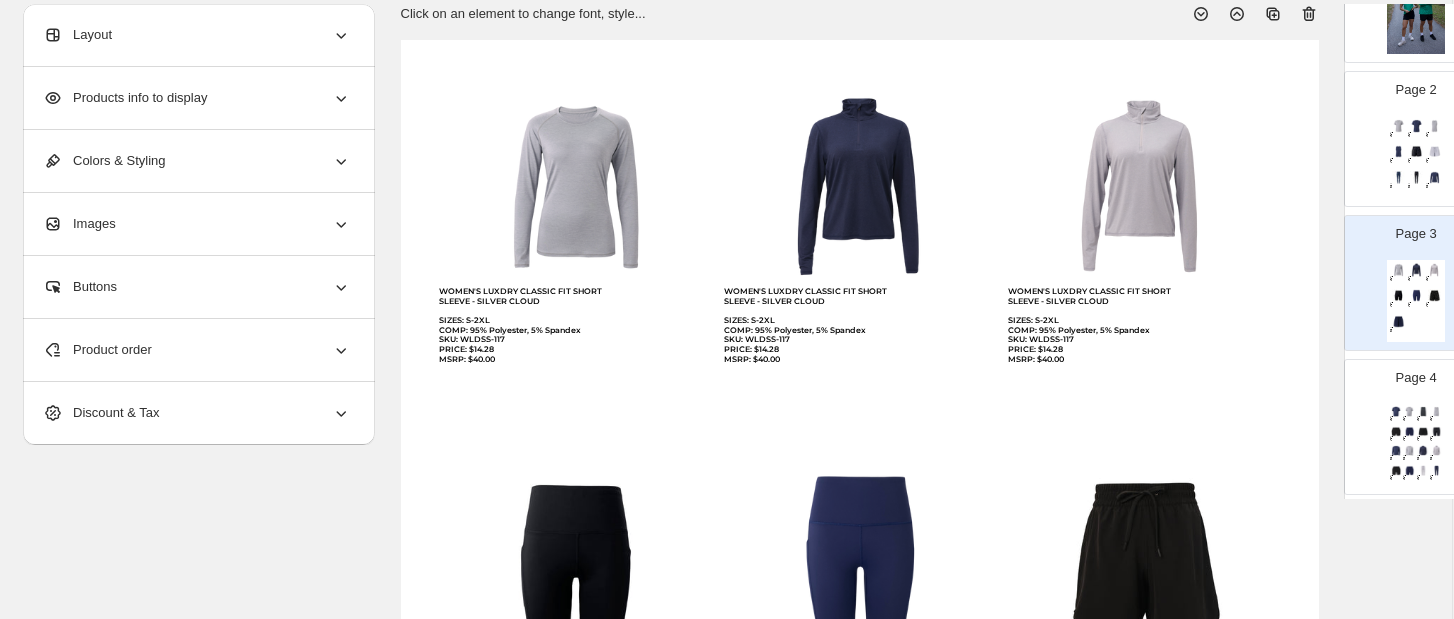 scroll, scrollTop: 112, scrollLeft: 1, axis: both 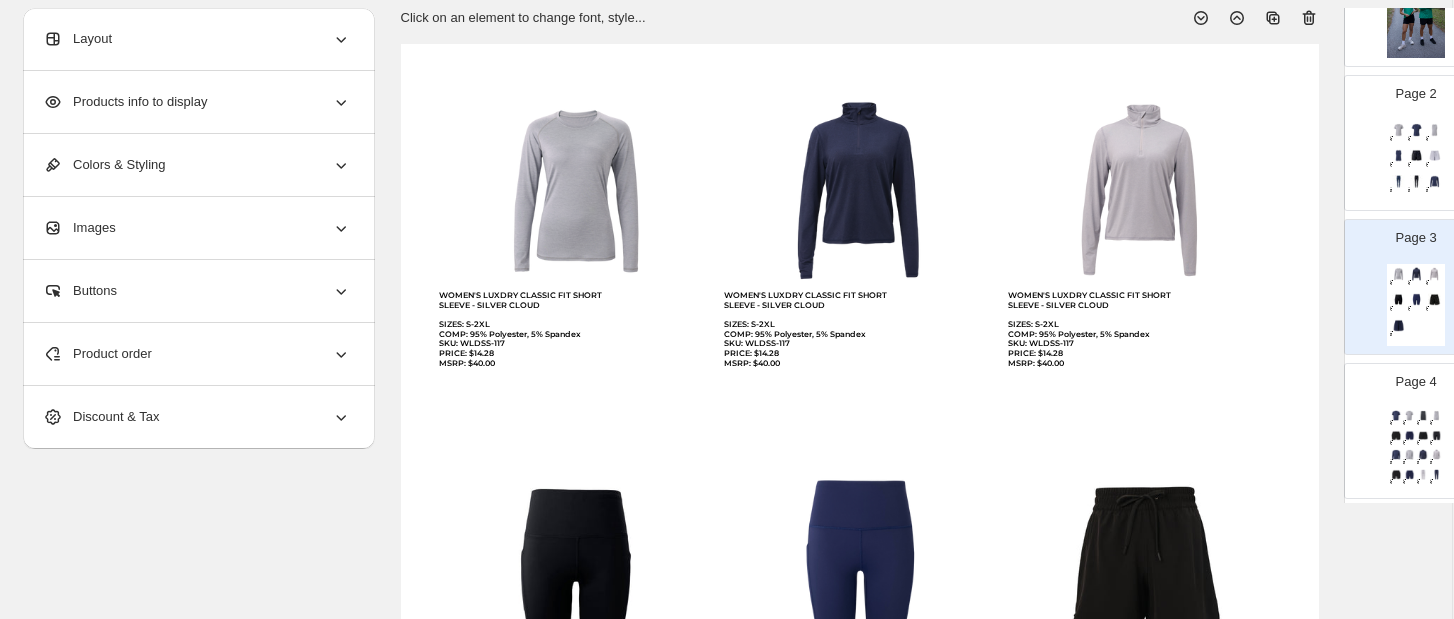 click on "WOMEN'S LUXDRY CLASSIC FIT SHORT SLEEVE - SILVER CLOUD
SIZES:  S-2XL
COMP: 95% Polyester, 5% Spandex
SKU: WLDSS-117
PRICE: $14.28
MSRP: $40.00 WOMEN'S LUXDRY CLASSIC FIT SHORT SLEEVE - SILVER CLOUD
SIZES:  S-2XL
COMP: 95% Polyester, 5% Spandex
SKU: WLDSS-117
PRICE: $14.28
MSRP: $40.00 WOMEN'S LUXDRY CLASSIC FIT SHORT SLEEVE - SILVER CLOUD
SIZES:  S-2XL
COMP: 95% Polyester, 5% Spandex
SKU: WLDSS-117
PRICE: $14.28
MSRP: $40.00 WOMEN'S LUXDRY CLASSIC FIT SHORT SLEEVE - SILVER CLOUD
SIZES:  S-2XL
COMP: 95% Polyester, 5% Spandex
SKU: WLDSS-117
PRICE: $14.28
MSRP: $40.00 WOMEN'S LUXDRY CLASSIC FIT SHORT SLEEVE - SILVER CLOUD
SIZES:  S-2XL
COMP: 95% Polyester, 5% Spandex
SKU: WLDSS-117
PRICE: $14.28
MSRP: $40.00 WOMEN'S LUXDRY CLASSIC FIT SHORT SLEEVE - SILVER CLOUD
SIZES:  S-2XL
COMP: 95% Polyester, 5% Spandex
SKU: WLDSS-117
PRICE: $14.28
MSRP: $40.00 WOMEN'S LUXDRY CLASSIC FIT SHORT SLEEVE - SILVER CLOUD
SIZES:  S-2XL
COMP: 95% Polyester, 5% Spandex
SKU: WLDSS-117
PRICE: $14.28
MSRP: $40.00" at bounding box center (1416, 161) 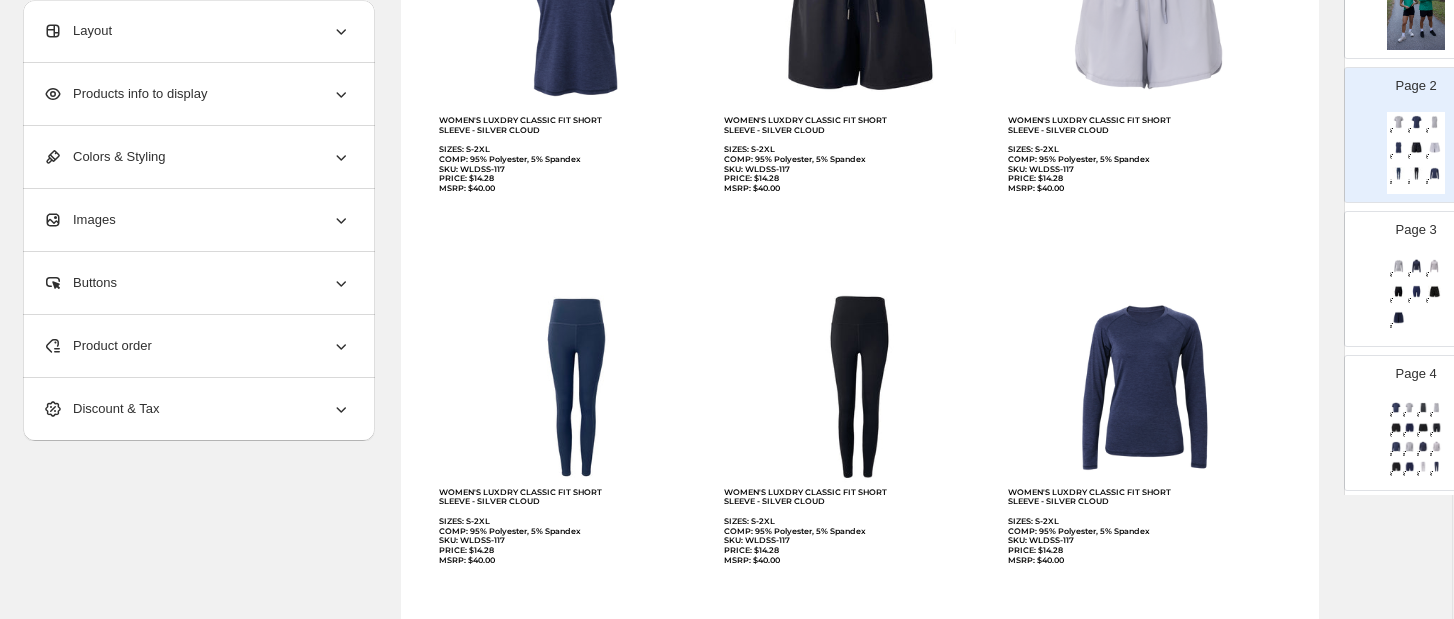 scroll, scrollTop: 668, scrollLeft: 1, axis: both 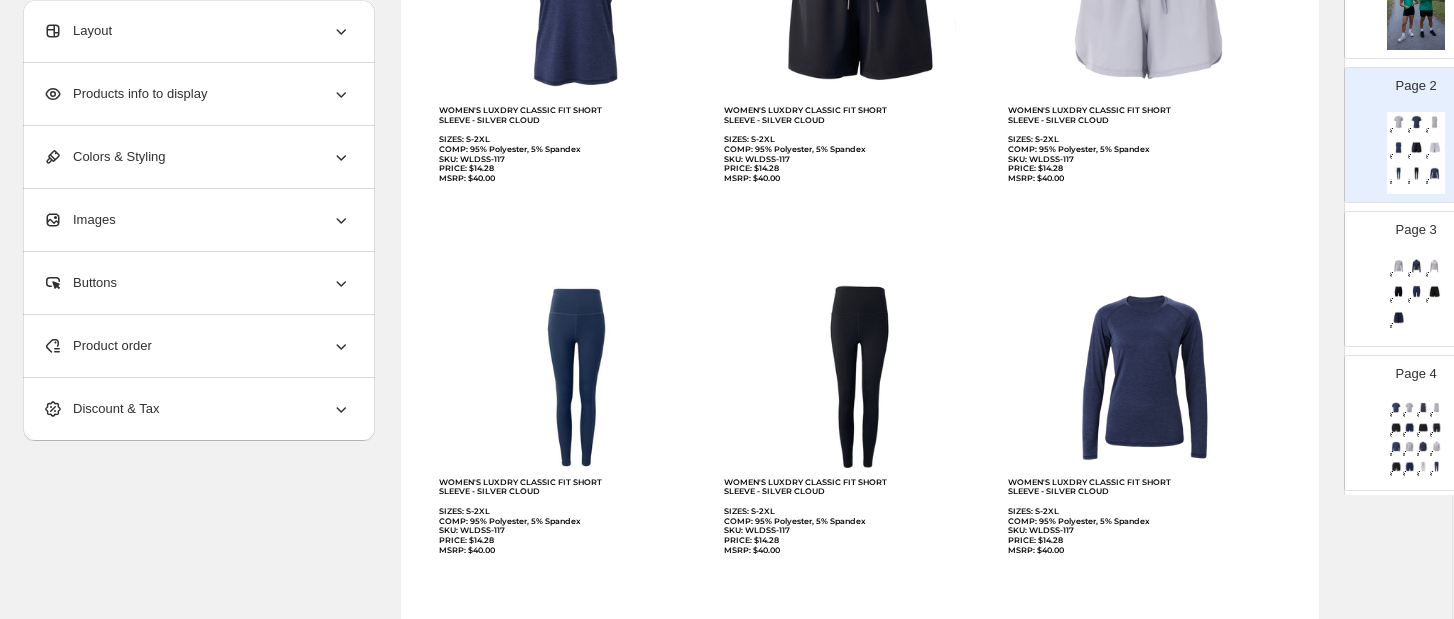 click on "WOMEN'S LUXDRY CLASSIC FIT SHORT SLEEVE - SILVER CLOUD
SIZES:  S-2XL
COMP: 95% Polyester, 5% Spandex
SKU: WLDSS-117
PRICE: $14.28
MSRP: $40.00" at bounding box center (1416, 275) 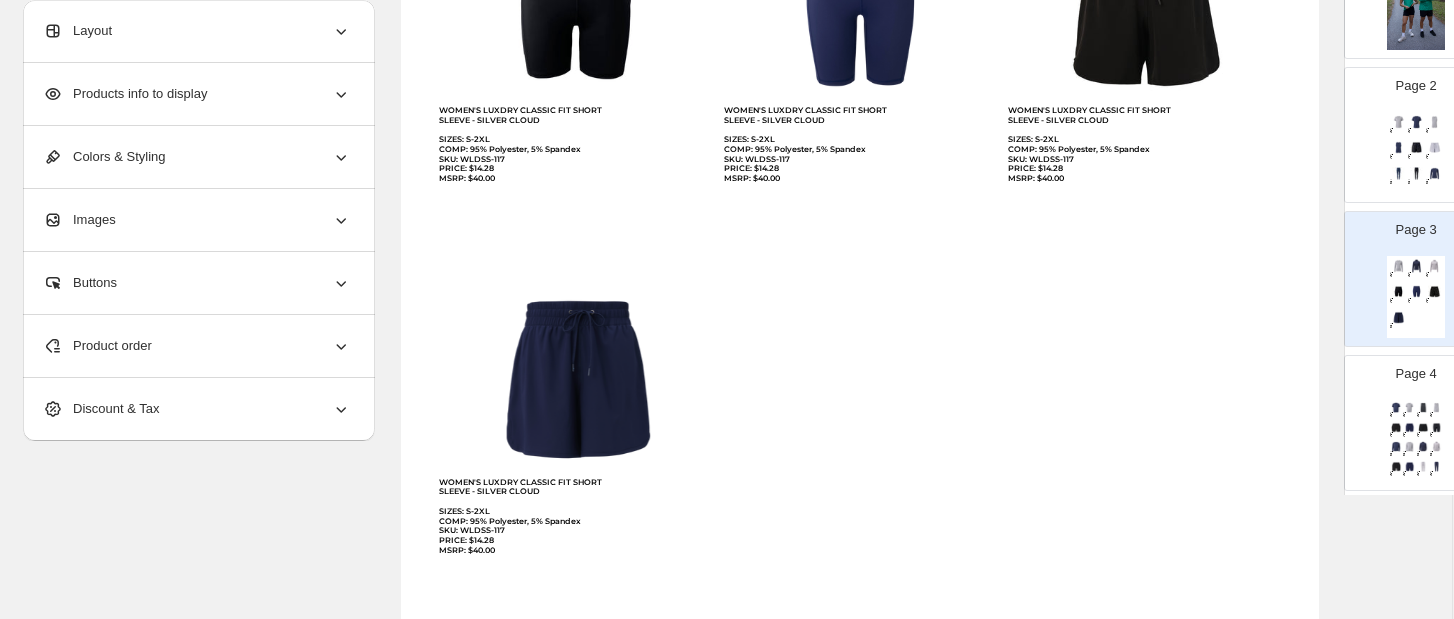 click on "Page 4 WOMEN'S LUXDRY CLASSIC FIT SHORT SLEEVE - SILVER CLOUD
SIZES:  S-2XL
COMP: 95% Polyester, 5% Spandex
SKU: WLDSS-117
PRICE: $14.28
MSRP: $40.00 WOMEN'S LUXDRY CLASSIC FIT SHORT SLEEVE - SILVER CLOUD
SIZES:  S-2XL
COMP: 95% Polyester, 5% Spandex
SKU: WLDSS-117
PRICE: $14.28
MSRP: $40.00 WOMEN'S LUXDRY CLASSIC FIT SHORT SLEEVE - SILVER CLOUD
SIZES:  S-2XL
COMP: 95% Polyester, 5% Spandex
SKU: WLDSS-117
PRICE: $14.28
MSRP: $40.00 WOMEN'S LUXDRY CLASSIC FIT SHORT SLEEVE - SILVER CLOUD
SIZES:  S-2XL
COMP: 95% Polyester, 5% Spandex
SKU: WLDSS-117
PRICE: $14.28
MSRP: $40.00 WOMEN'S LUXDRY CLASSIC FIT SHORT SLEEVE - SILVER CLOUD
SIZES:  S-2XL
COMP: 95% Polyester, 5% Spandex
SKU: WLDSS-117
PRICE: $14.28
MSRP: $40.00 WOMEN'S LUXDRY CLASSIC FIT SHORT SLEEVE - SILVER CLOUD
SIZES:  S-2XL
COMP: 95% Polyester, 5% Spandex
SKU: WLDSS-117
PRICE: $14.28
MSRP: $40.00 WOMEN'S LUXDRY CLASSIC FIT SHORT SLEEVE - SILVER CLOUD
SIZES:  S-2XL
COMP: 95% Polyester, 5% Spandex
SKU: WLDSS-117
PRICE: $14.28
MSRP: $40.00" at bounding box center [1408, 415] 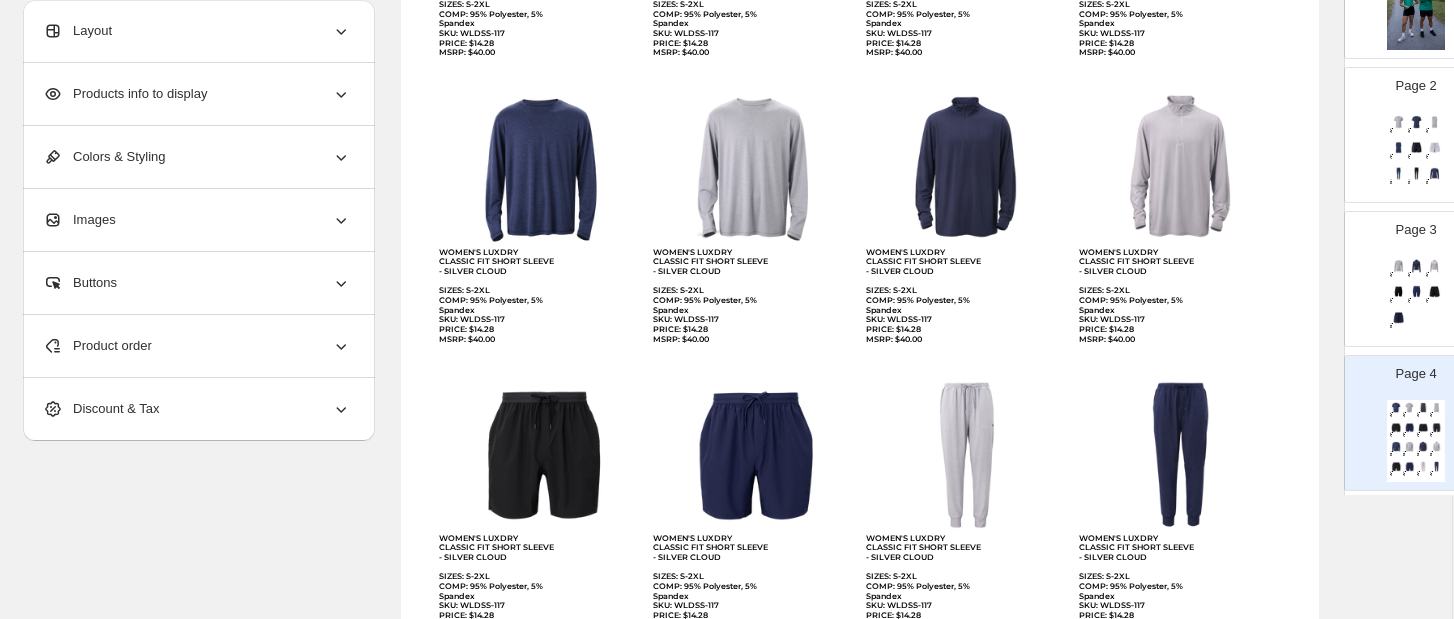 click on "WOMEN'S LUXDRY CLASSIC FIT SHORT SLEEVE - SILVER CLOUD
SIZES:  S-2XL
COMP: 95% Polyester, 5% Spandex
SKU: WLDSS-117
PRICE: $14.28
MSRP: $40.00 WOMEN'S LUXDRY CLASSIC FIT SHORT SLEEVE - SILVER CLOUD
SIZES:  S-2XL
COMP: 95% Polyester, 5% Spandex
SKU: WLDSS-117
PRICE: $14.28
MSRP: $40.00 WOMEN'S LUXDRY CLASSIC FIT SHORT SLEEVE - SILVER CLOUD
SIZES:  S-2XL
COMP: 95% Polyester, 5% Spandex
SKU: WLDSS-117
PRICE: $14.28
MSRP: $40.00 WOMEN'S LUXDRY CLASSIC FIT SHORT SLEEVE - SILVER CLOUD
SIZES:  S-2XL
COMP: 95% Polyester, 5% Spandex
SKU: WLDSS-117
PRICE: $14.28
MSRP: $40.00 WOMEN'S LUXDRY CLASSIC FIT SHORT SLEEVE - SILVER CLOUD
SIZES:  S-2XL
COMP: 95% Polyester, 5% Spandex
SKU: WLDSS-117
PRICE: $14.28
MSRP: $40.00 WOMEN'S LUXDRY CLASSIC FIT SHORT SLEEVE - SILVER CLOUD
SIZES:  S-2XL
COMP: 95% Polyester, 5% Spandex
SKU: WLDSS-117
PRICE: $14.28
MSRP: $40.00 WOMEN'S LUXDRY CLASSIC FIT SHORT SLEEVE - SILVER CLOUD
SIZES:  S-2XL
COMP: 95% Polyester, 5% Spandex
SKU: WLDSS-117
PRICE: $14.28
MSRP: $40.00" at bounding box center [1416, 297] 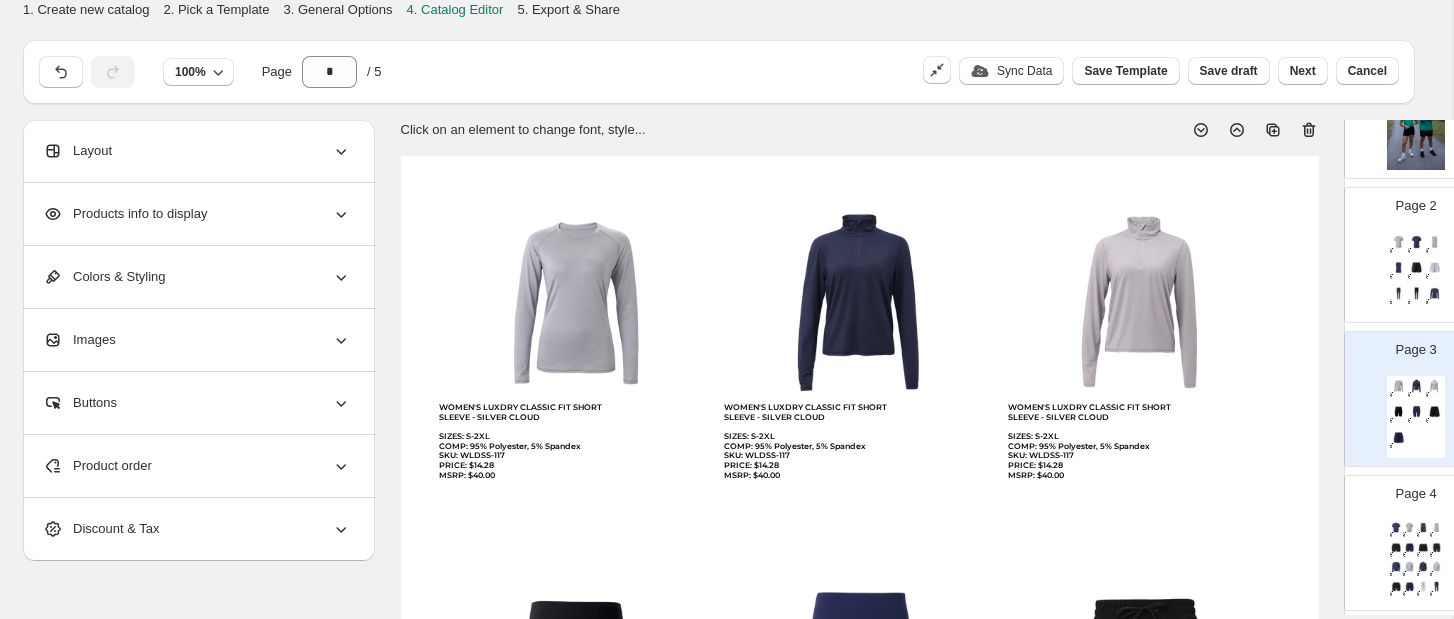 scroll, scrollTop: 0, scrollLeft: 1, axis: horizontal 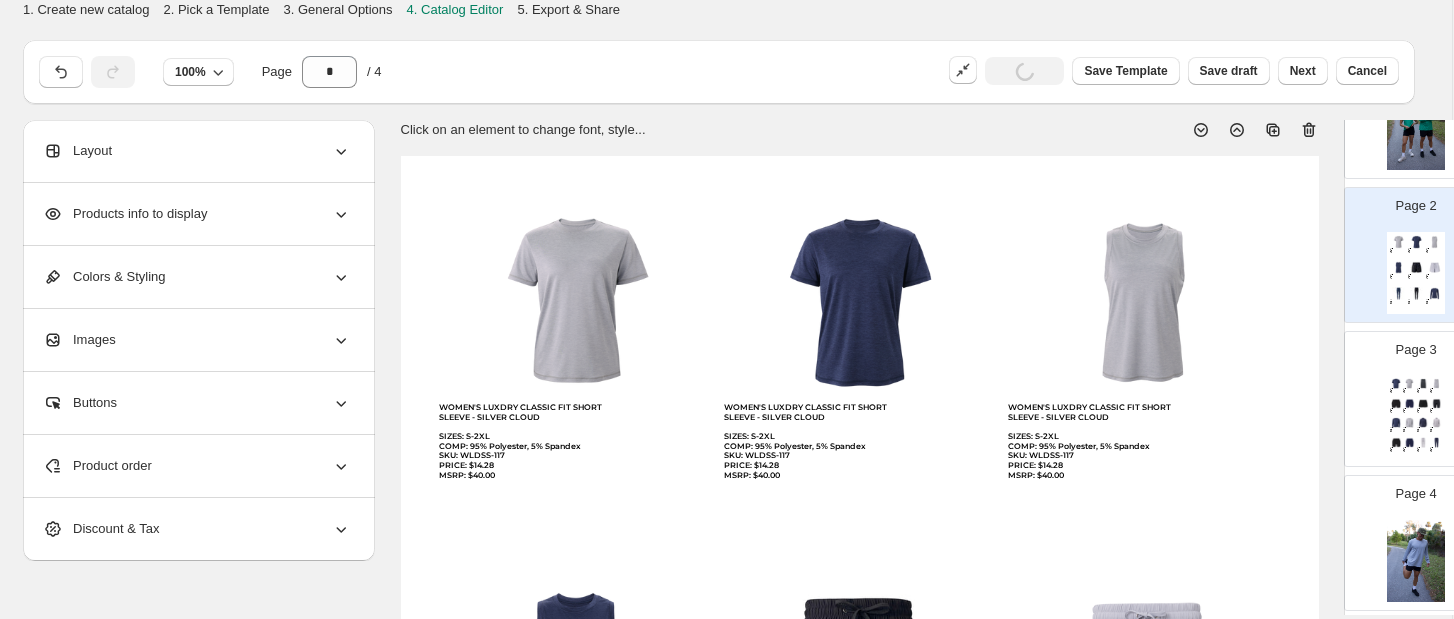 click at bounding box center [1423, 422] 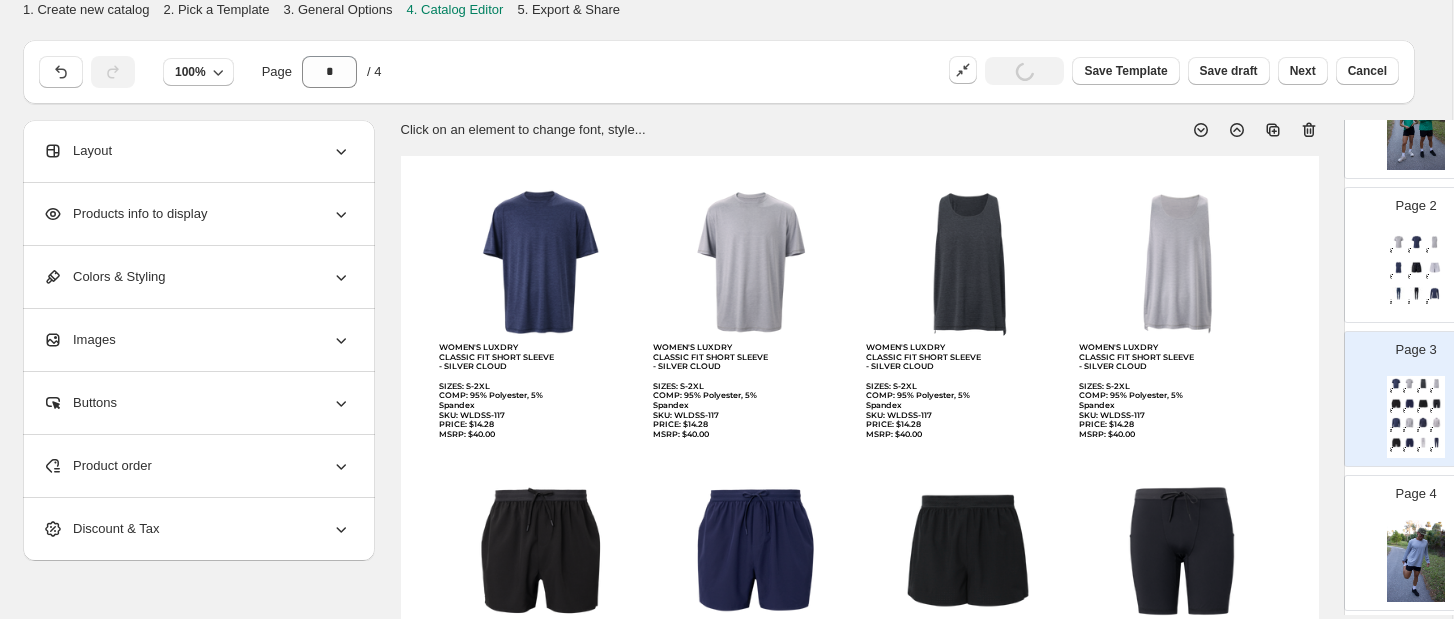 click on "Layout" at bounding box center [197, 151] 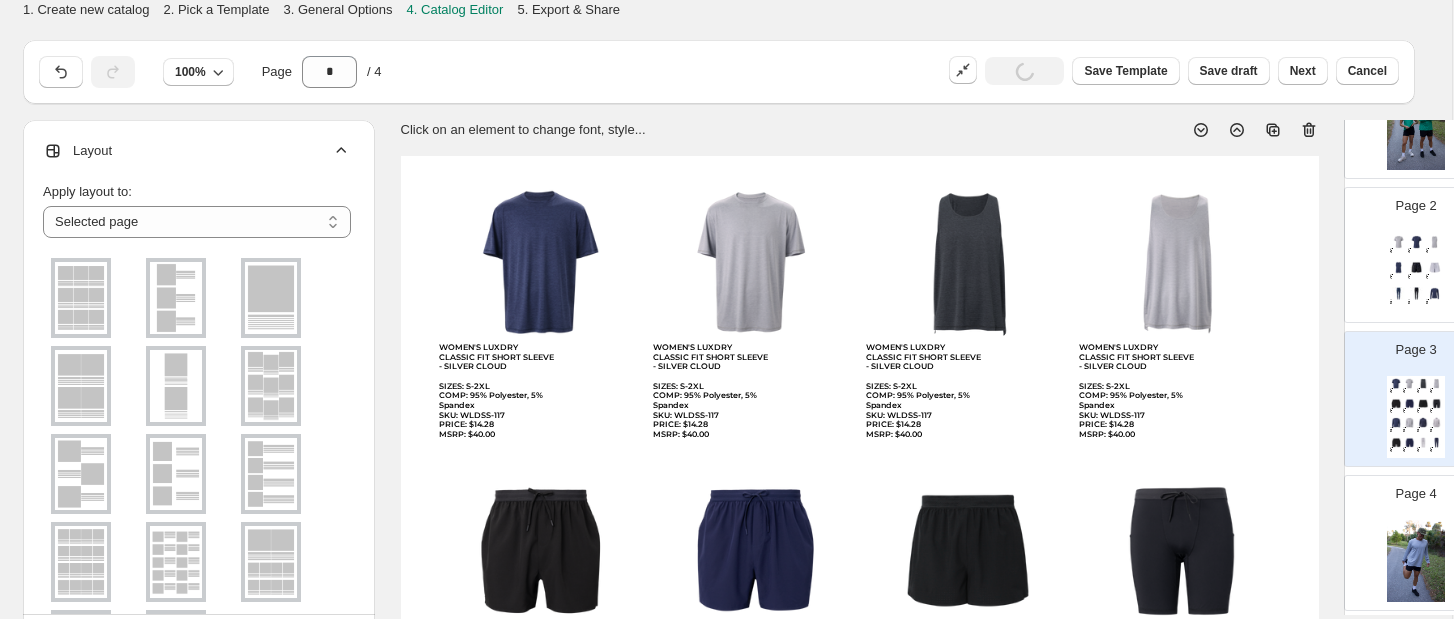 click at bounding box center [81, 298] 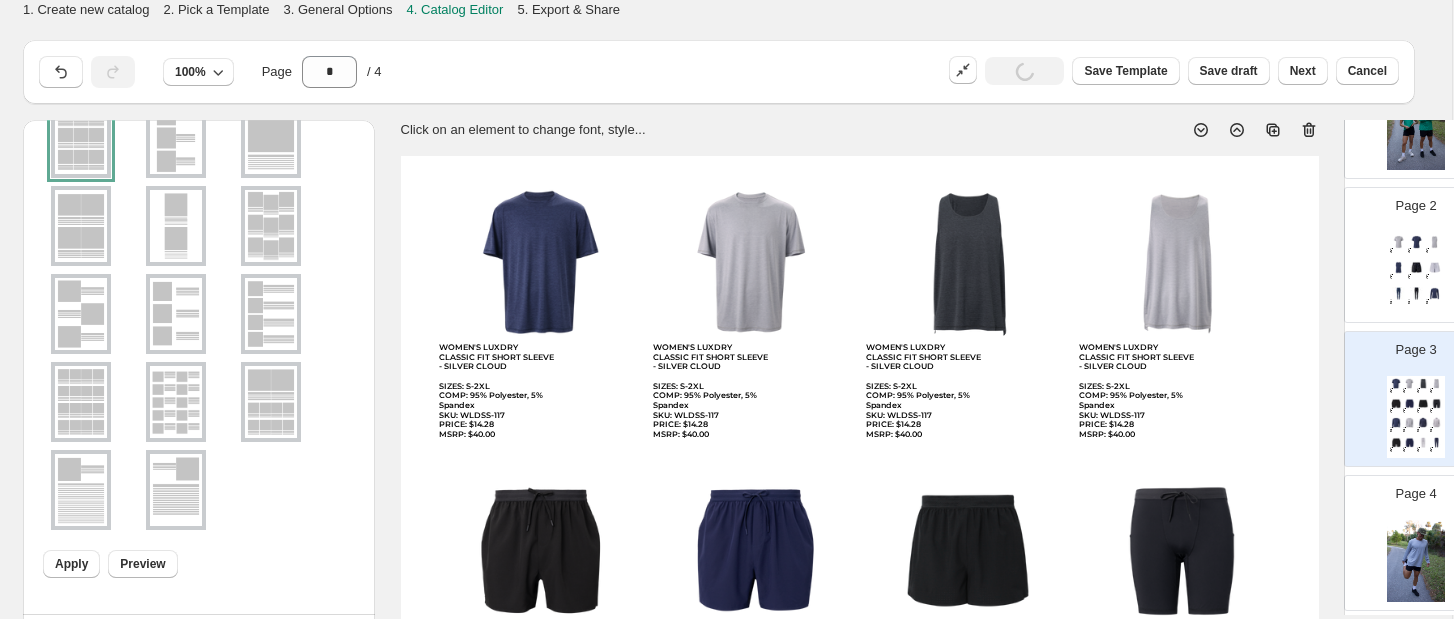 scroll, scrollTop: 160, scrollLeft: 0, axis: vertical 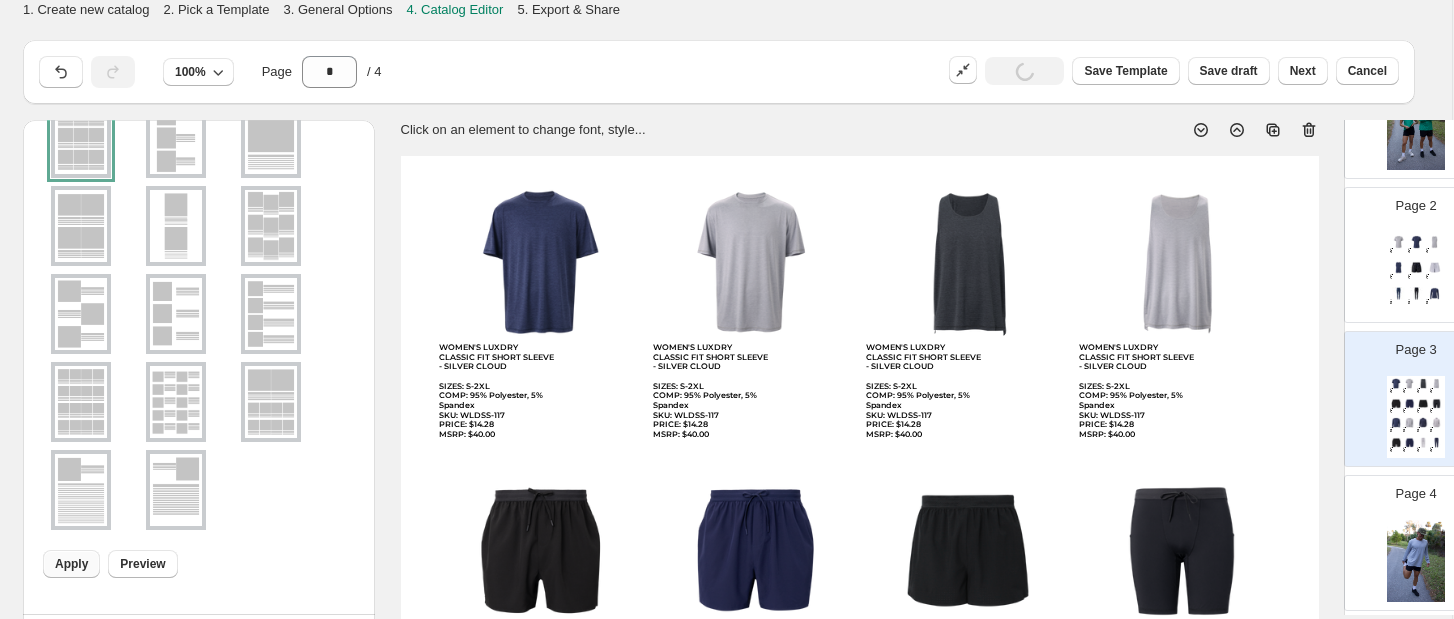 click on "Apply" at bounding box center [71, 564] 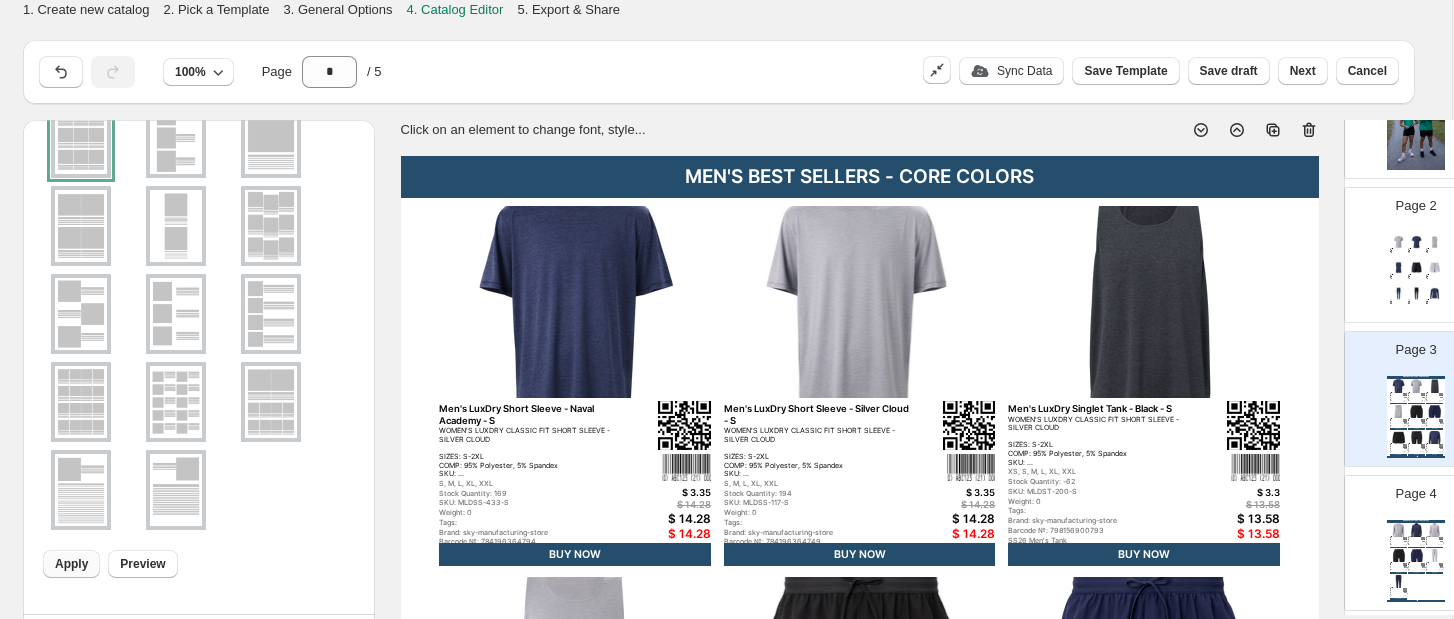 click on "MEN'S BEST SELLERS - CORE COLORS" at bounding box center (1416, 521) 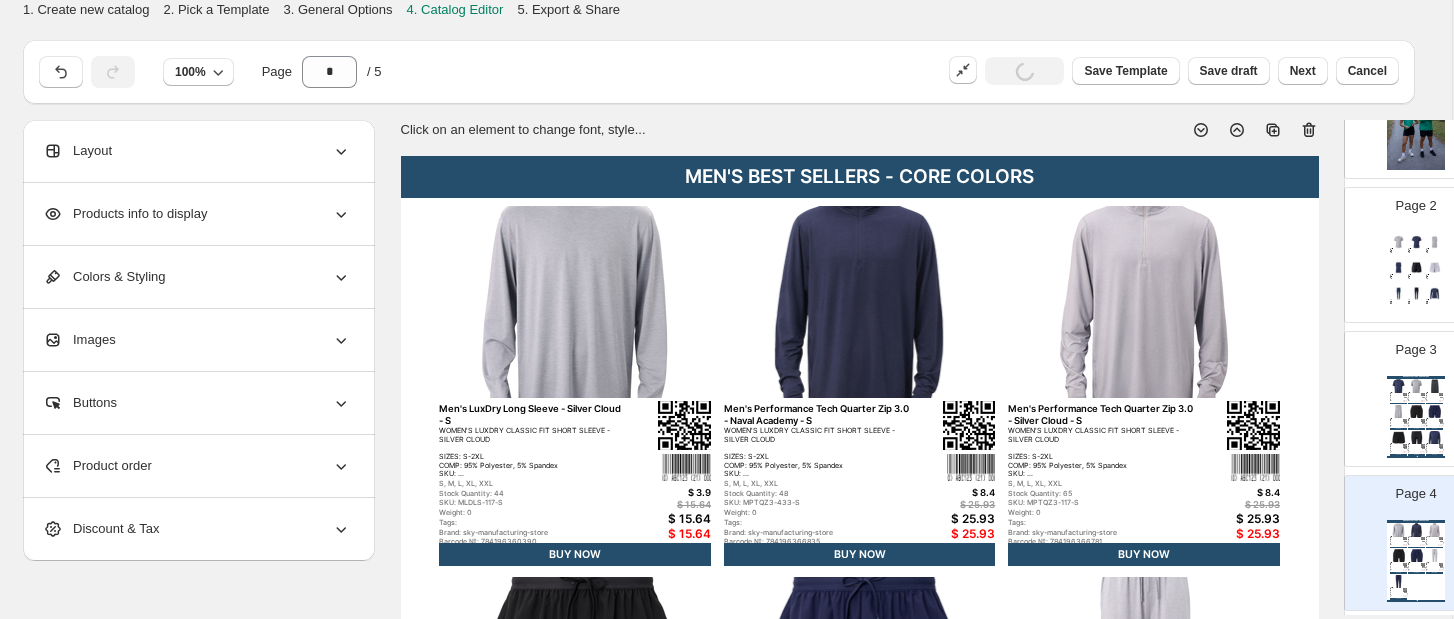 scroll, scrollTop: 0, scrollLeft: 0, axis: both 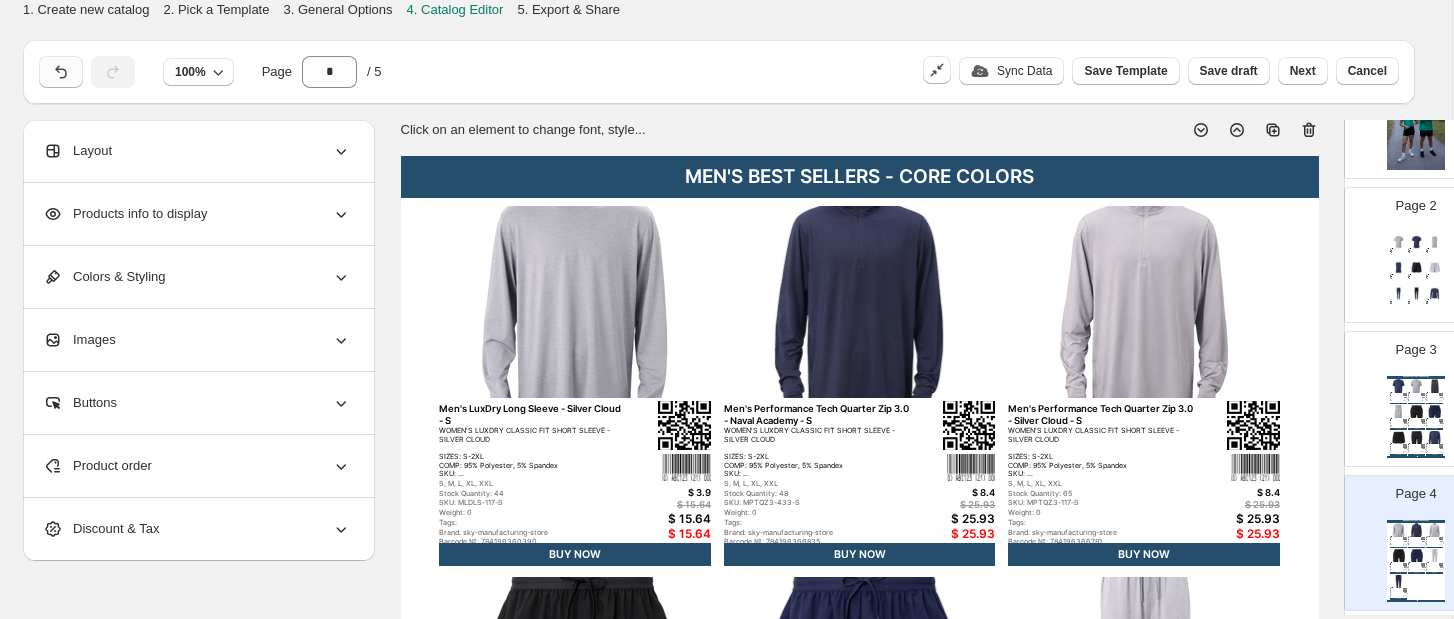 click 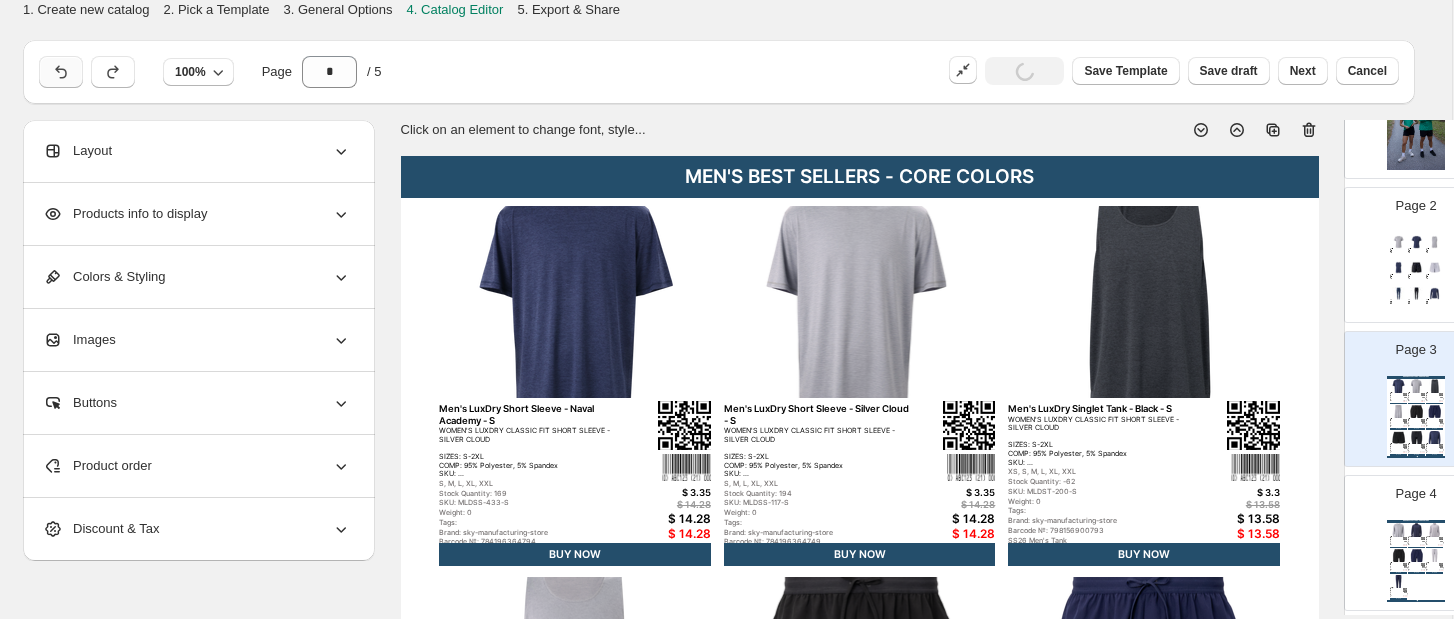 click 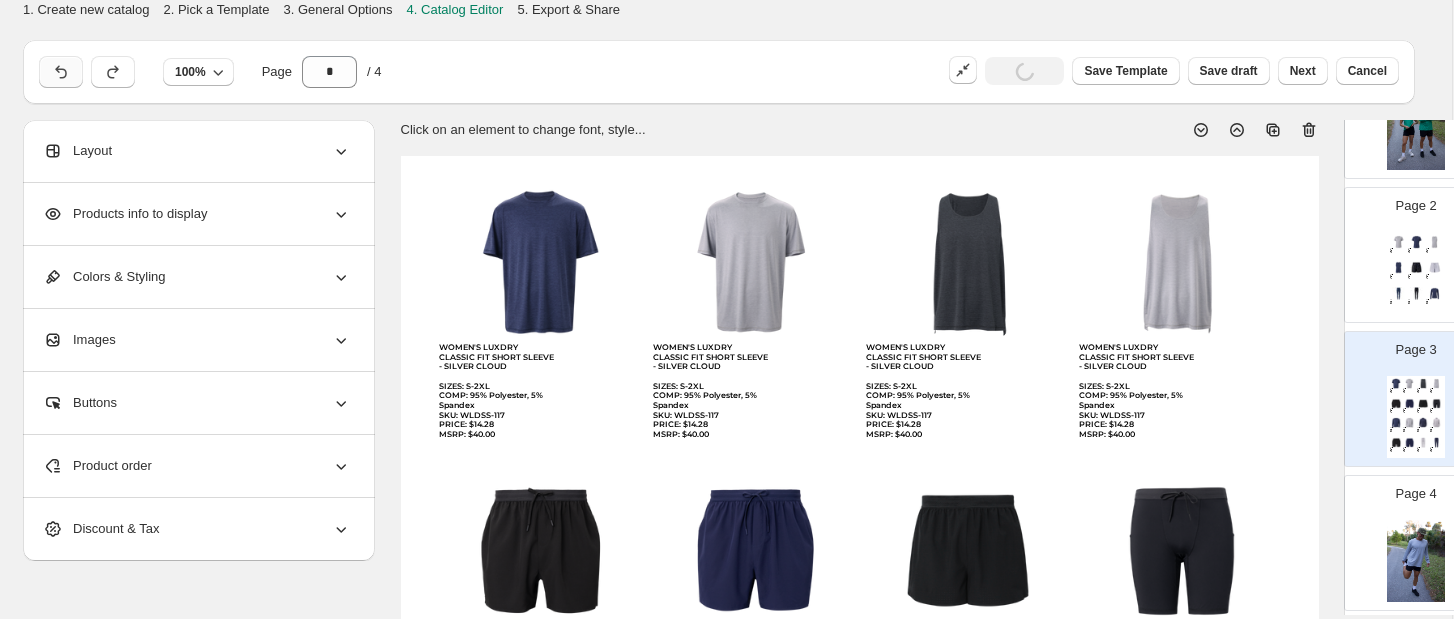 click 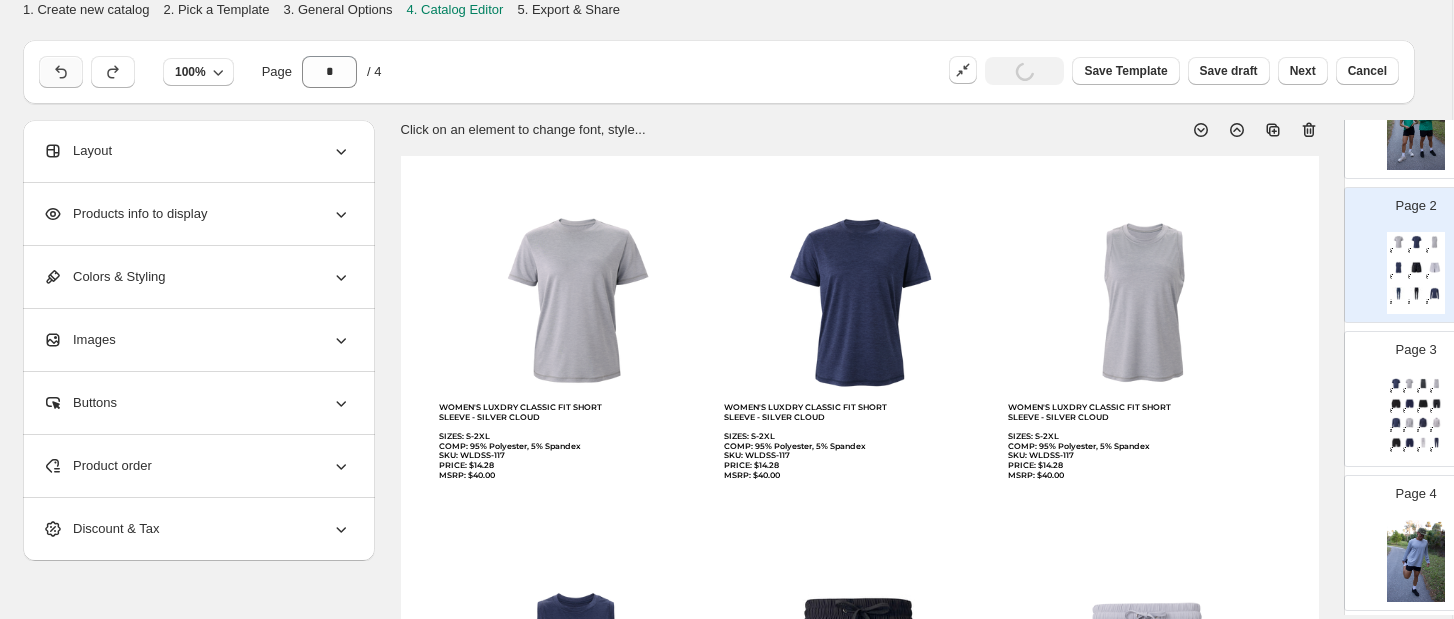 click 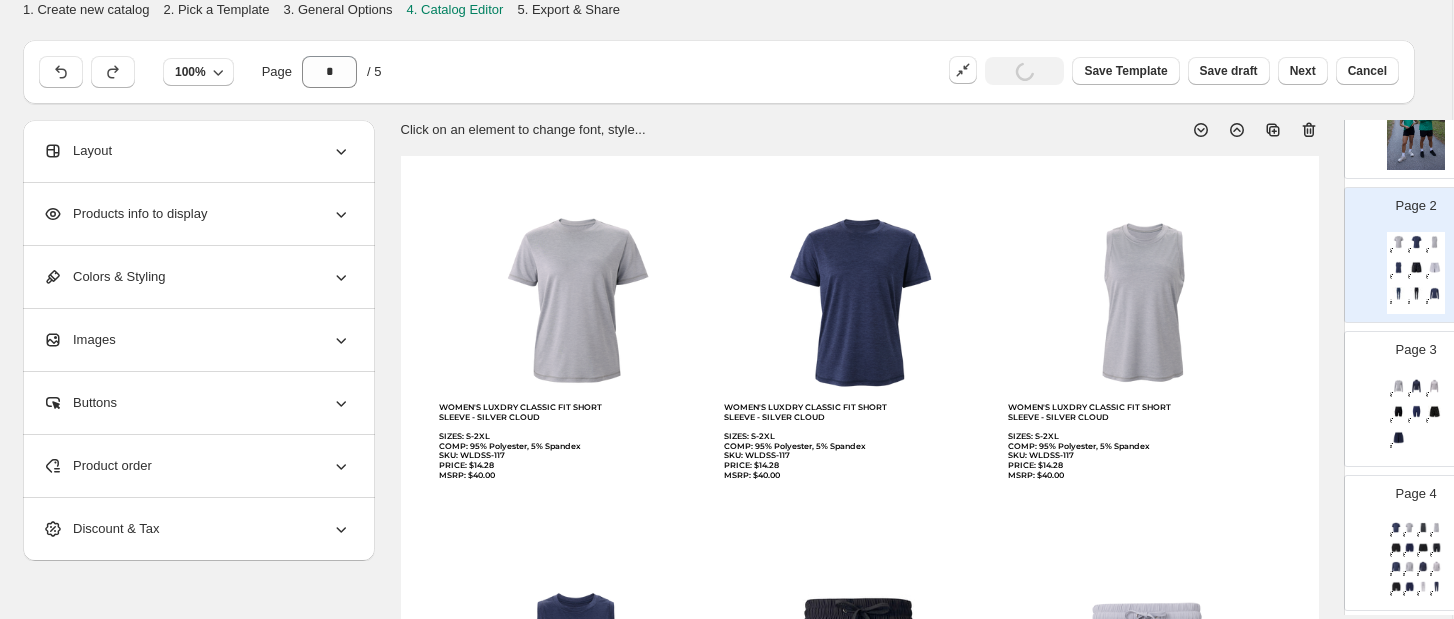 click on "Page 3 WOMEN'S LUXDRY CLASSIC FIT SHORT SLEEVE - SILVER CLOUD
SIZES:  S-2XL
COMP: 95% Polyester, 5% Spandex
SKU: WLDSS-117
PRICE: $14.28
MSRP: $40.00 WOMEN'S LUXDRY CLASSIC FIT SHORT SLEEVE - SILVER CLOUD
SIZES:  S-2XL
COMP: 95% Polyester, 5% Spandex
SKU: WLDSS-117
PRICE: $14.28
MSRP: $40.00 WOMEN'S LUXDRY CLASSIC FIT SHORT SLEEVE - SILVER CLOUD
SIZES:  S-2XL
COMP: 95% Polyester, 5% Spandex
SKU: WLDSS-117
PRICE: $14.28
MSRP: $40.00 WOMEN'S LUXDRY CLASSIC FIT SHORT SLEEVE - SILVER CLOUD
SIZES:  S-2XL
COMP: 95% Polyester, 5% Spandex
SKU: WLDSS-117
PRICE: $14.28
MSRP: $40.00 WOMEN'S LUXDRY CLASSIC FIT SHORT SLEEVE - SILVER CLOUD
SIZES:  S-2XL
COMP: 95% Polyester, 5% Spandex
SKU: WLDSS-117
PRICE: $14.28
MSRP: $40.00 WOMEN'S LUXDRY CLASSIC FIT SHORT SLEEVE - SILVER CLOUD
SIZES:  S-2XL
COMP: 95% Polyester, 5% Spandex
SKU: WLDSS-117
PRICE: $14.28
MSRP: $40.00 WOMEN'S LUXDRY CLASSIC FIT SHORT SLEEVE - SILVER CLOUD
SIZES:  S-2XL
COMP: 95% Polyester, 5% Spandex
SKU: WLDSS-117
PRICE: $14.28
MSRP: $40.00" at bounding box center (1408, 391) 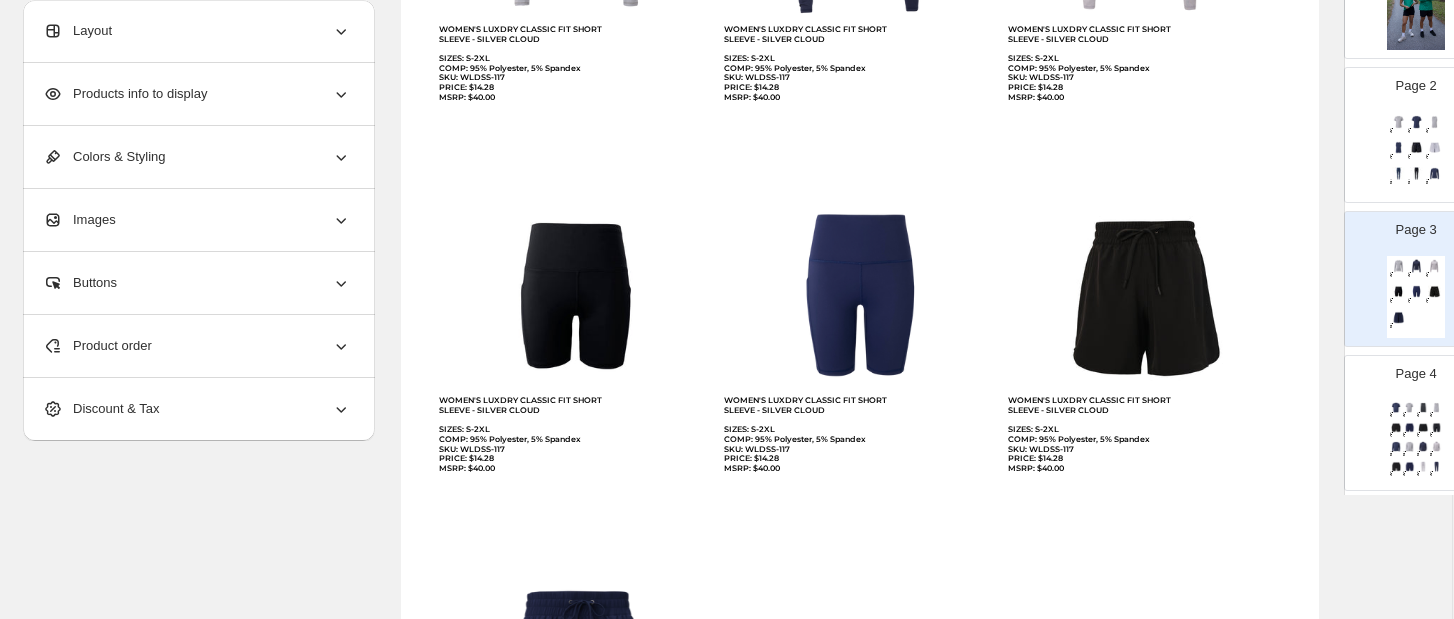 scroll, scrollTop: 566, scrollLeft: 1, axis: both 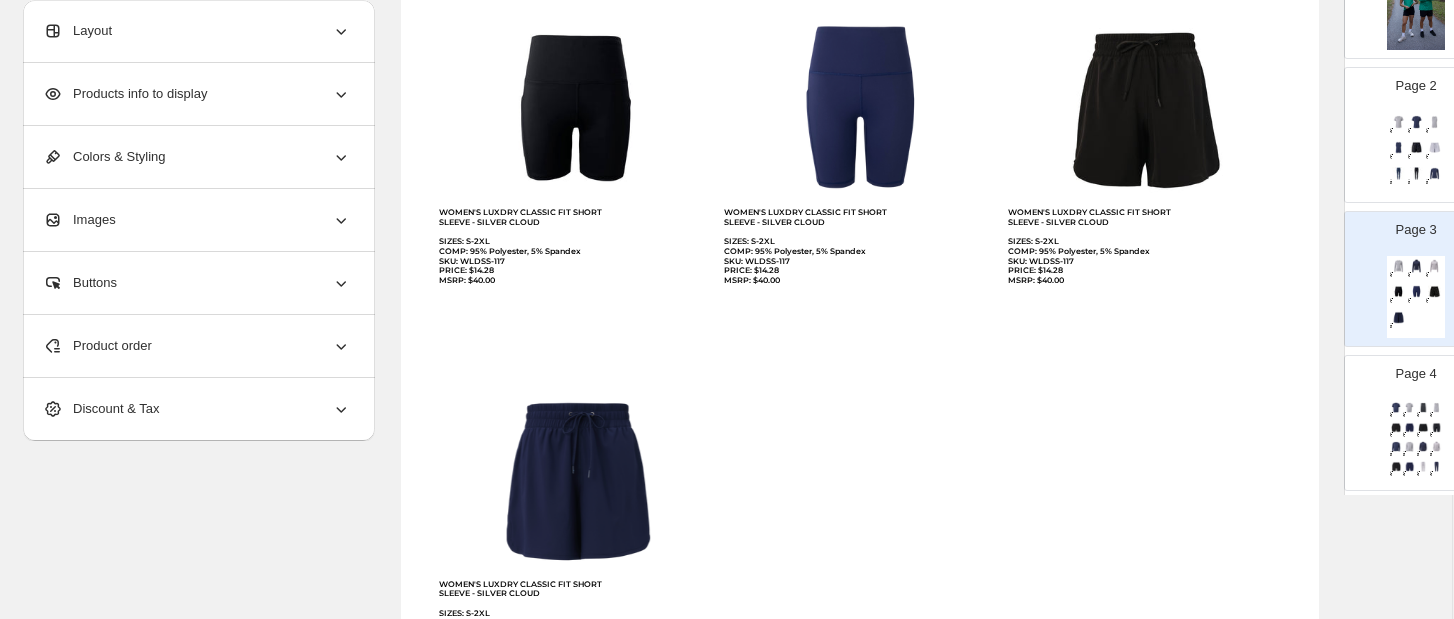 click 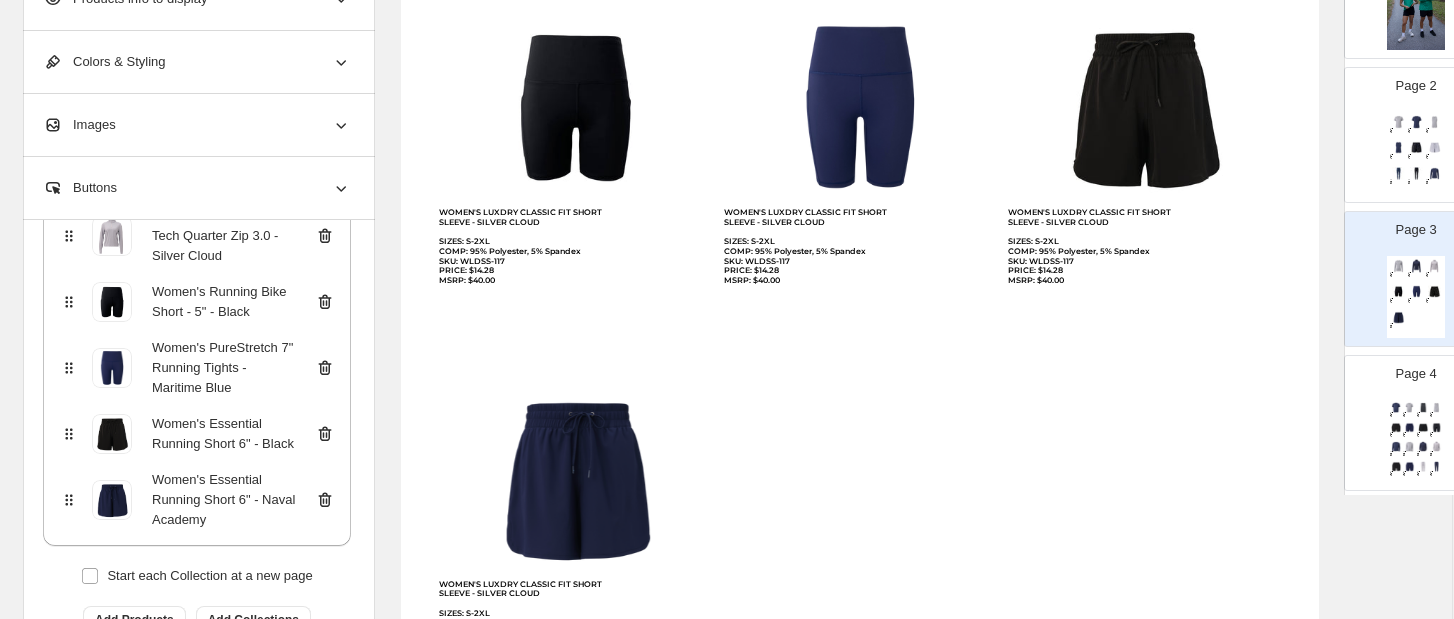click 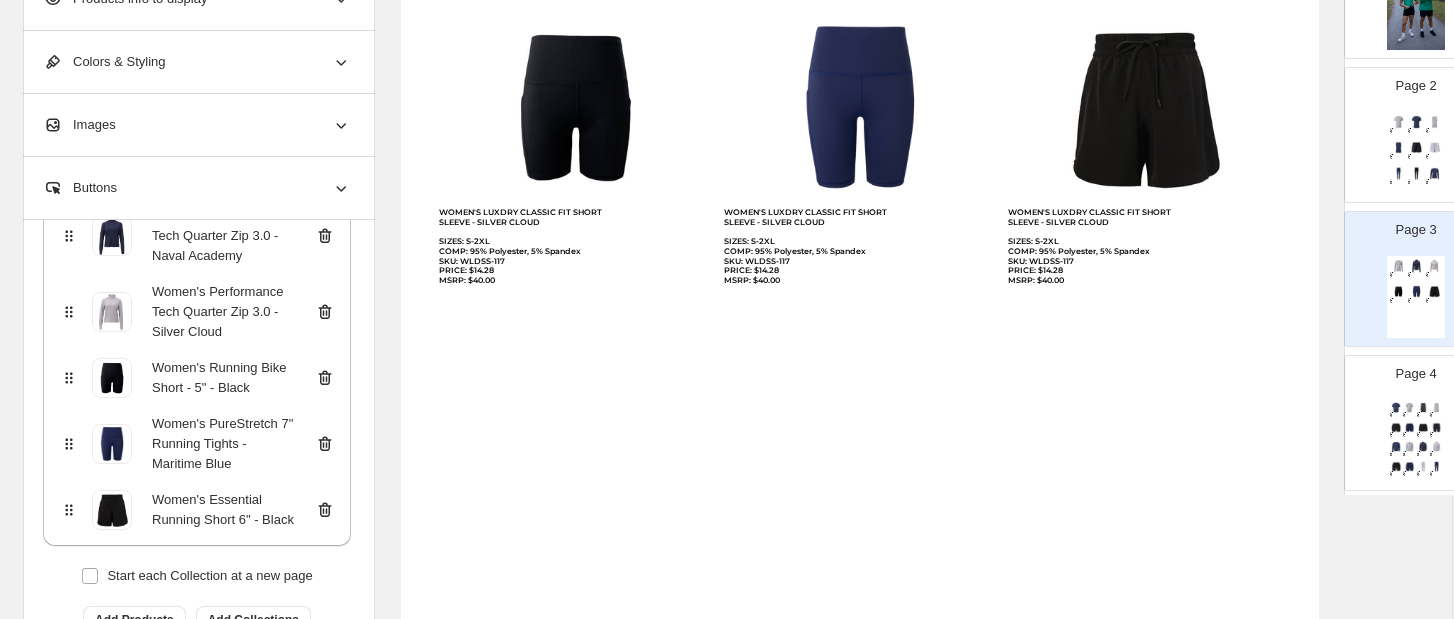 drag, startPoint x: 840, startPoint y: 378, endPoint x: 817, endPoint y: 378, distance: 23 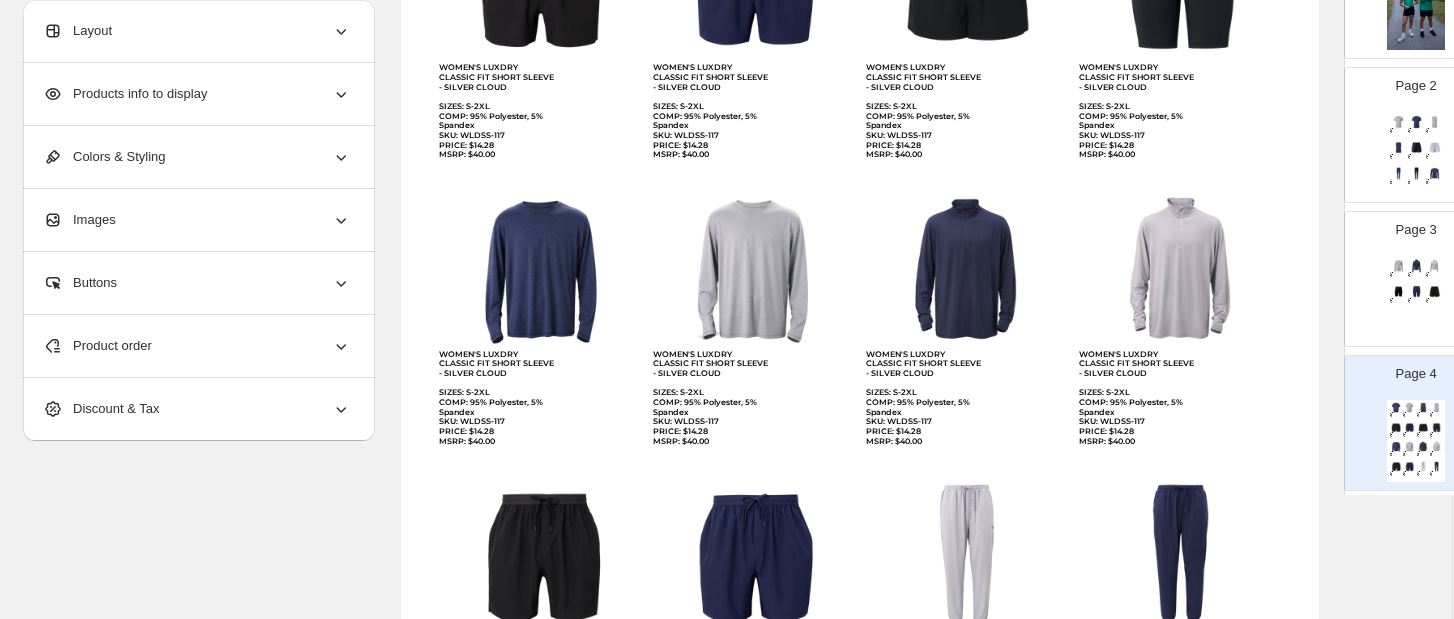 scroll, scrollTop: 0, scrollLeft: 0, axis: both 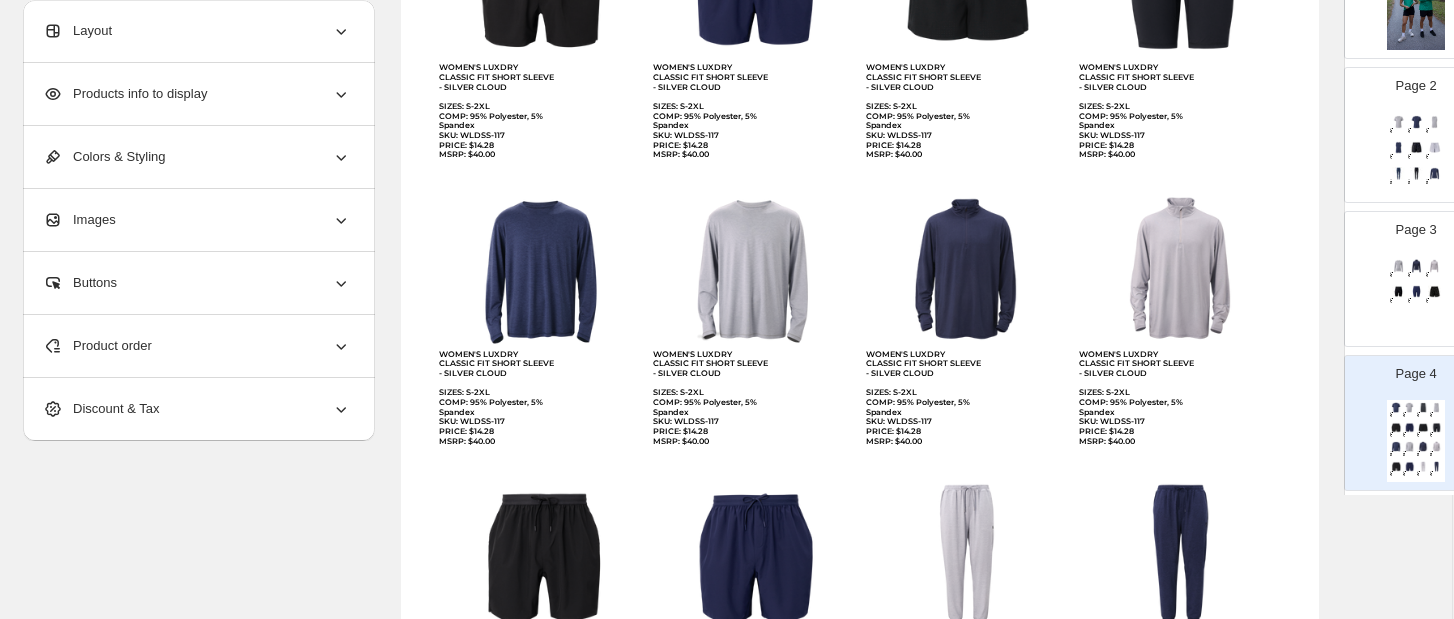 click 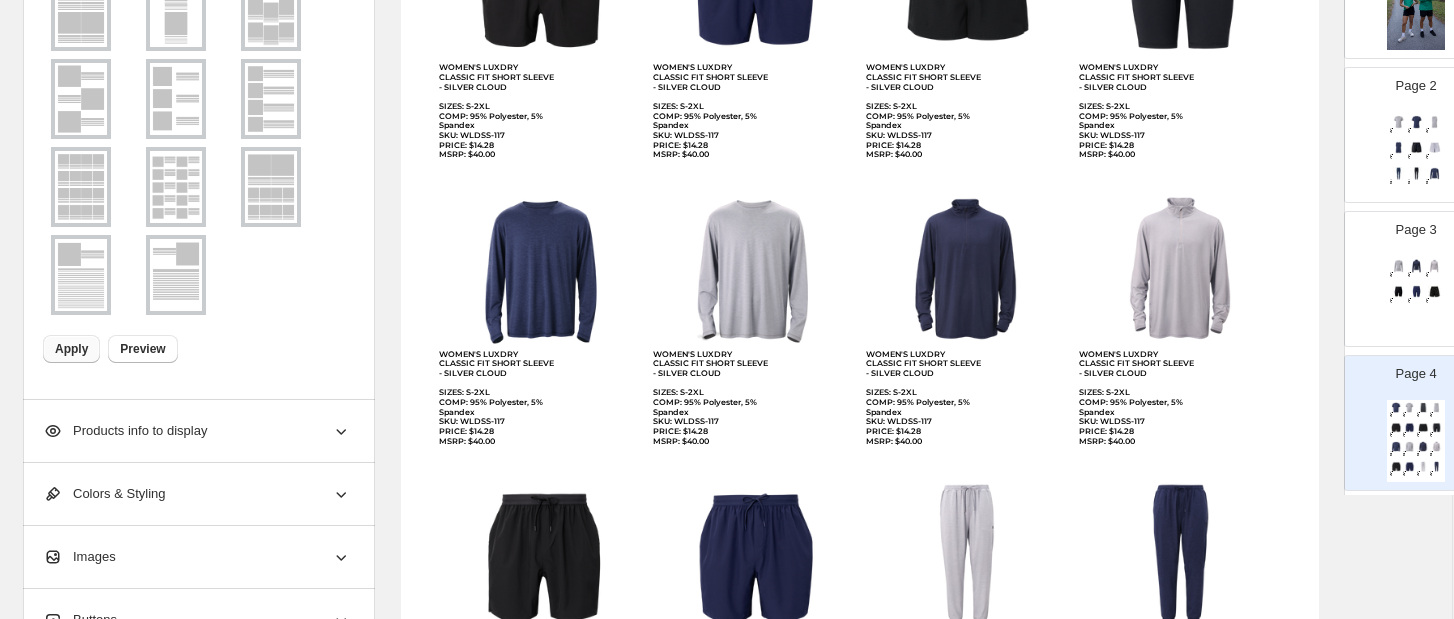scroll, scrollTop: 160, scrollLeft: 0, axis: vertical 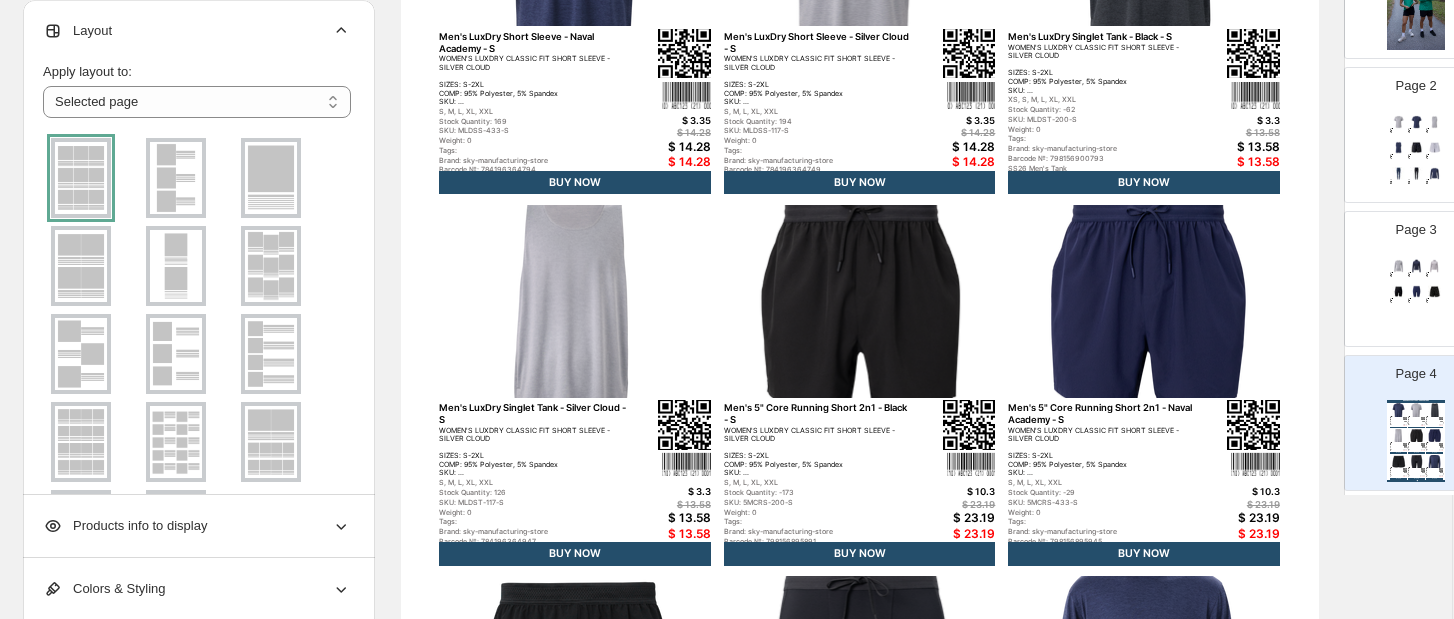 click 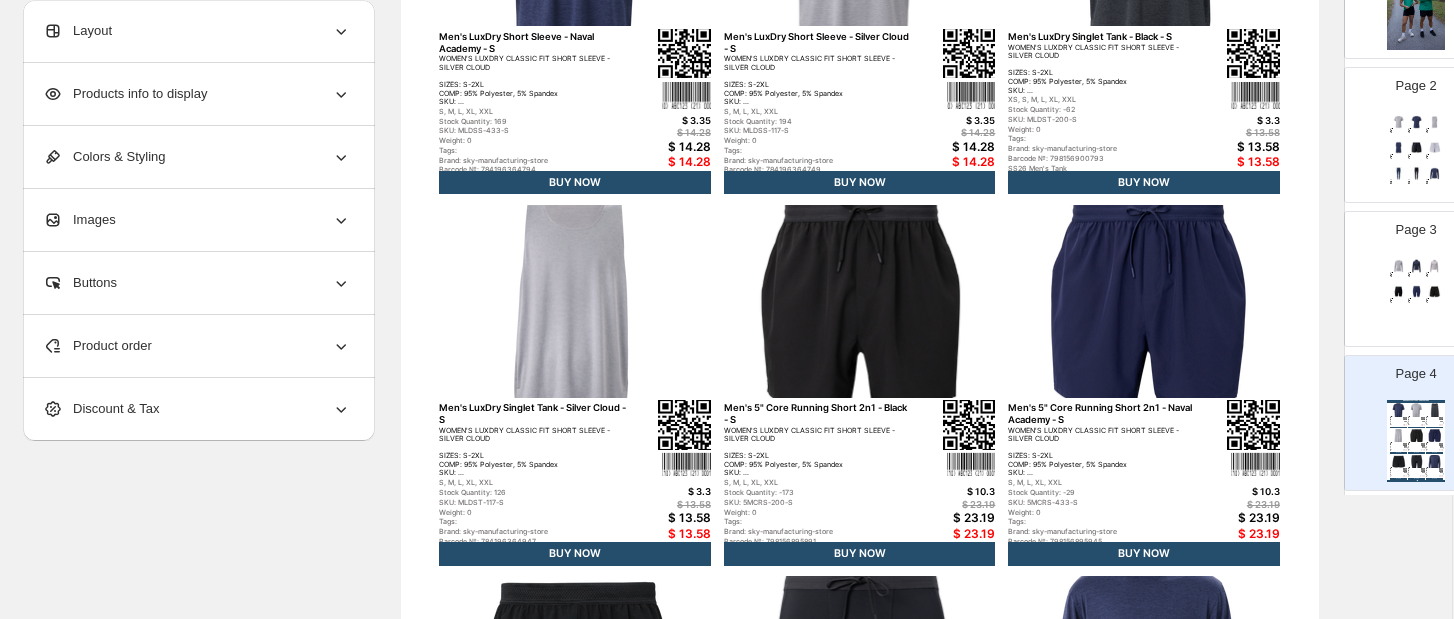 click 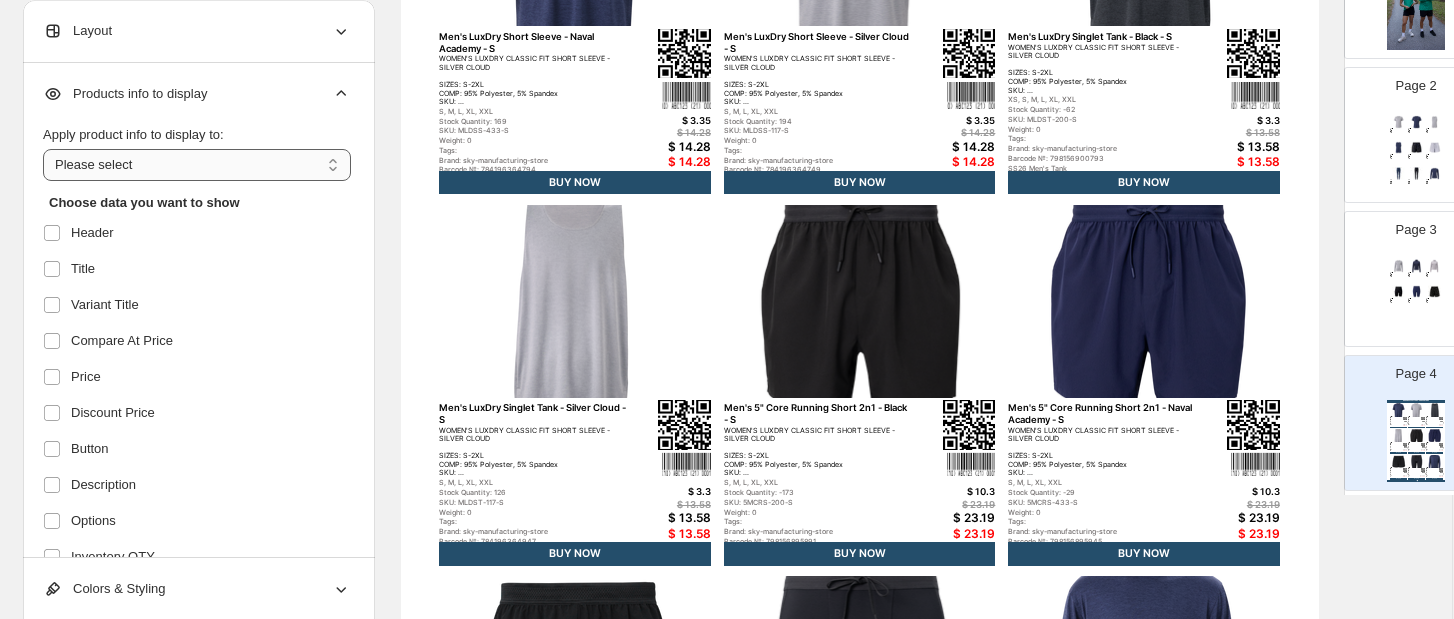 select on "*********" 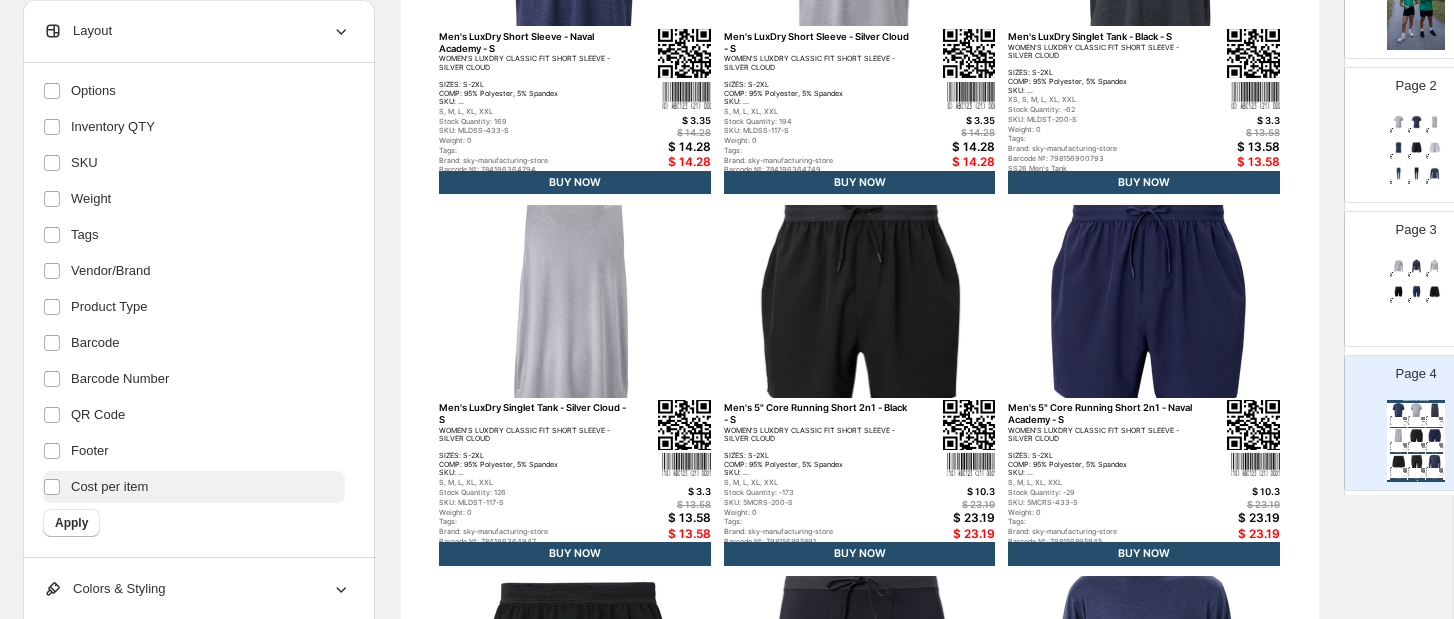 scroll, scrollTop: 430, scrollLeft: 0, axis: vertical 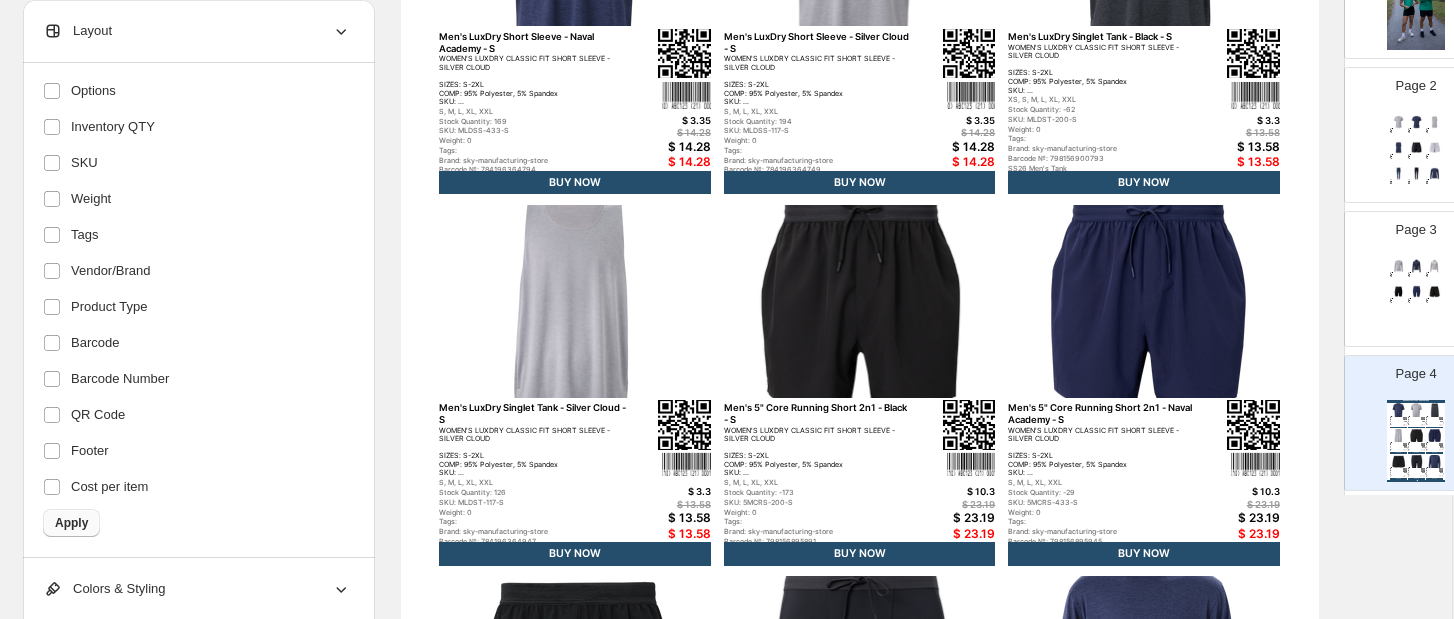 click on "Apply" at bounding box center (71, 523) 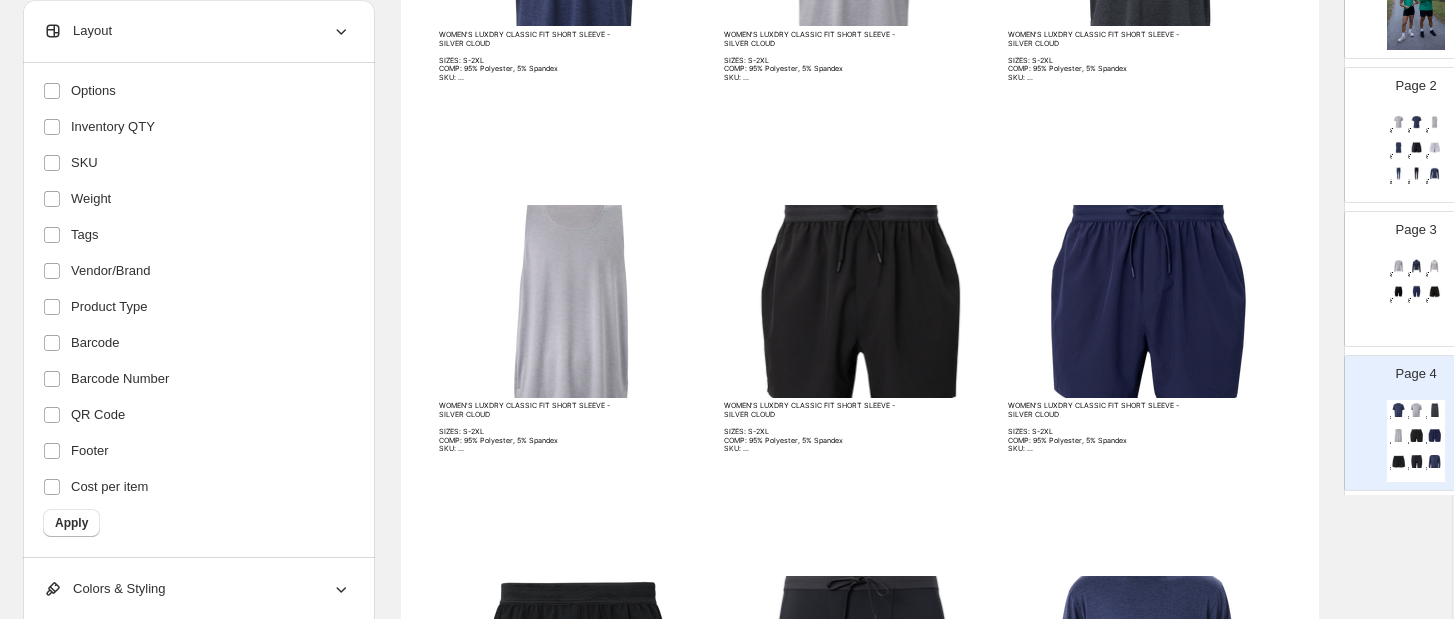 click at bounding box center [575, 301] 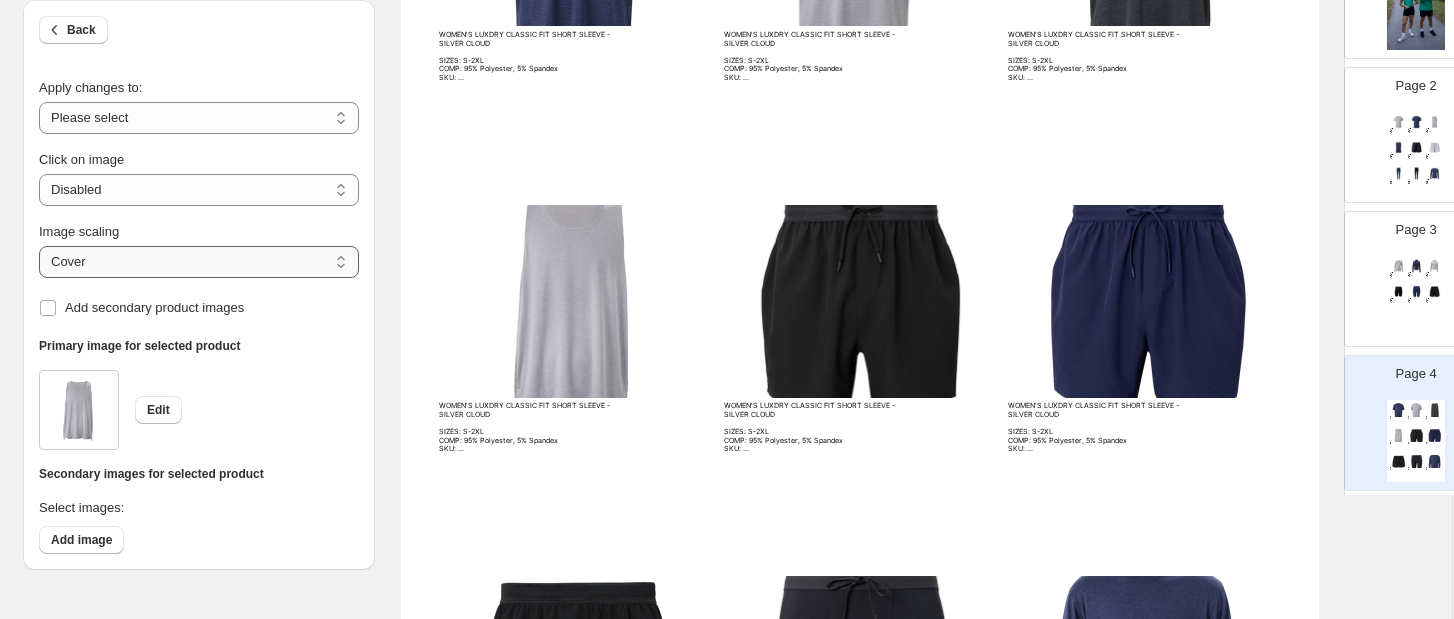 select on "*****" 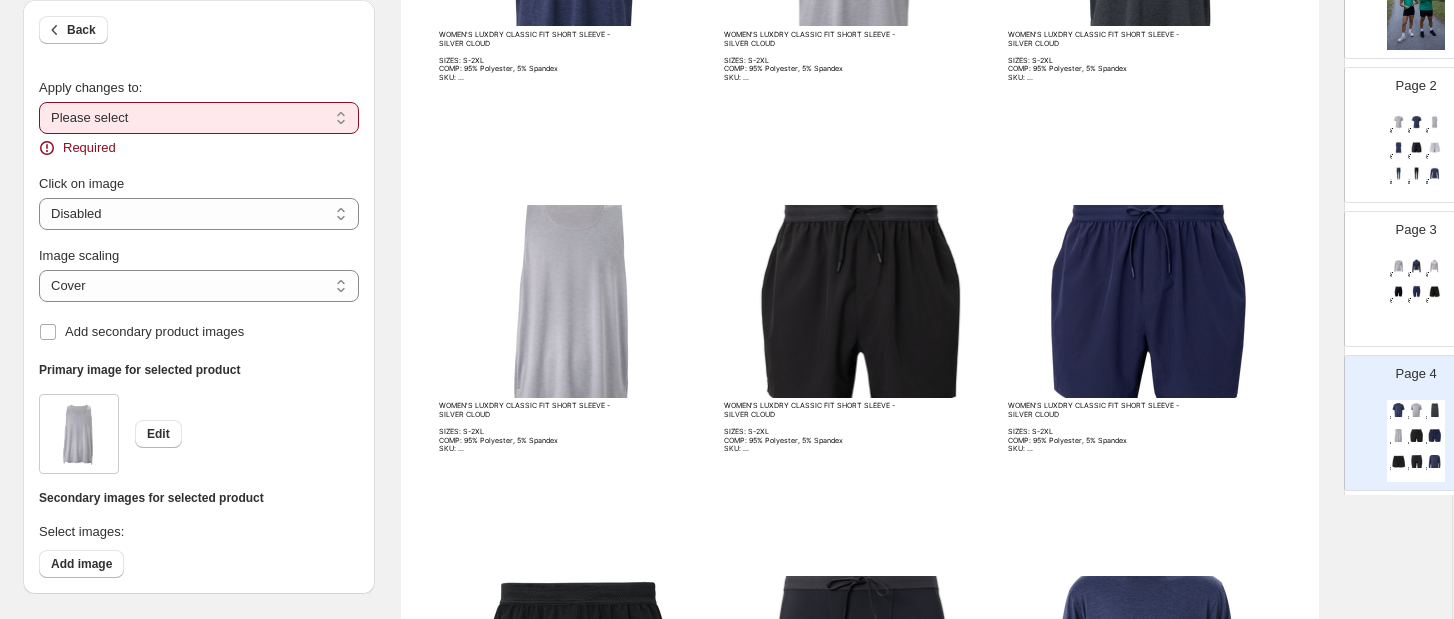 select on "**********" 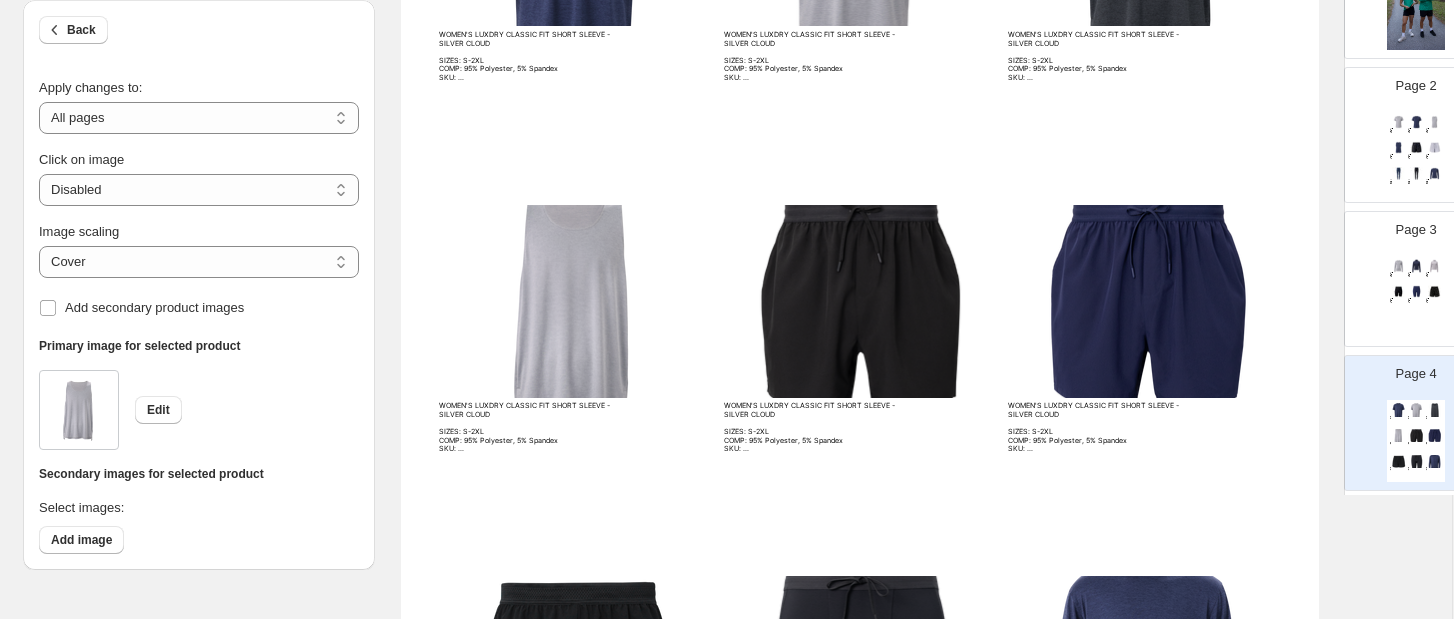 click on "Image scaling ***** ******* Cover Add secondary product images" at bounding box center [199, 264] 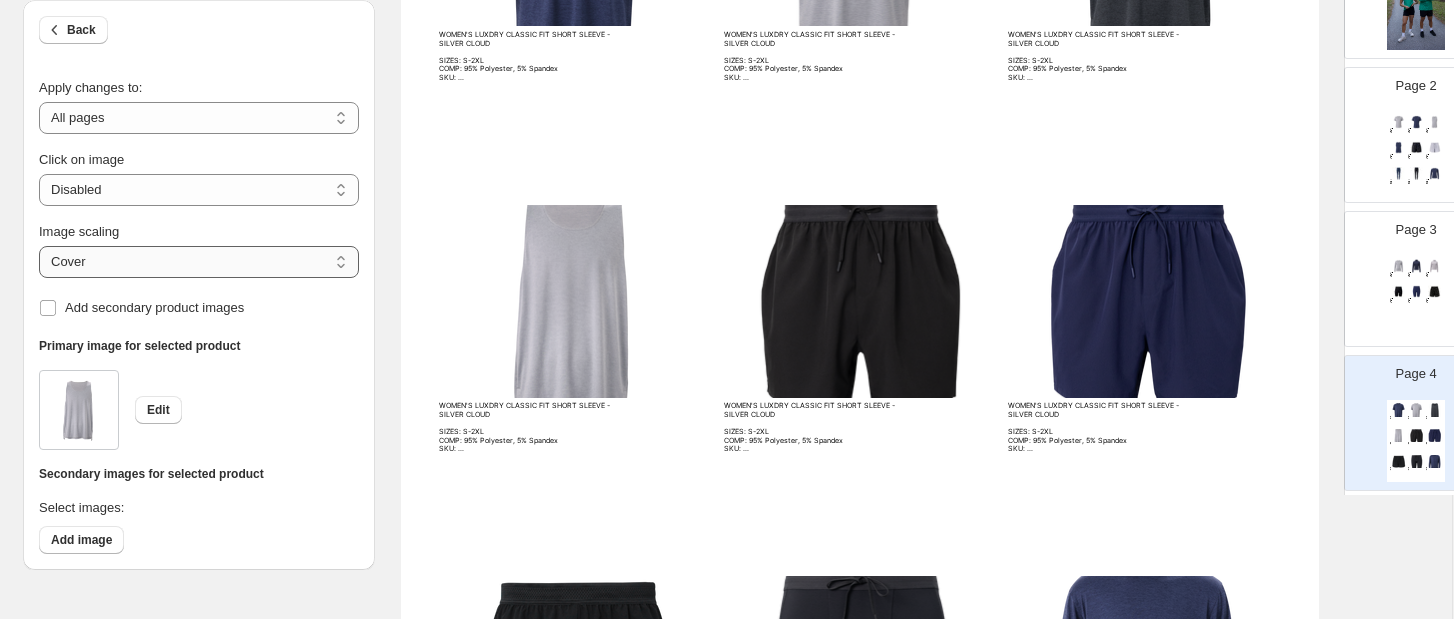 select on "*******" 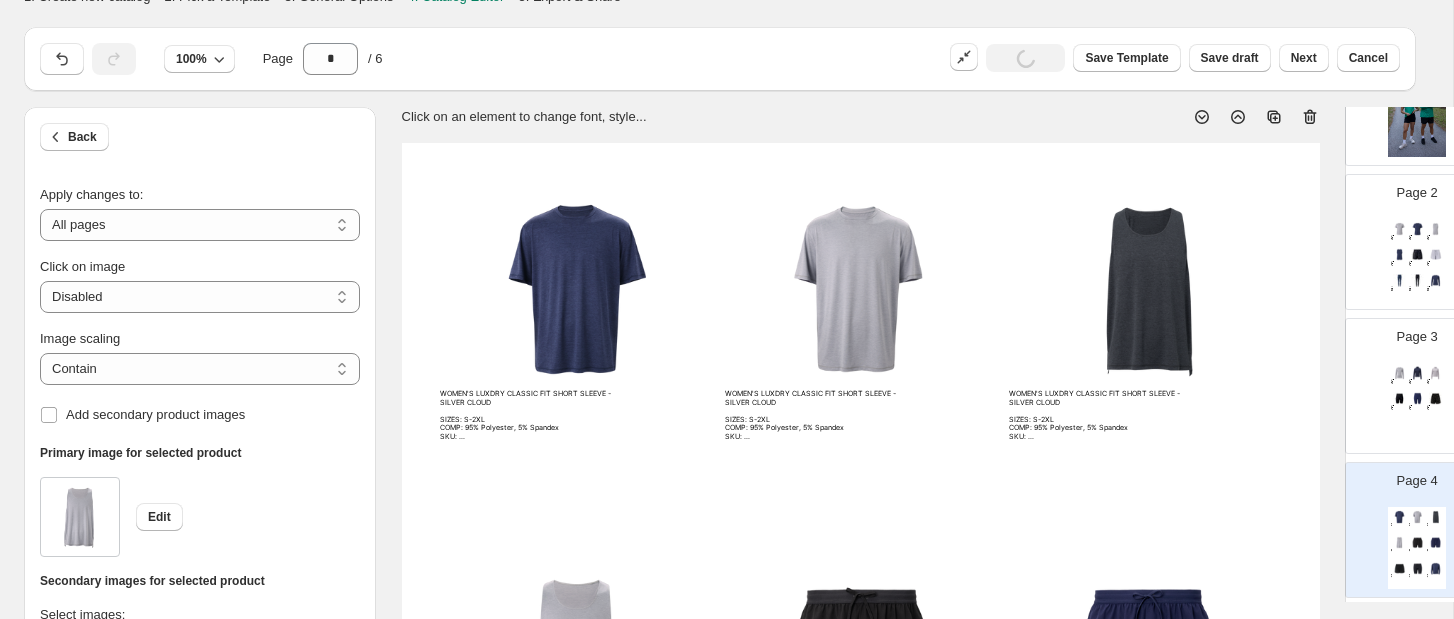 scroll, scrollTop: 33, scrollLeft: 0, axis: vertical 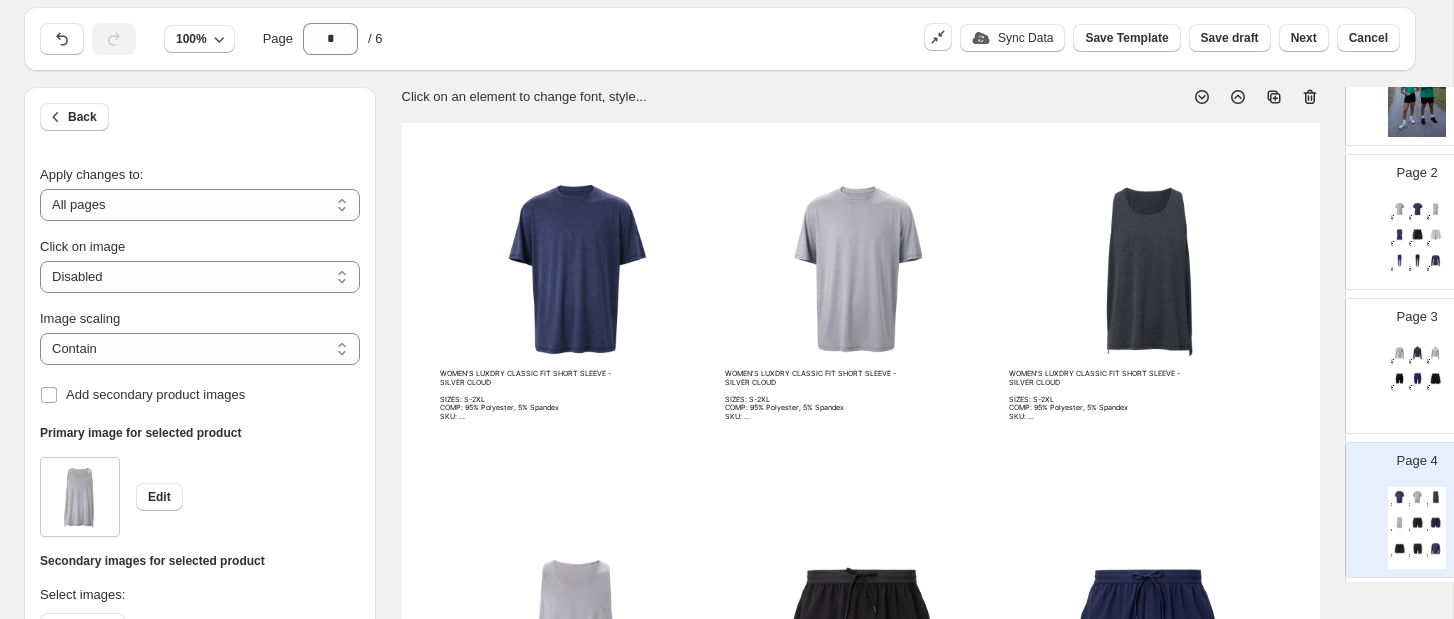 click on "WOMEN'S LUXDRY CLASSIC FIT SHORT SLEEVE - SILVER CLOUD
SIZES:  S-2XL
COMP: 95% Polyester, 5% Spandex
SKU: ..." at bounding box center (533, 395) 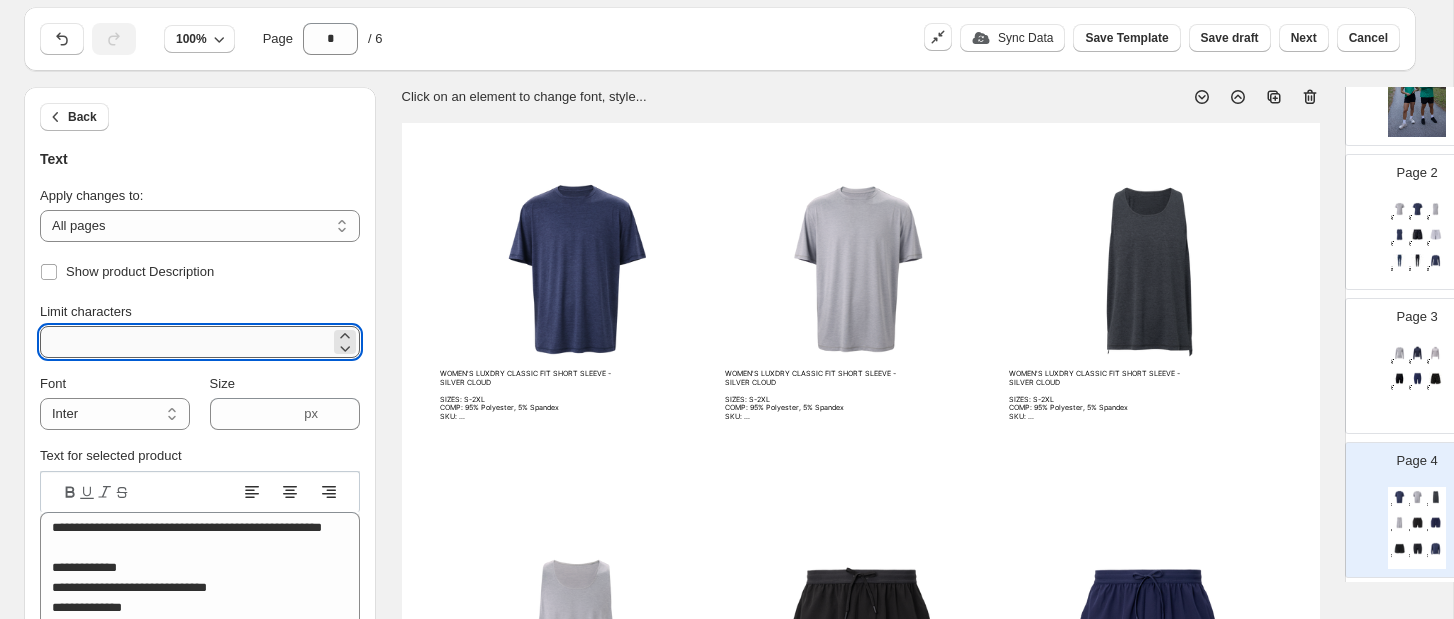 click on "***" at bounding box center (185, 342) 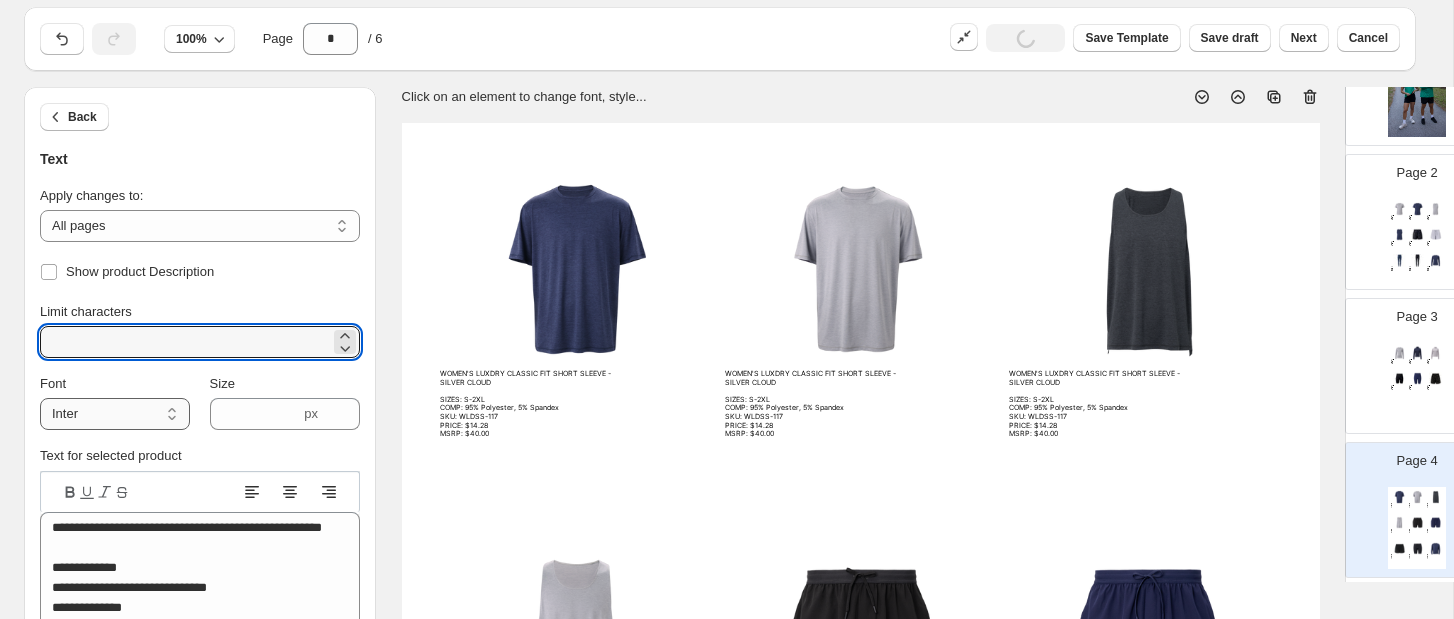 type on "****" 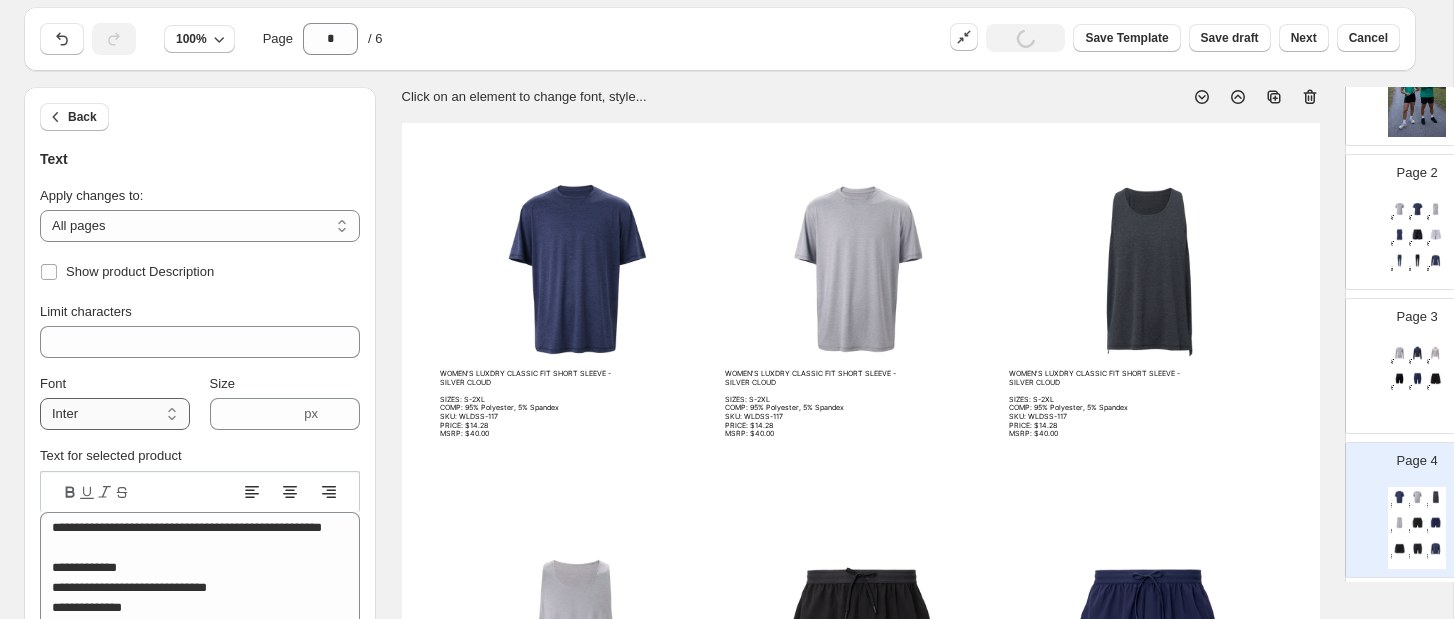 select on "**********" 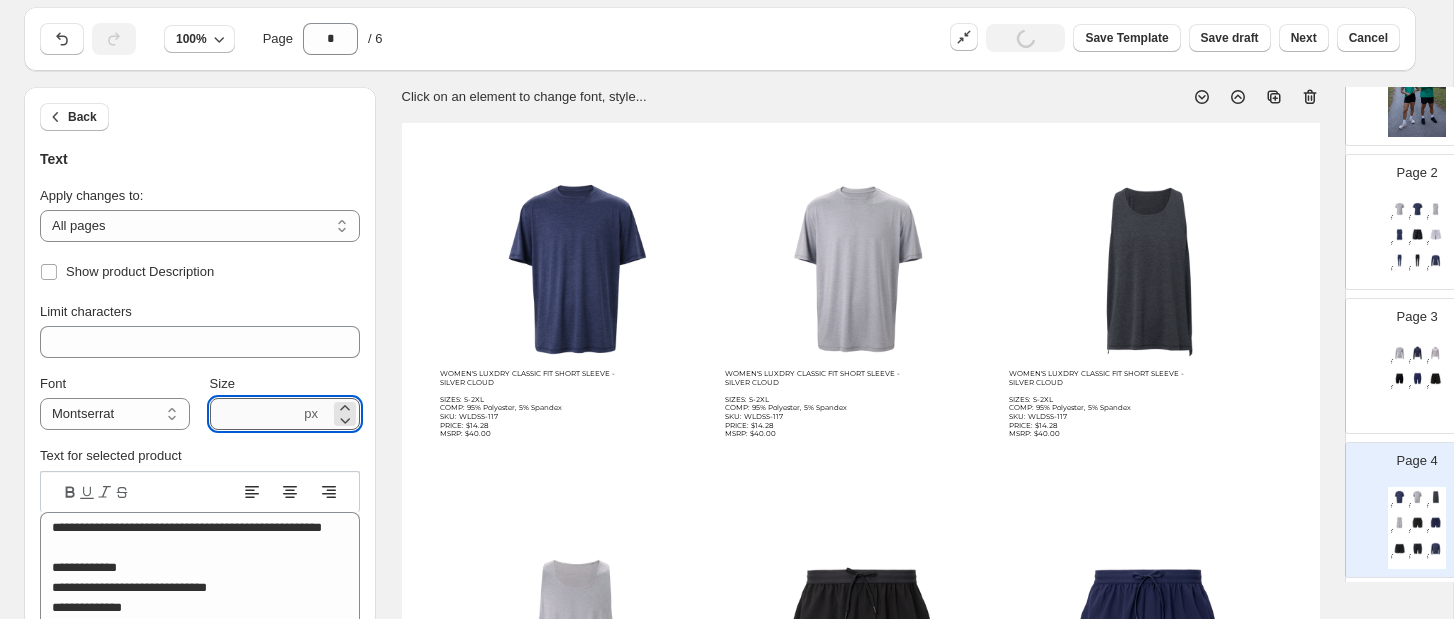 click on "***" at bounding box center (255, 414) 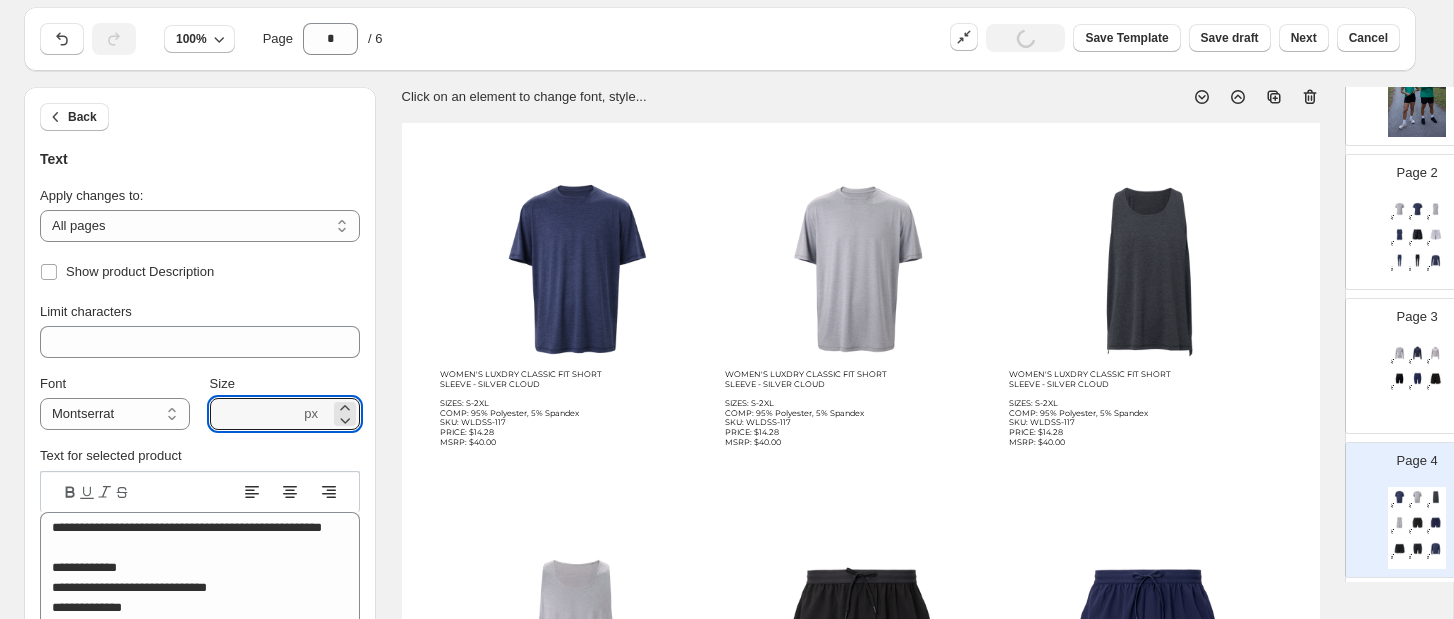 click 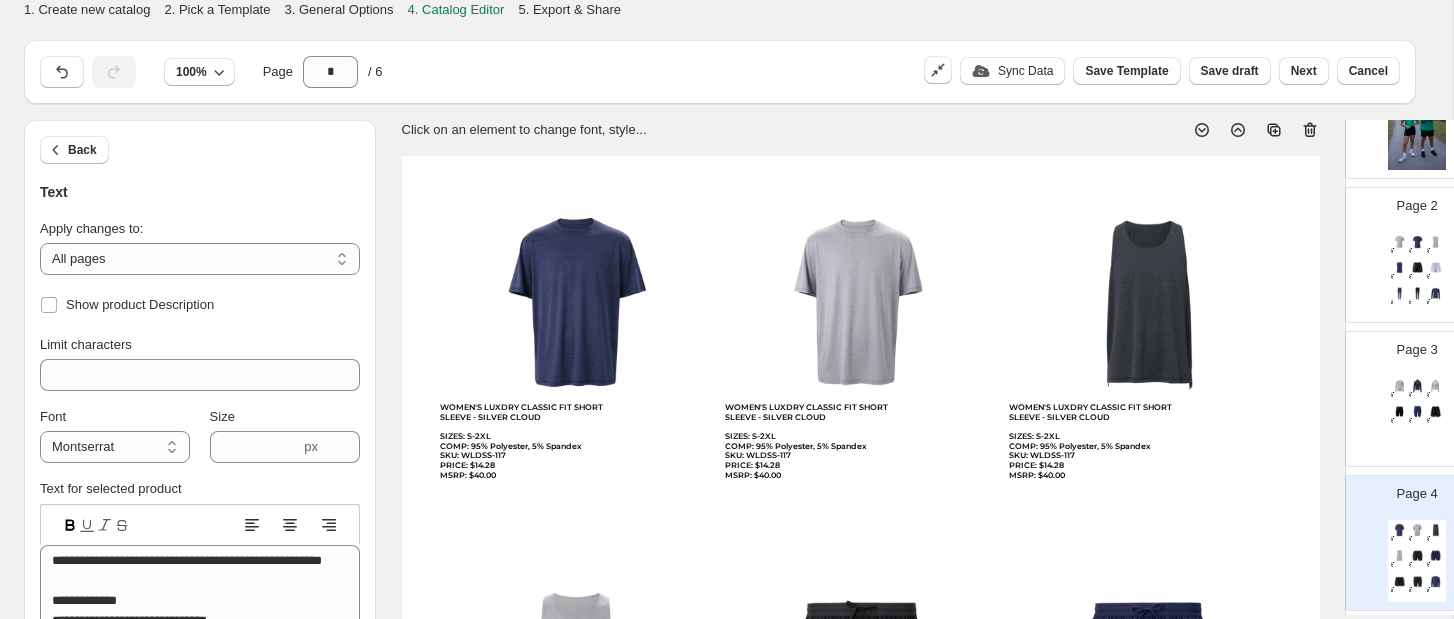 scroll, scrollTop: 0, scrollLeft: 0, axis: both 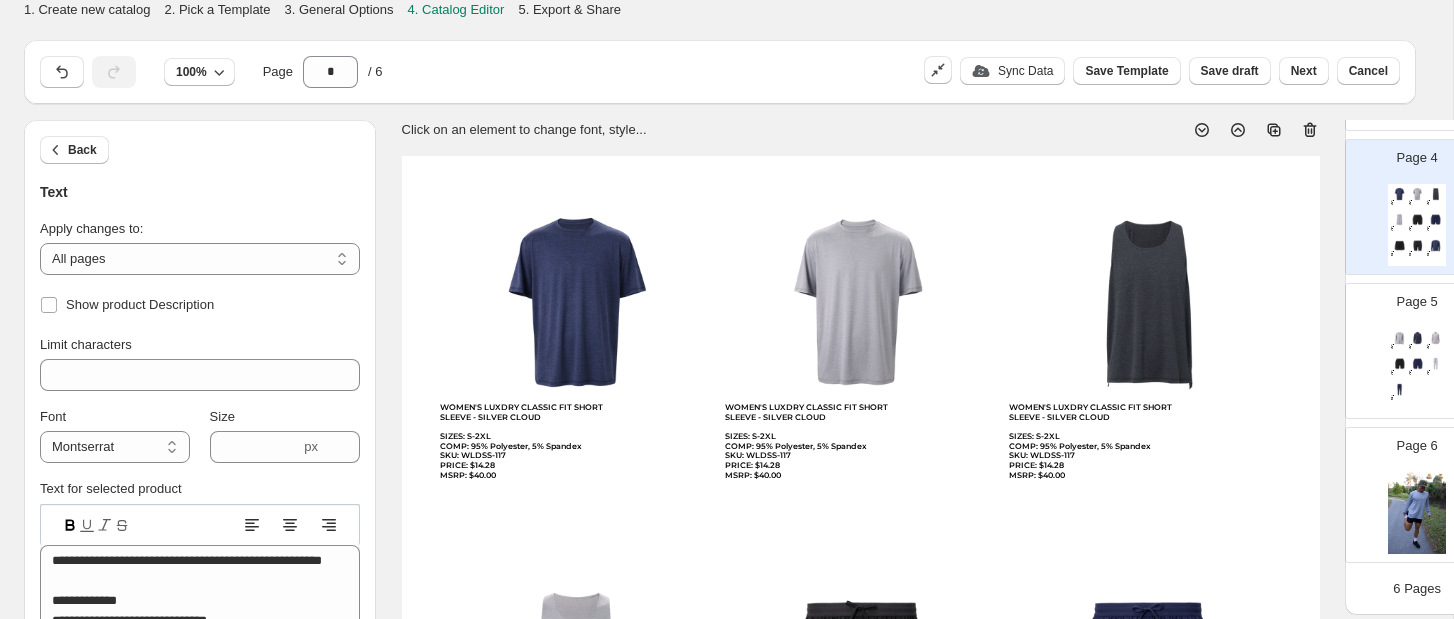 click at bounding box center (1417, 363) 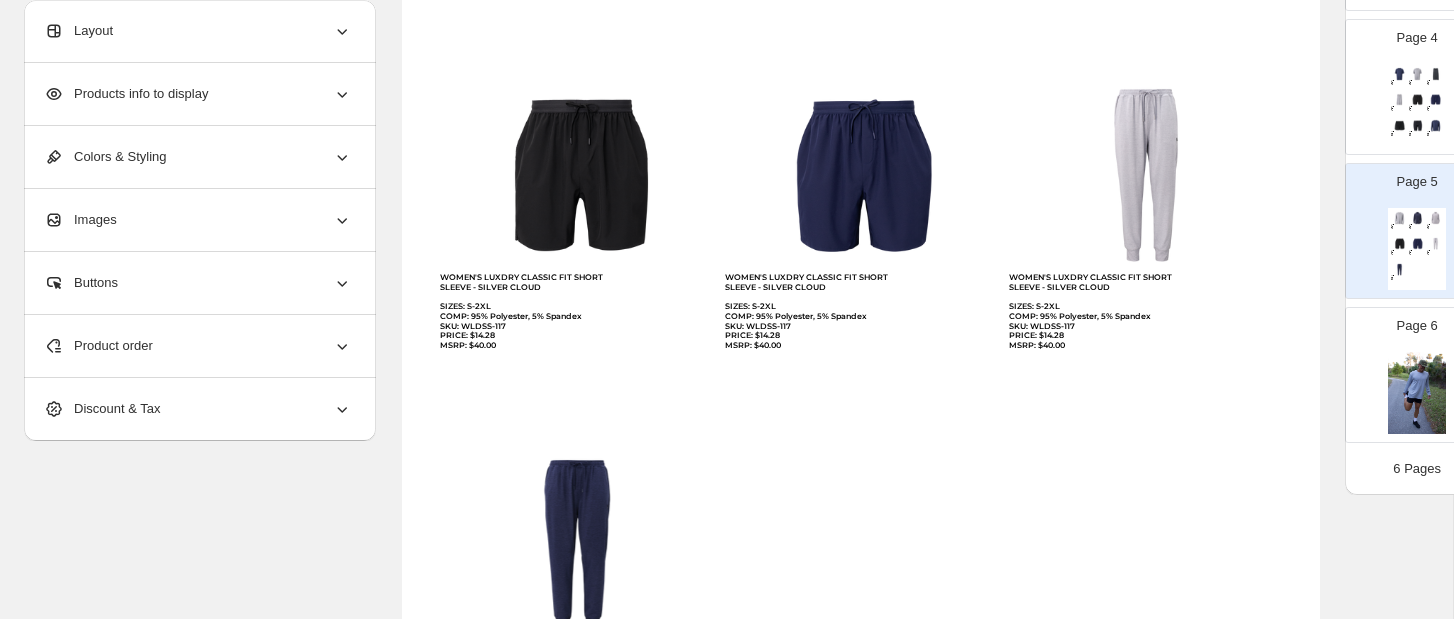 scroll, scrollTop: 517, scrollLeft: 0, axis: vertical 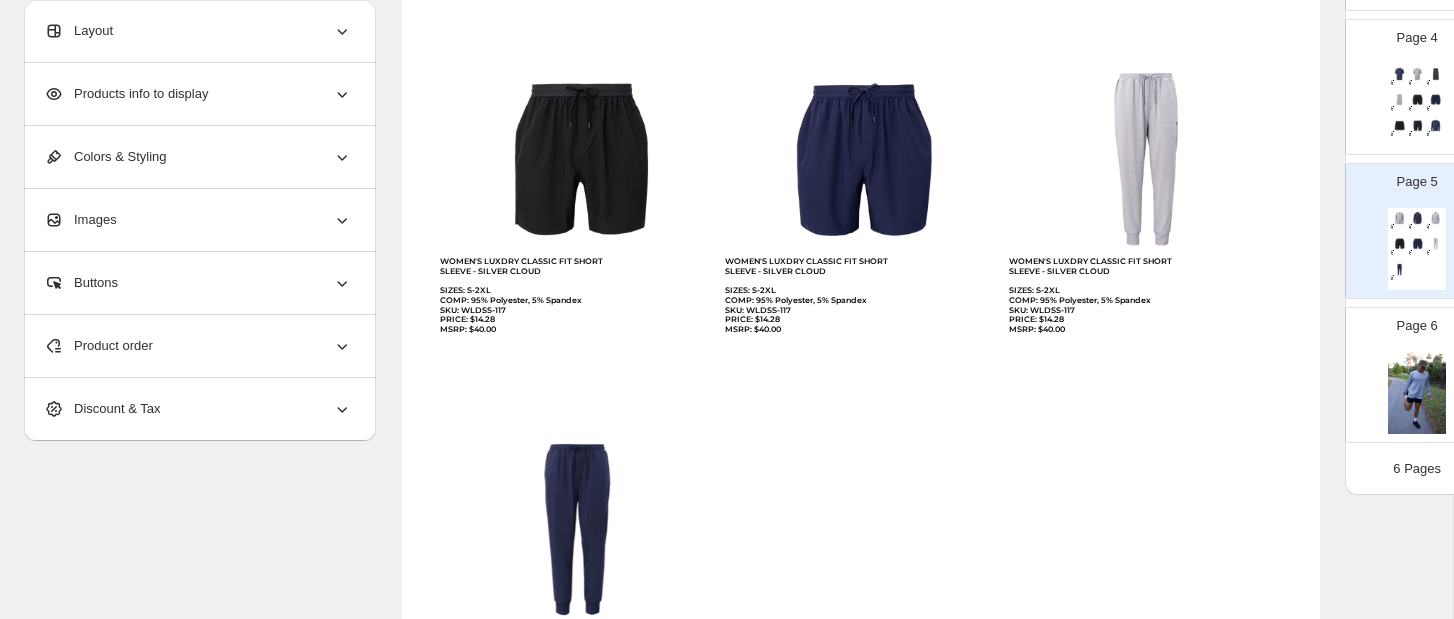 click on "WOMEN'S LUXDRY CLASSIC FIT SHORT SLEEVE - SILVER CLOUD
SIZES:  S-2XL
COMP: 95% Polyester, 5% Spandex
SKU: WLDSS-117
PRICE: $14.28
MSRP: $40.00 WOMEN'S LUXDRY CLASSIC FIT SHORT SLEEVE - SILVER CLOUD
SIZES:  S-2XL
COMP: 95% Polyester, 5% Spandex
SKU: WLDSS-117
PRICE: $14.28
MSRP: $40.00 WOMEN'S LUXDRY CLASSIC FIT SHORT SLEEVE - SILVER CLOUD
SIZES:  S-2XL
COMP: 95% Polyester, 5% Spandex
SKU: WLDSS-117
PRICE: $14.28
MSRP: $40.00 WOMEN'S LUXDRY CLASSIC FIT SHORT SLEEVE - SILVER CLOUD
SIZES:  S-2XL
COMP: 95% Polyester, 5% Spandex
SKU: WLDSS-117
PRICE: $14.28
MSRP: $40.00 WOMEN'S LUXDRY CLASSIC FIT SHORT SLEEVE - SILVER CLOUD
SIZES:  S-2XL
COMP: 95% Polyester, 5% Spandex
SKU: WLDSS-117
PRICE: $14.28
MSRP: $40.00 WOMEN'S LUXDRY CLASSIC FIT SHORT SLEEVE - SILVER CLOUD
SIZES:  S-2XL
COMP: 95% Polyester, 5% Spandex
SKU: WLDSS-117
PRICE: $14.28
MSRP: $40.00 WOMEN'S LUXDRY CLASSIC FIT SHORT SLEEVE - SILVER CLOUD
SIZES:  S-2XL
COMP: 95% Polyester, 5% Spandex
SKU: WLDSS-117
PRICE: $14.28
MSRP: $40.00" at bounding box center [861, 233] 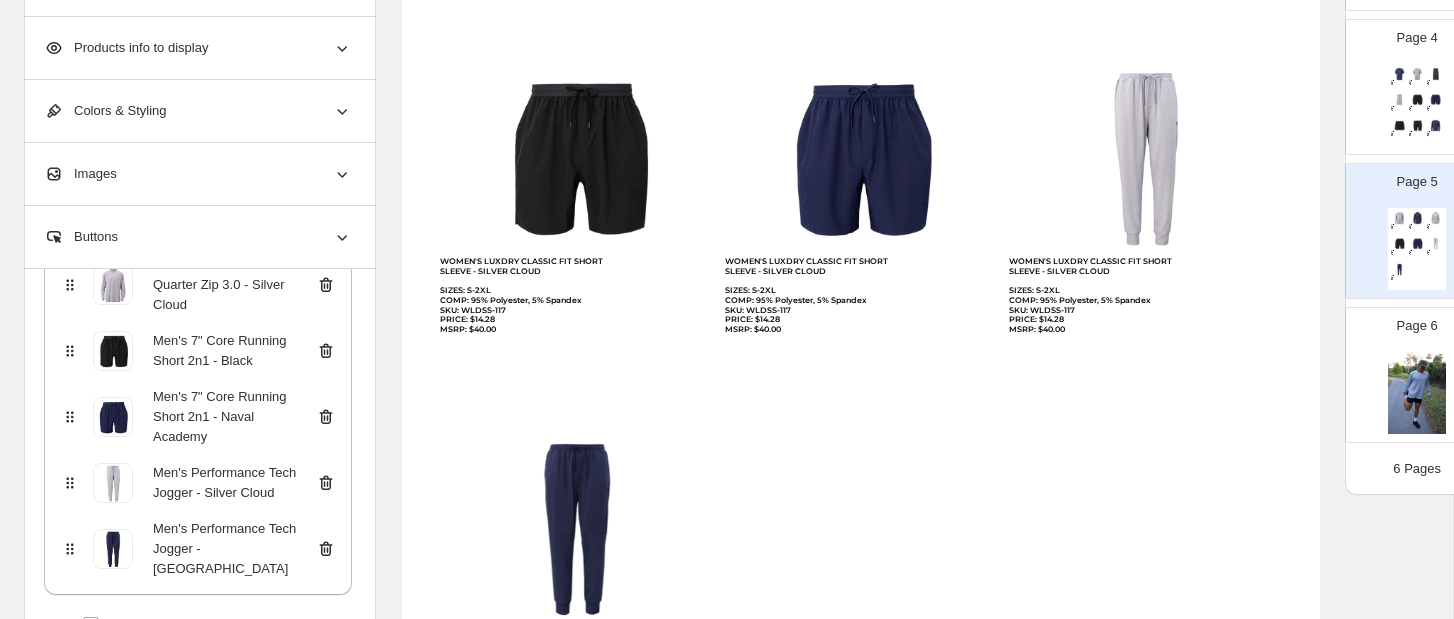 click 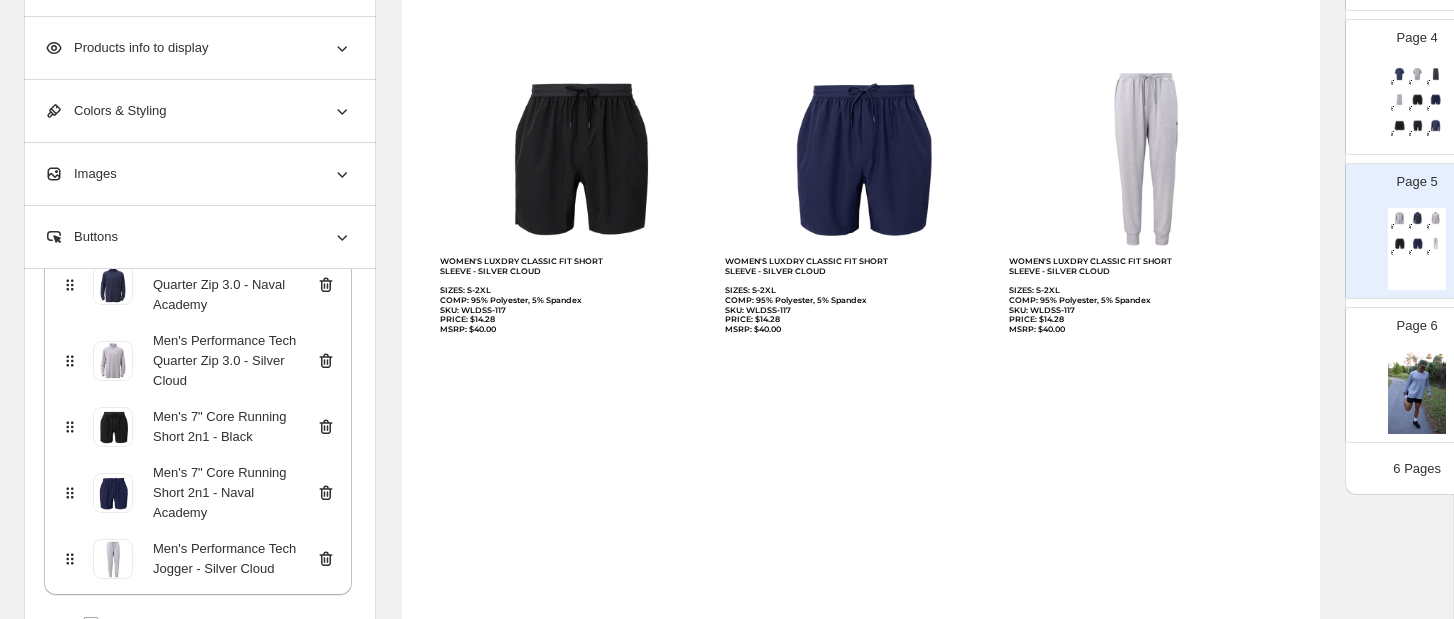 scroll, scrollTop: 295, scrollLeft: 0, axis: vertical 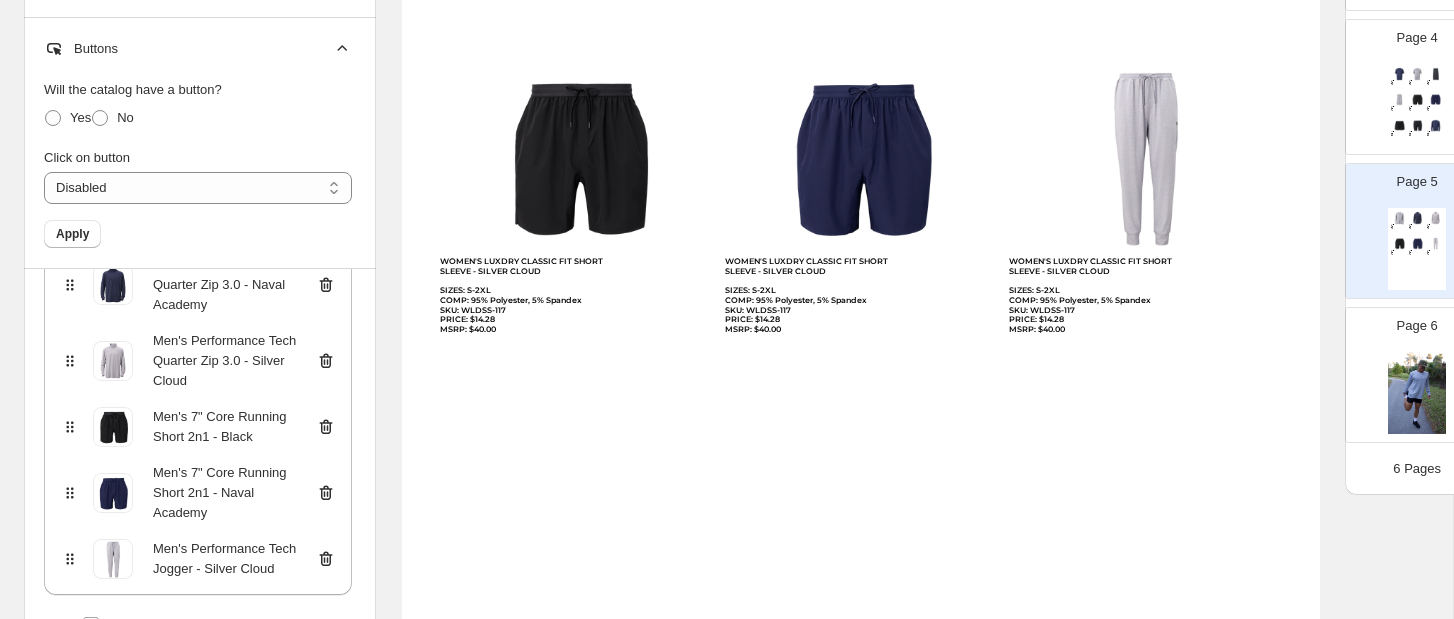 click at bounding box center (1417, 393) 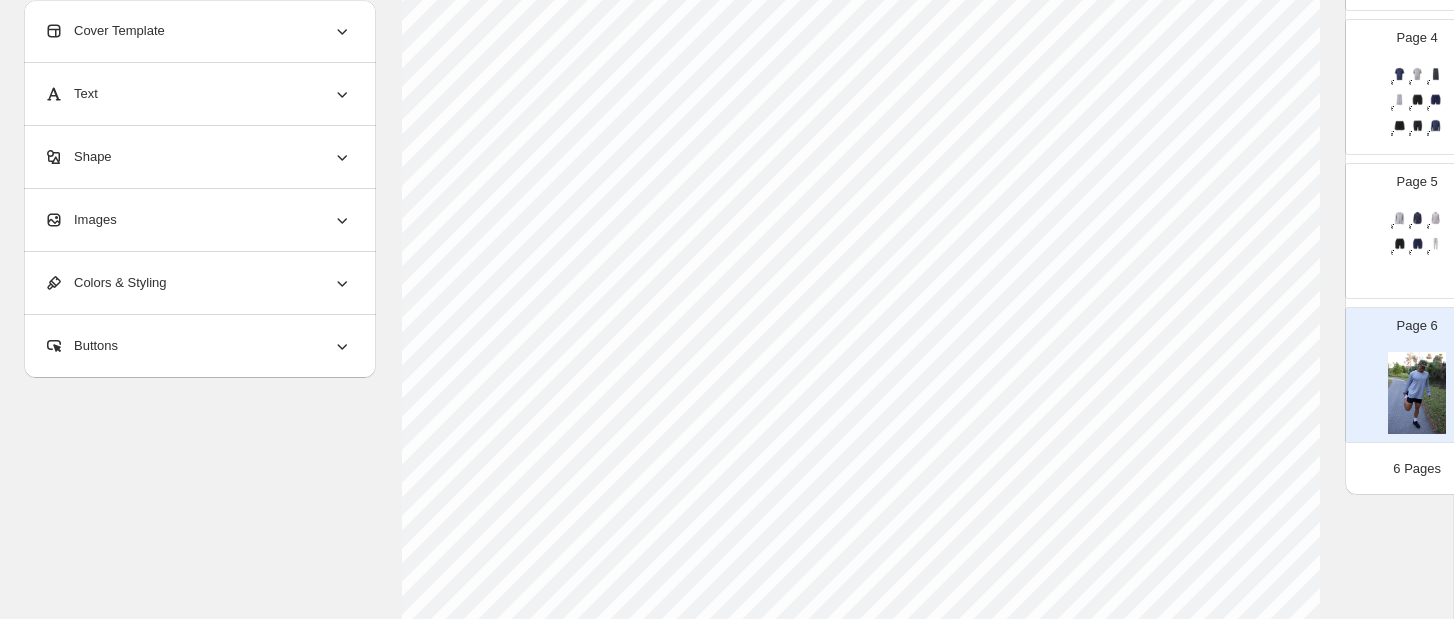 scroll, scrollTop: 0, scrollLeft: 0, axis: both 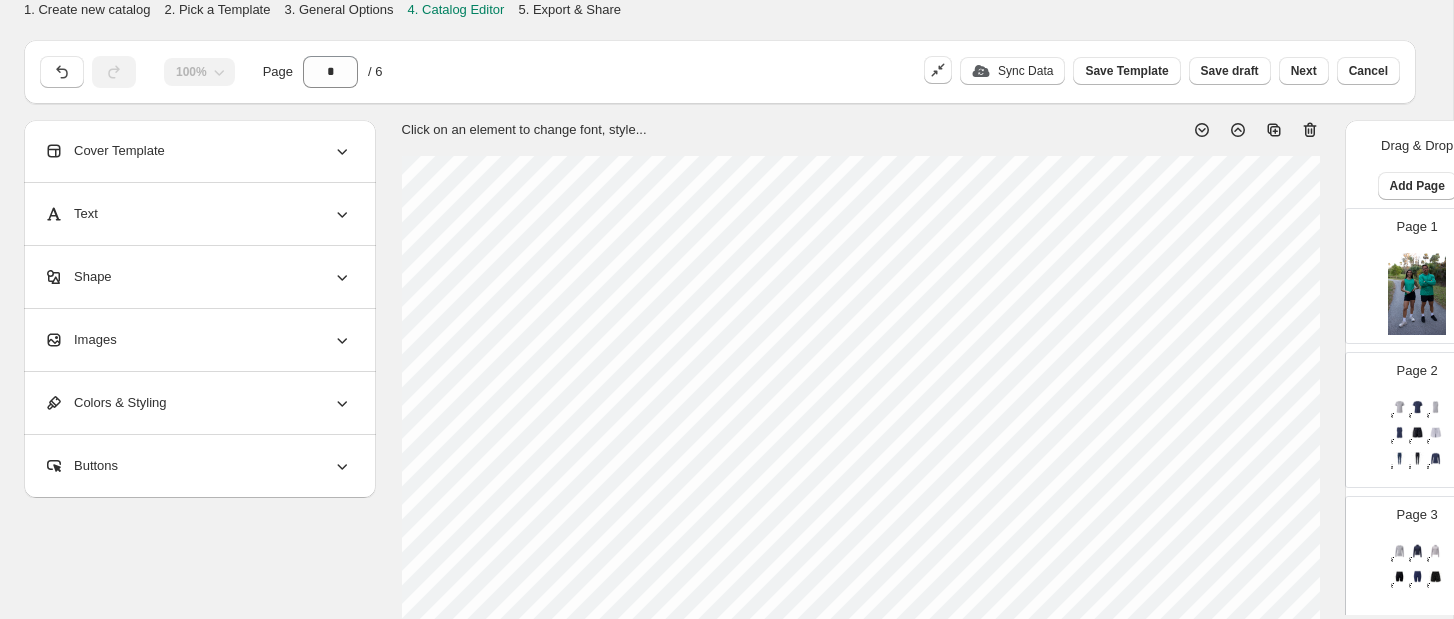 click 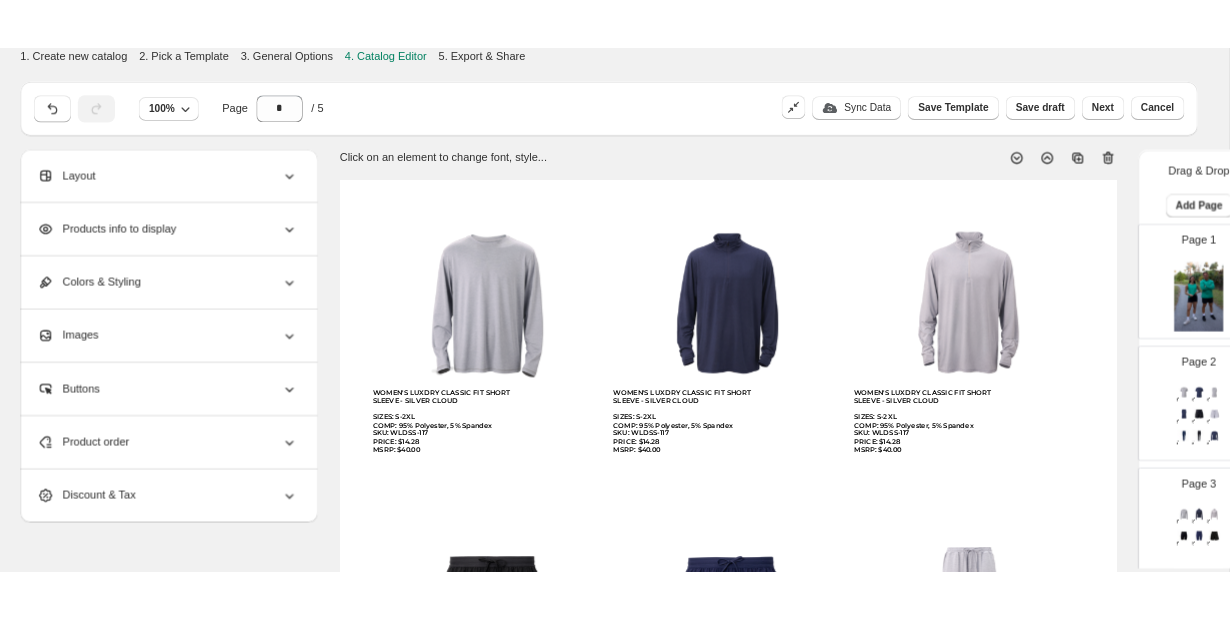 scroll, scrollTop: 0, scrollLeft: 0, axis: both 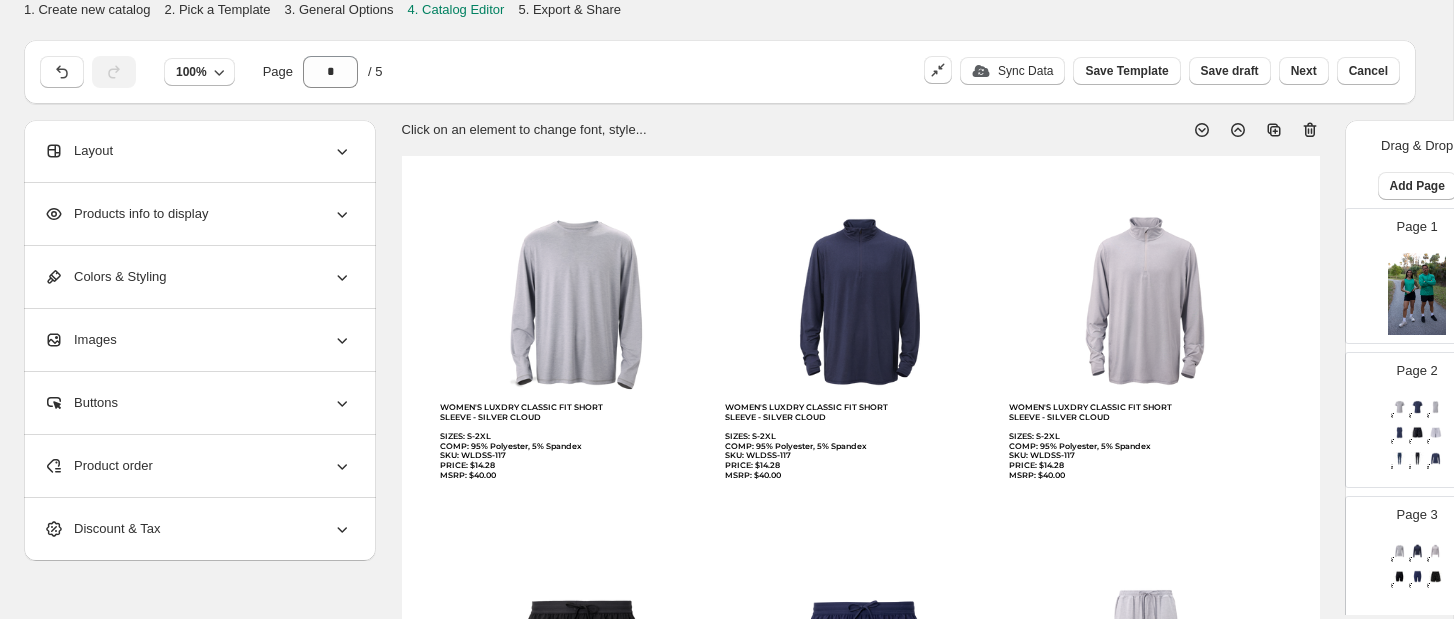click at bounding box center (1417, 294) 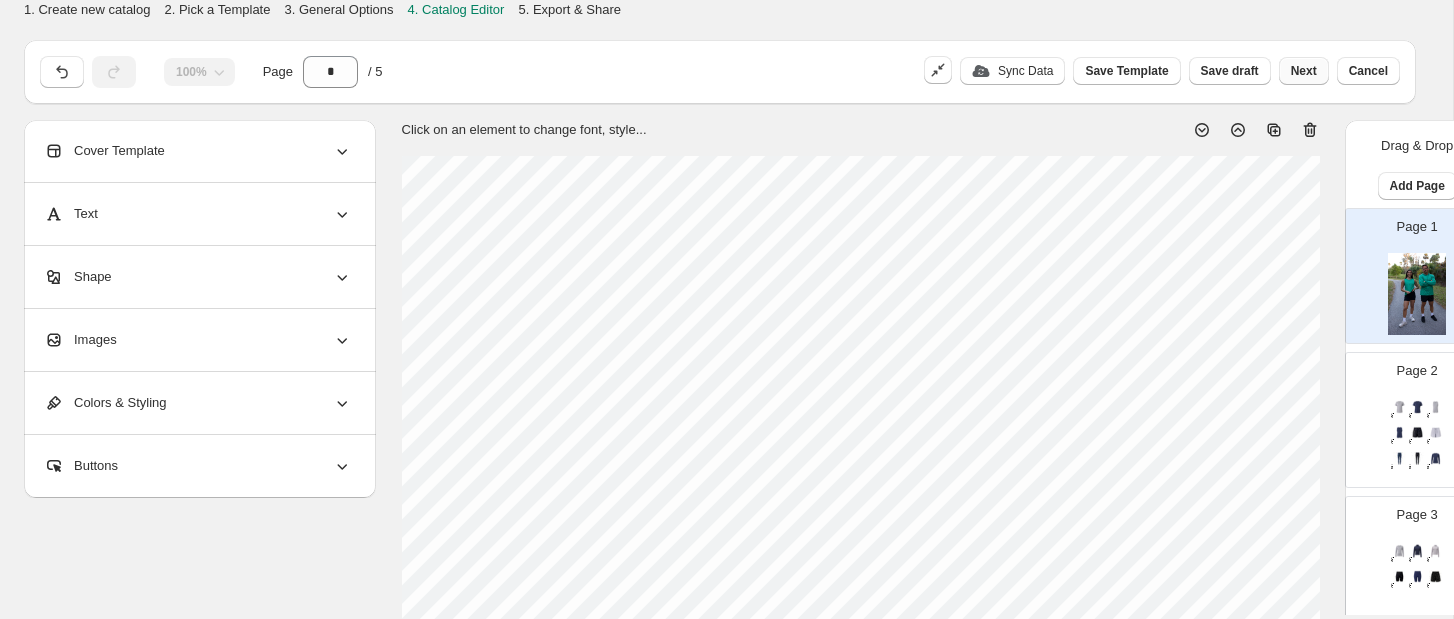 click on "Next" at bounding box center [1304, 71] 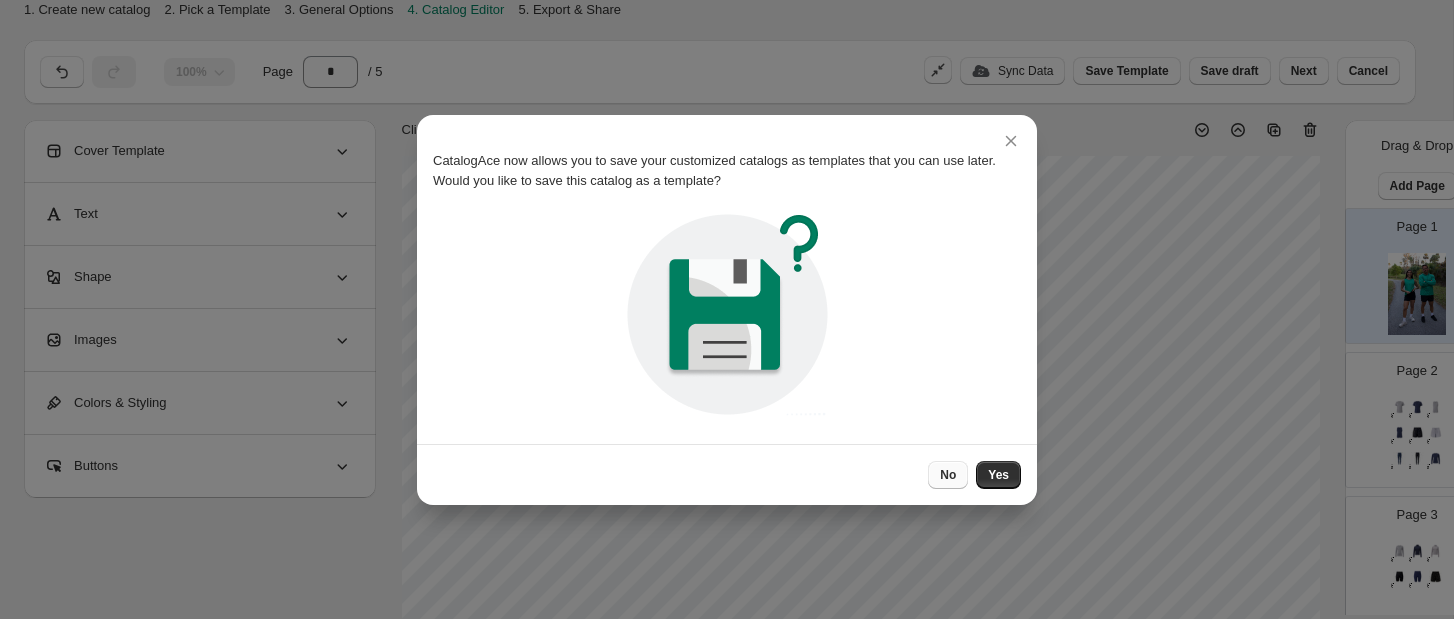 click on "No" at bounding box center [948, 475] 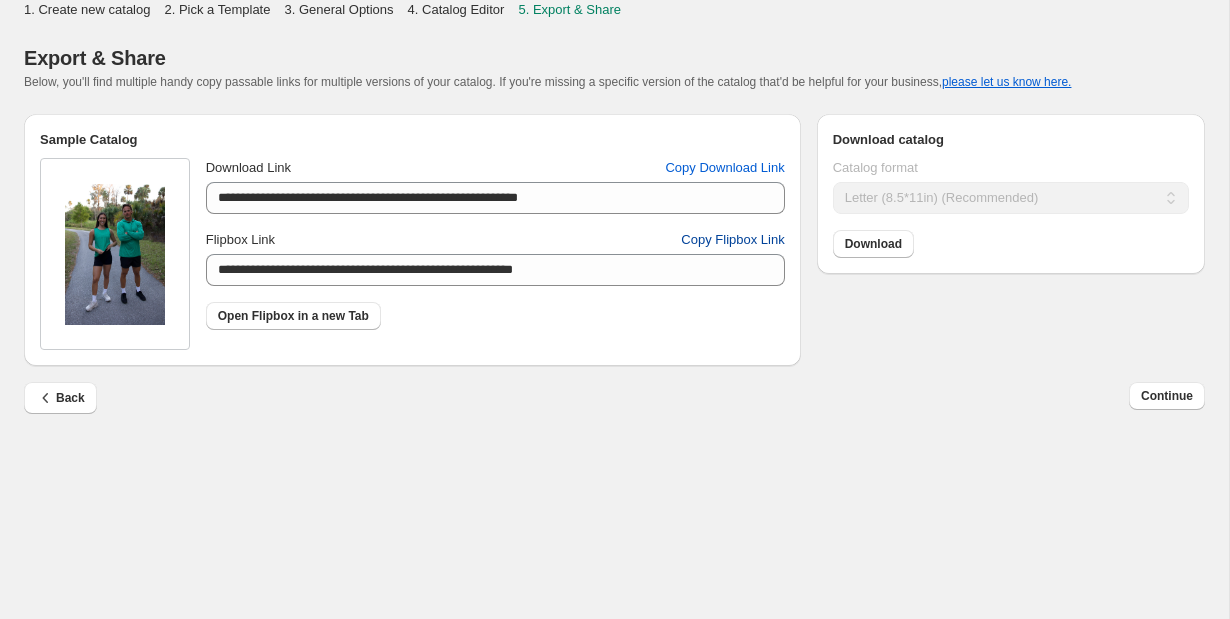 click on "Copy Flipbox Link" at bounding box center [732, 240] 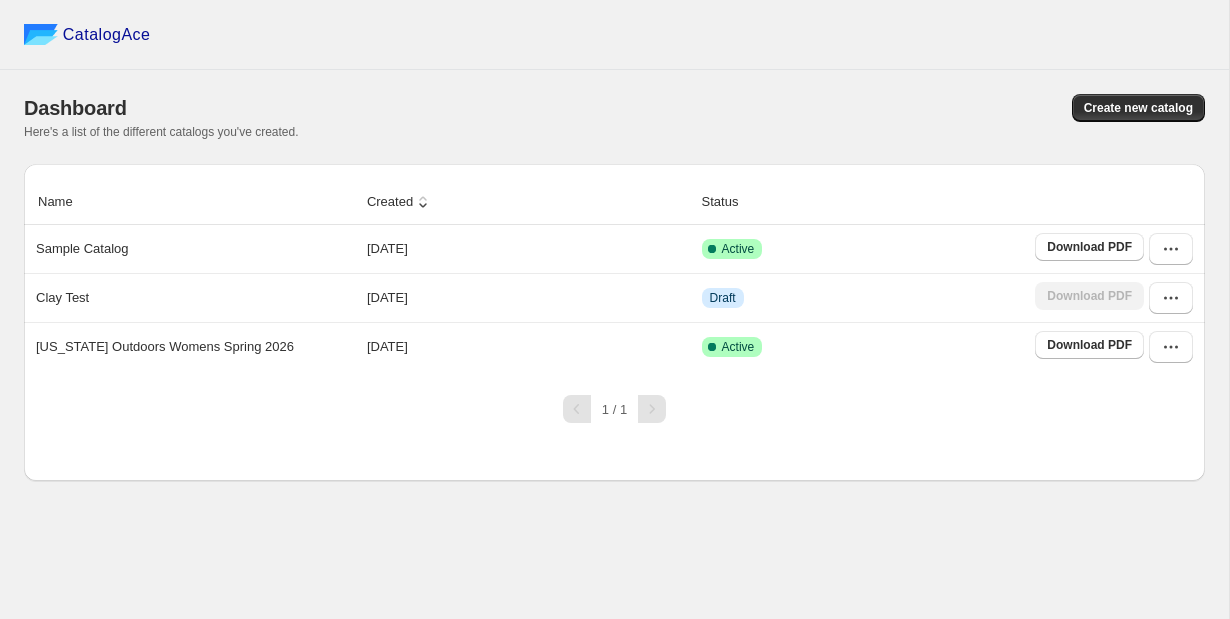 scroll, scrollTop: 0, scrollLeft: 0, axis: both 